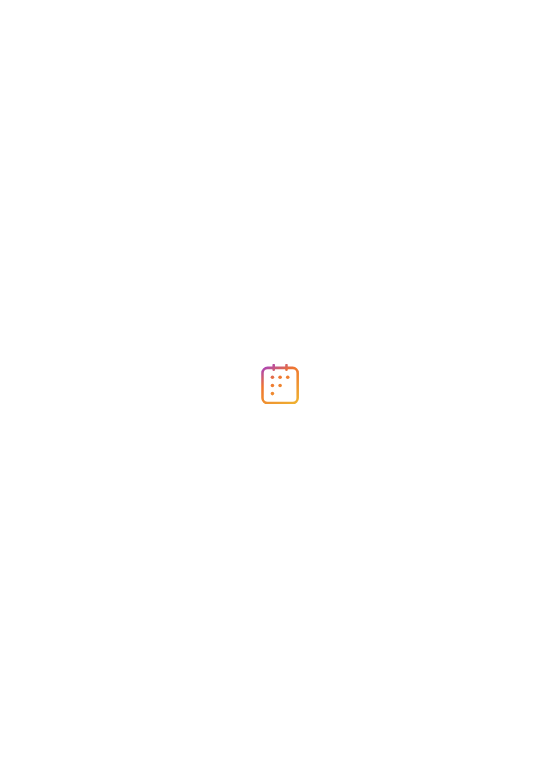 scroll, scrollTop: 0, scrollLeft: 0, axis: both 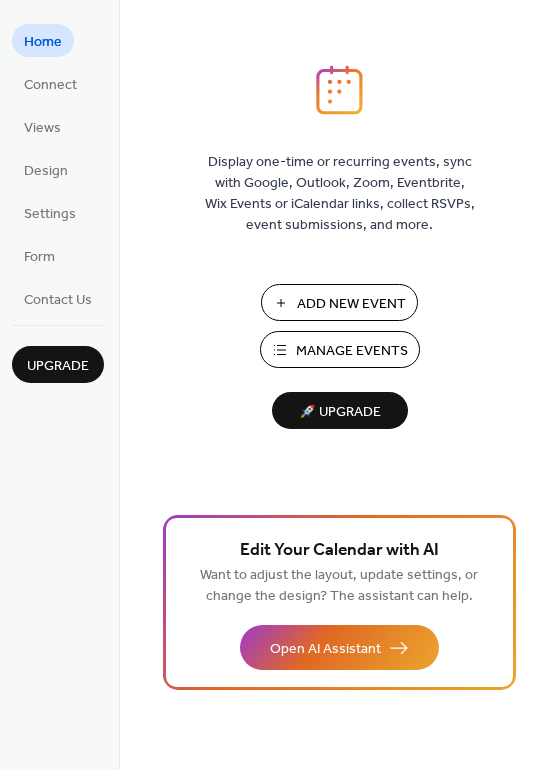click on "Add New Event" at bounding box center (351, 304) 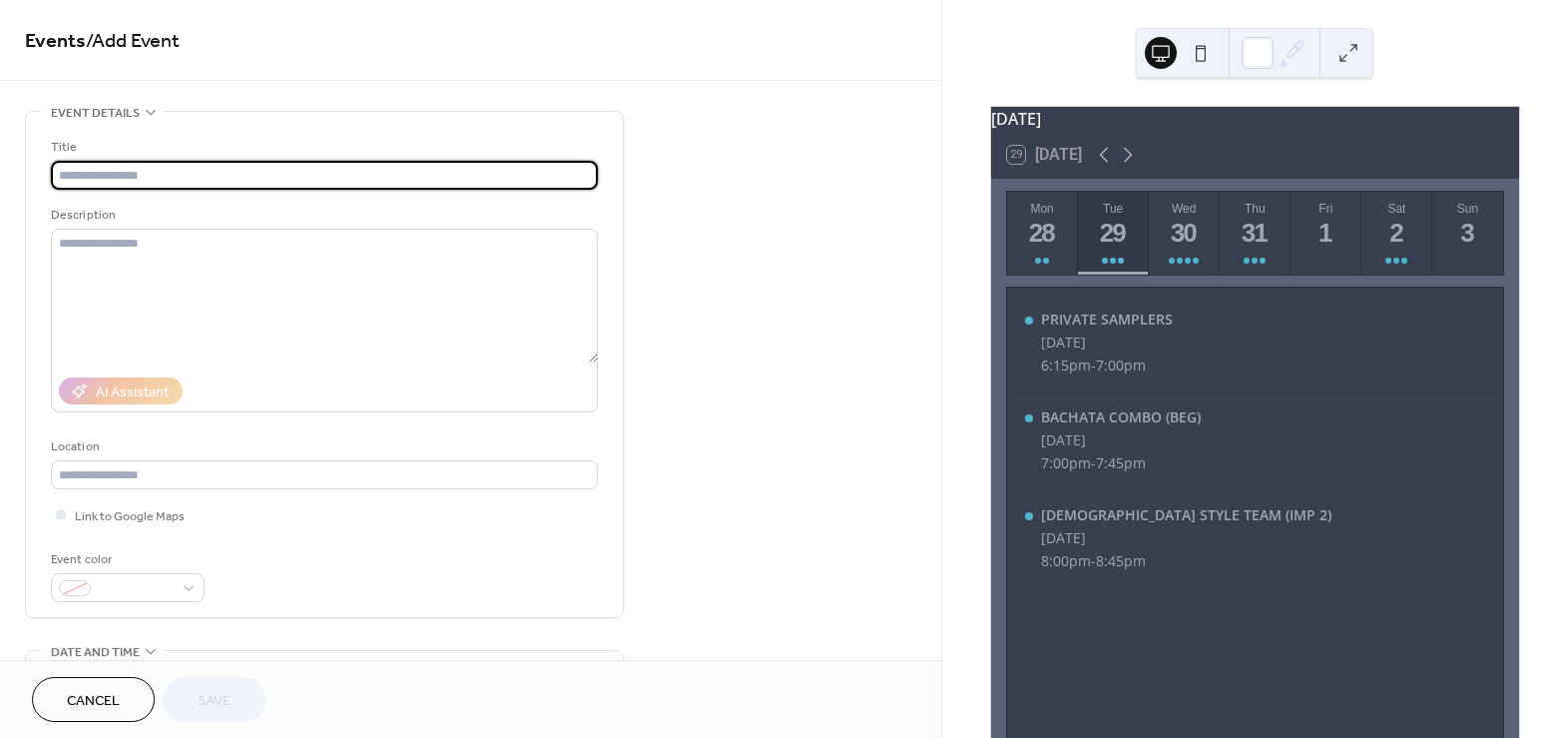 scroll, scrollTop: 0, scrollLeft: 0, axis: both 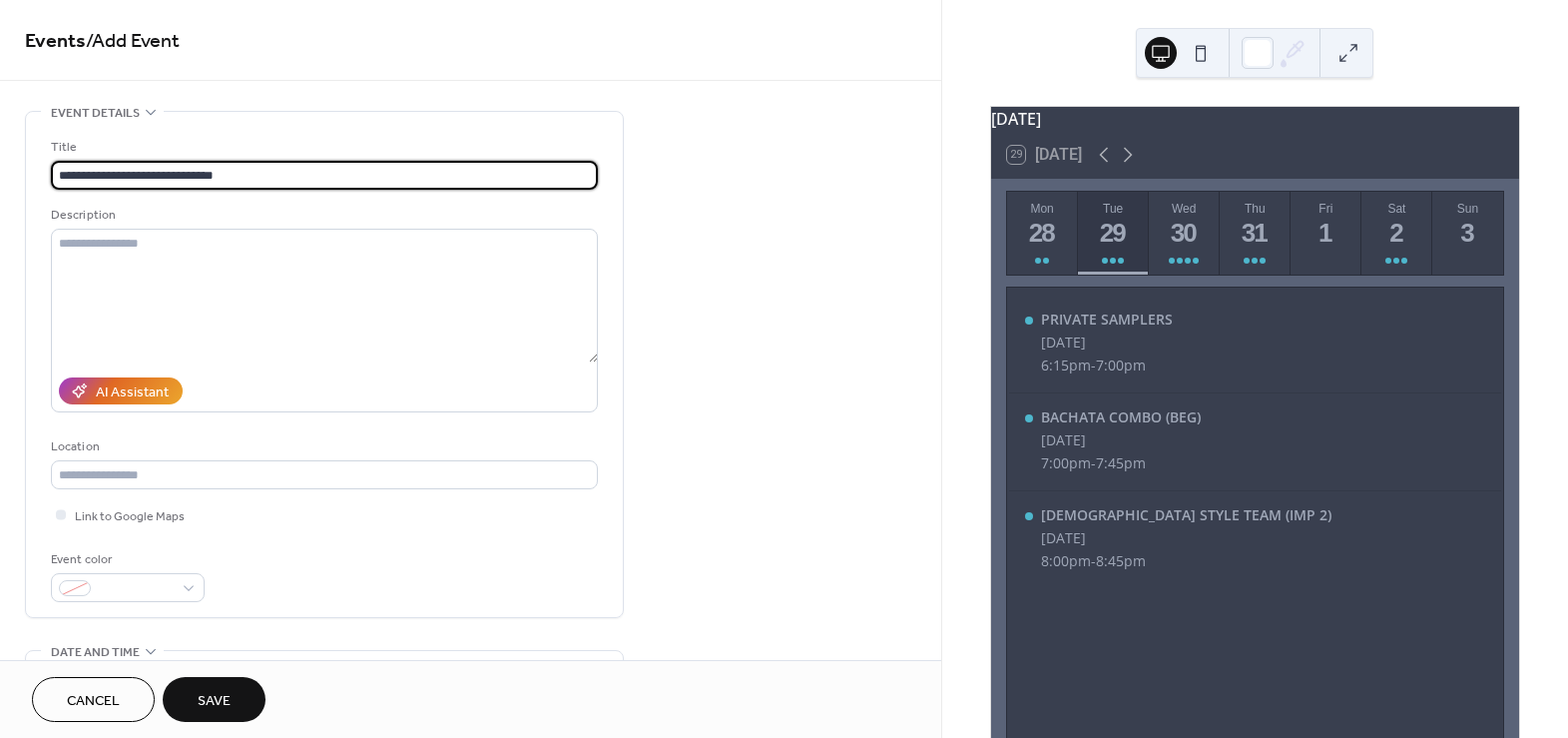 type on "**********" 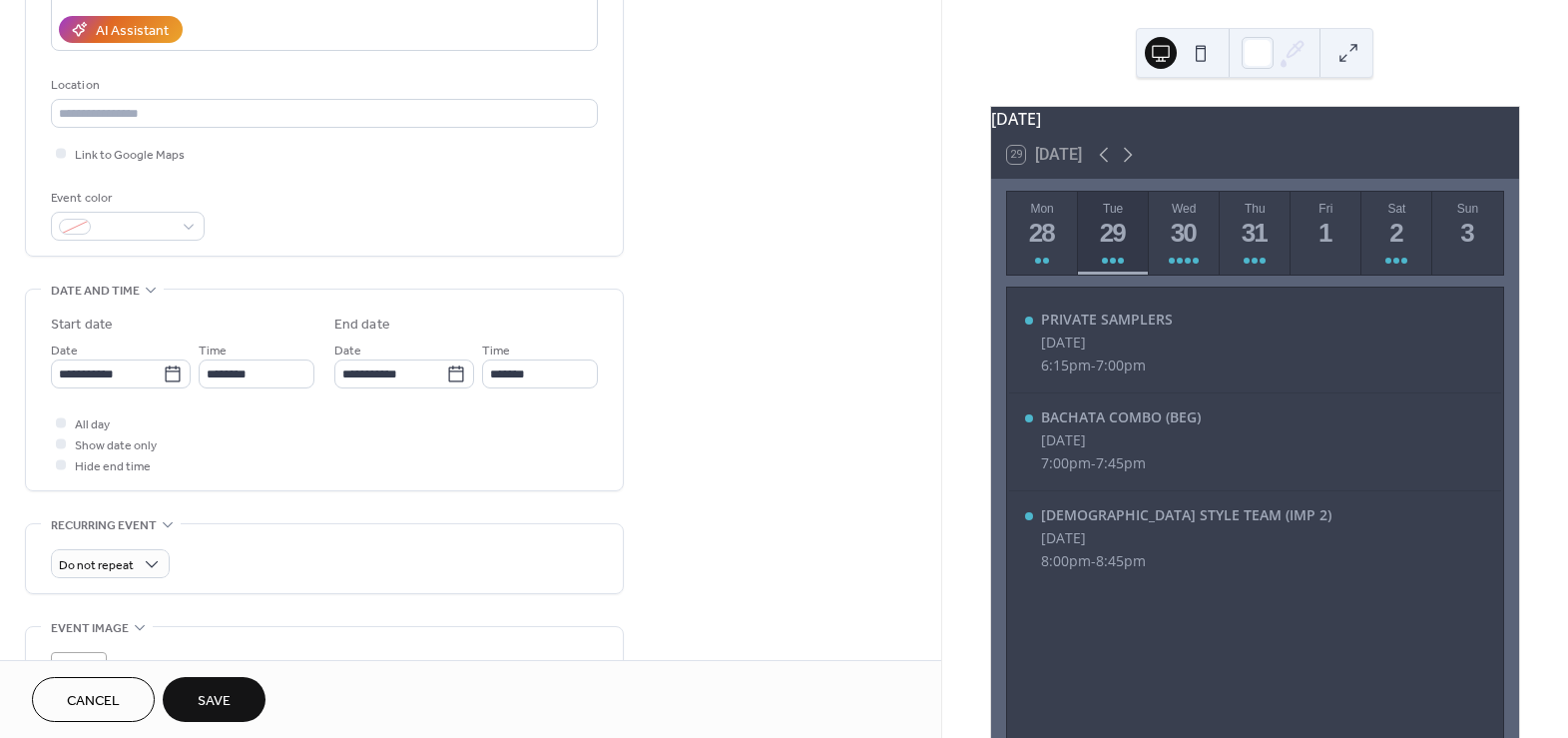 scroll, scrollTop: 363, scrollLeft: 0, axis: vertical 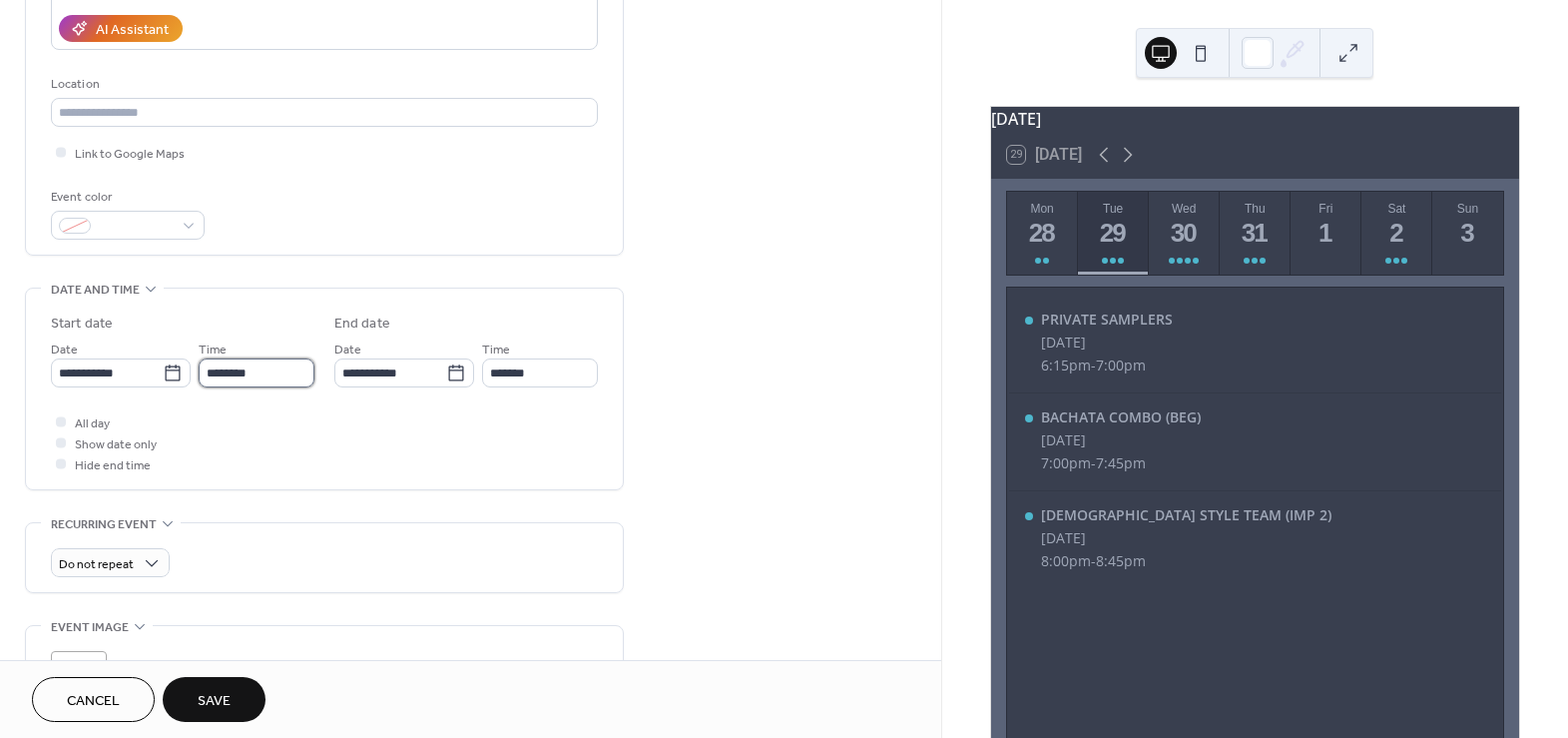 click on "********" at bounding box center [257, 372] 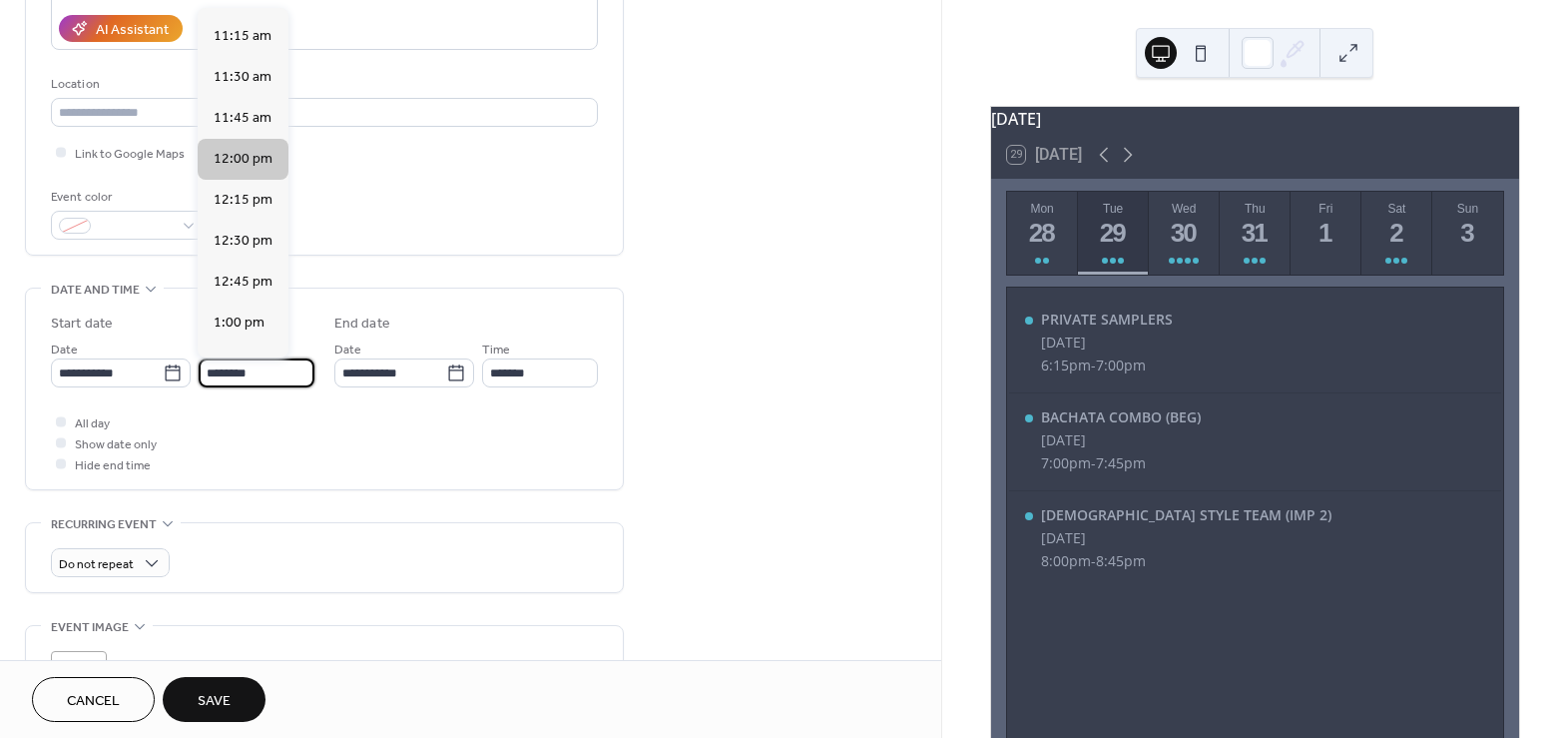 scroll, scrollTop: 1766, scrollLeft: 0, axis: vertical 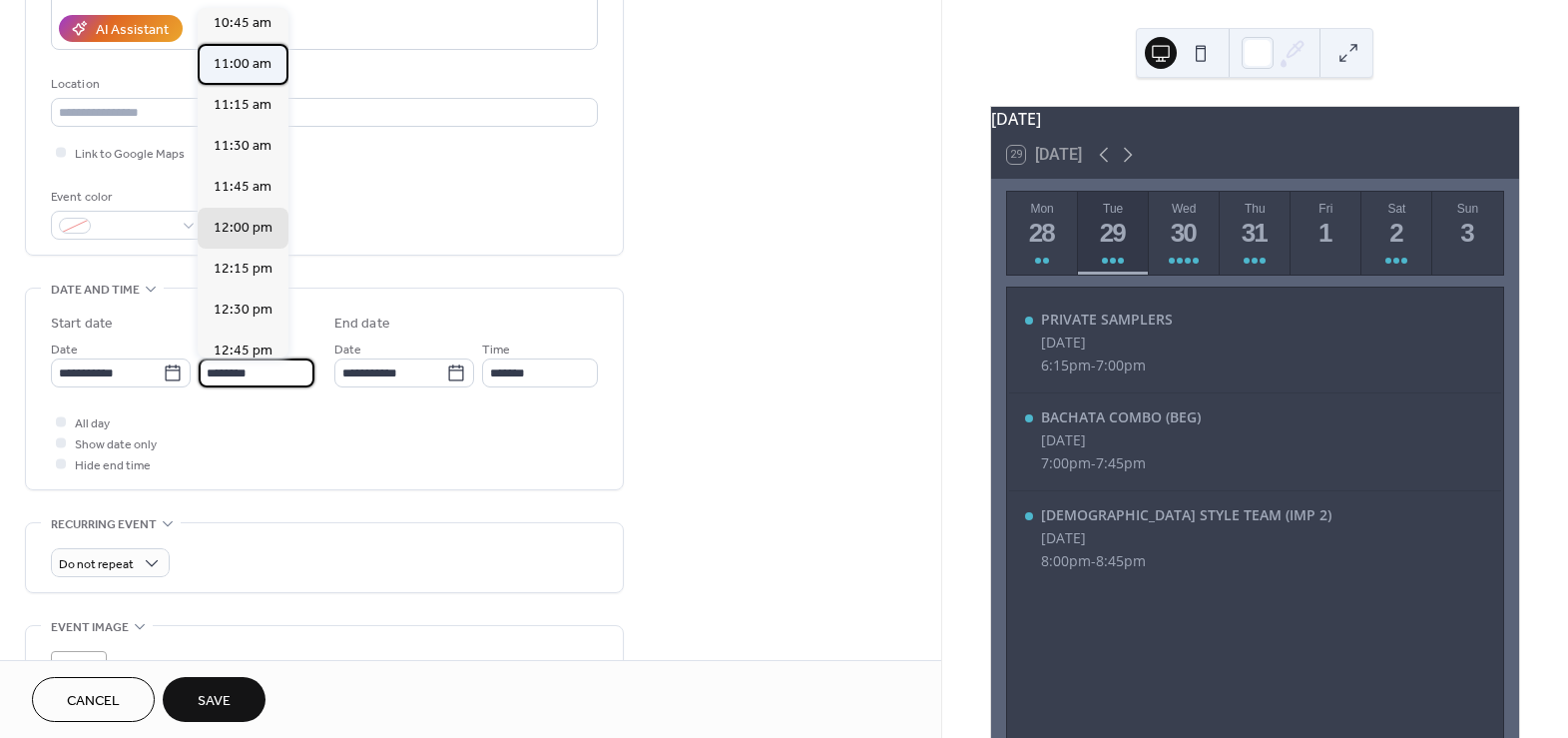 click on "11:00 am" at bounding box center (243, 63) 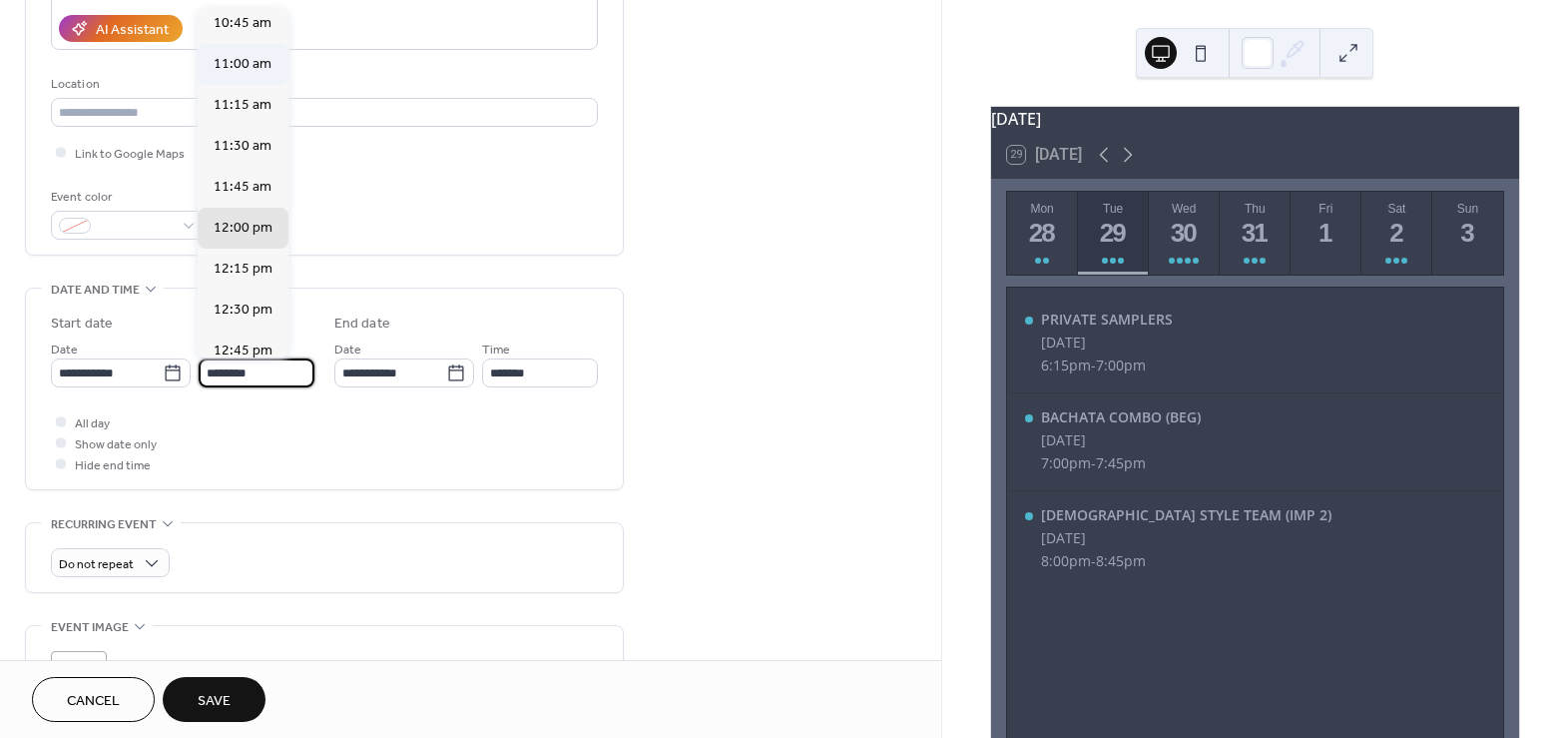 type on "********" 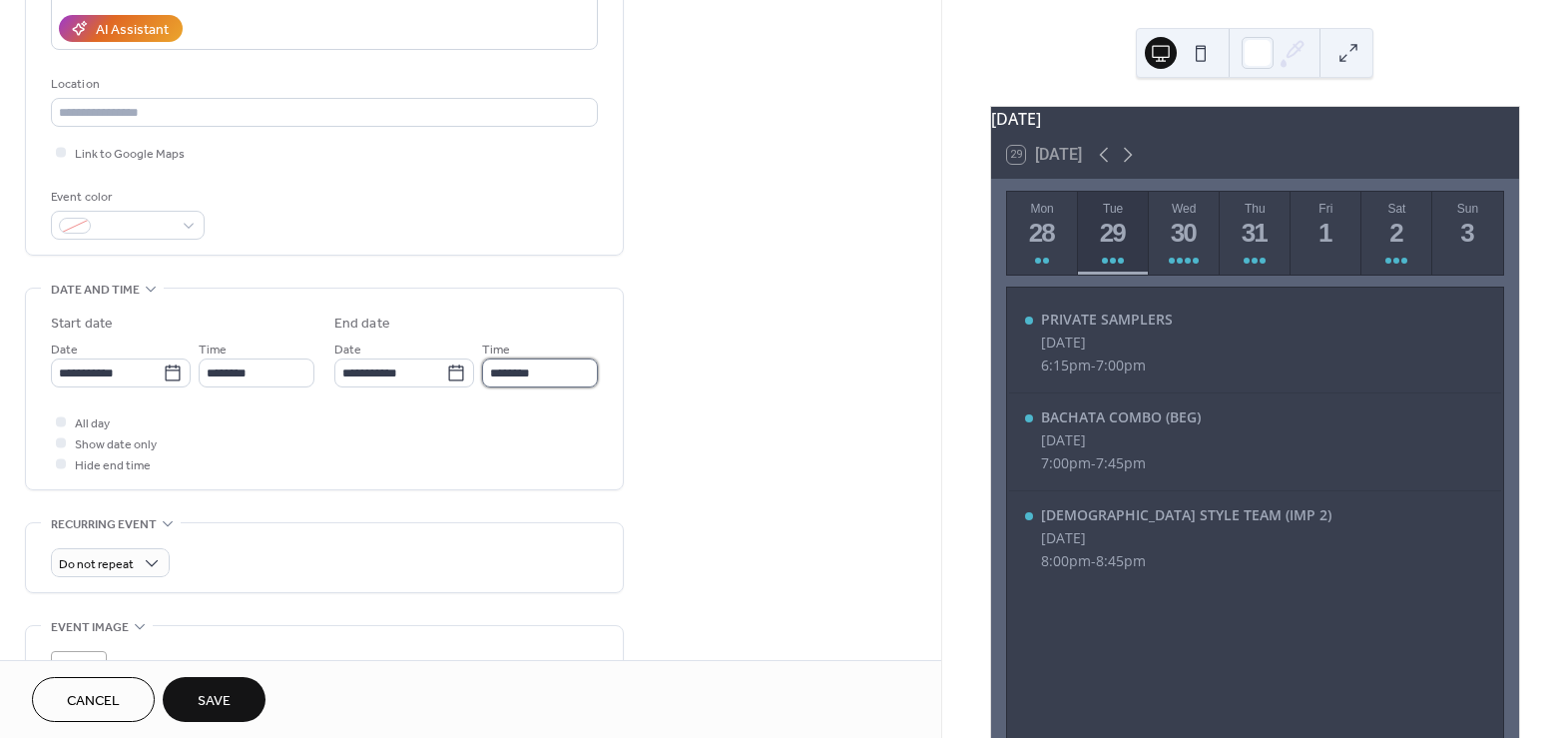 click on "********" at bounding box center (540, 372) 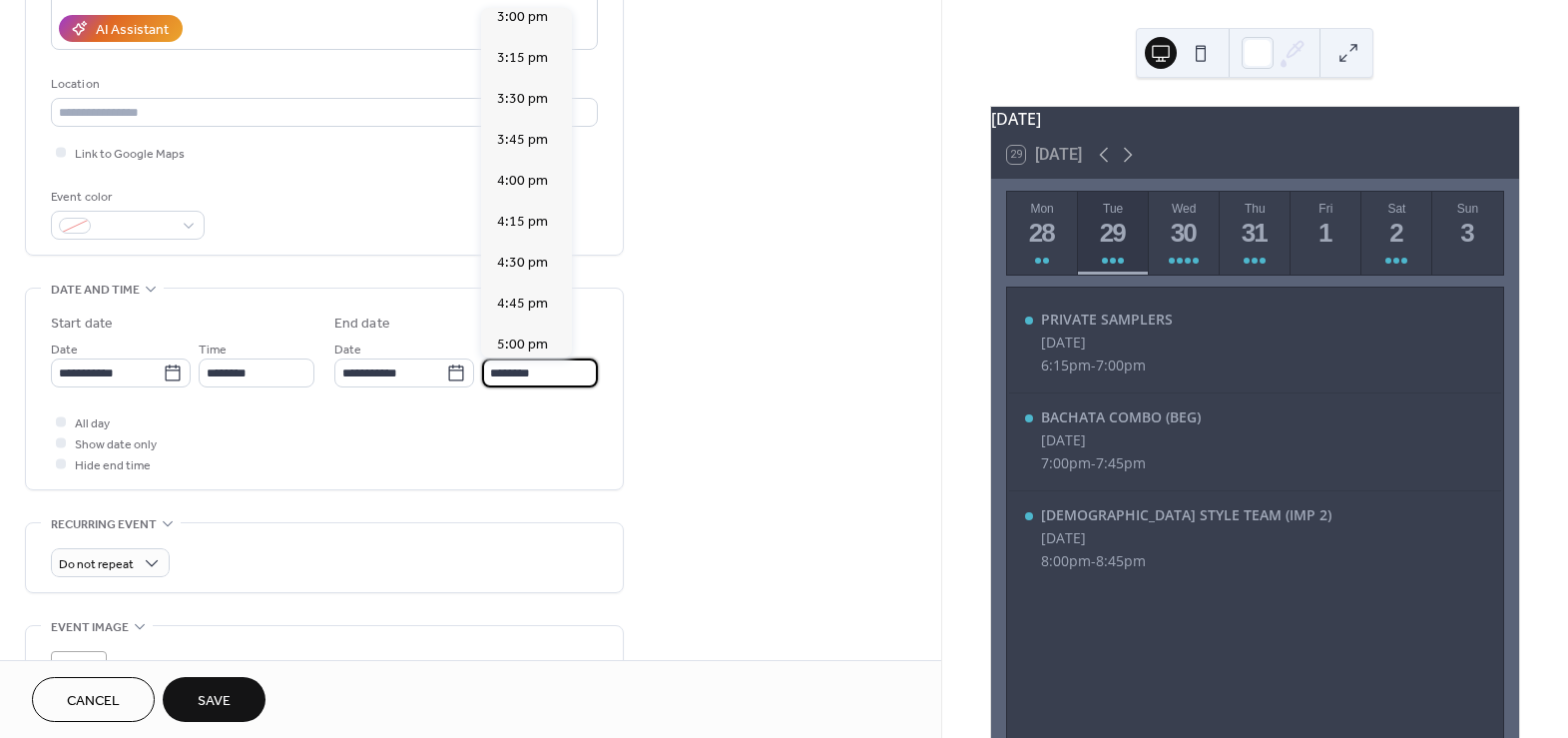 scroll, scrollTop: 635, scrollLeft: 0, axis: vertical 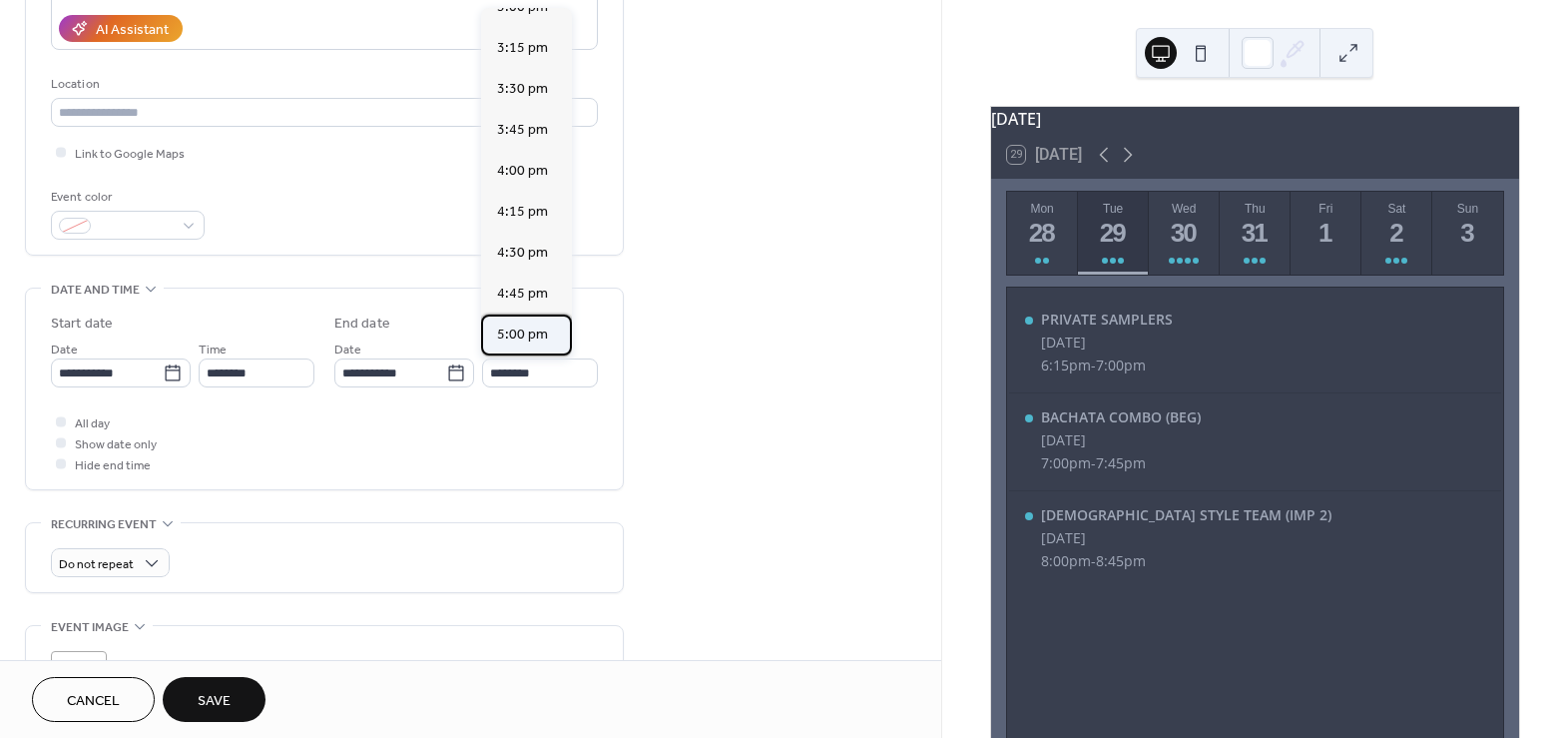 click on "5:00 pm" at bounding box center (522, 334) 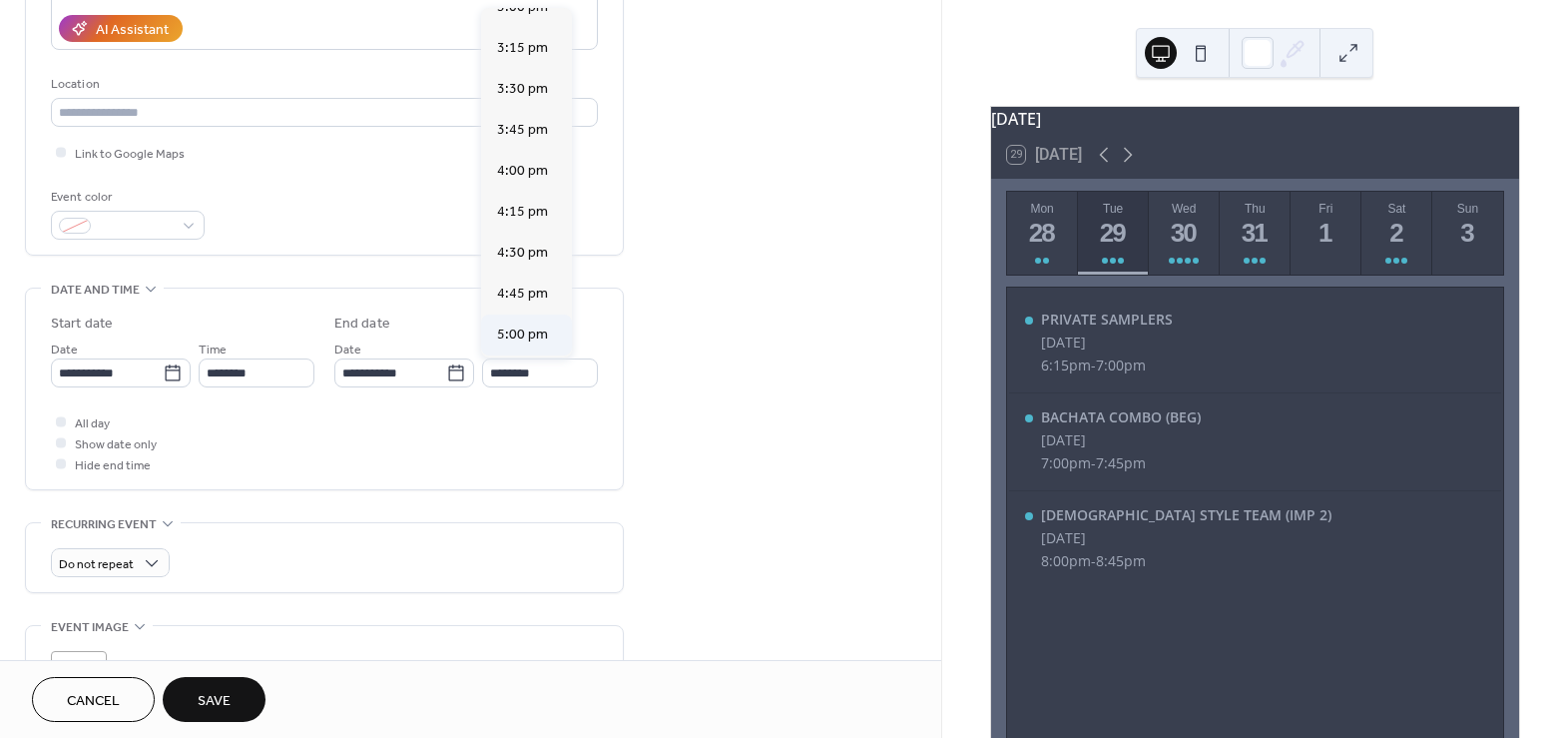 type on "*******" 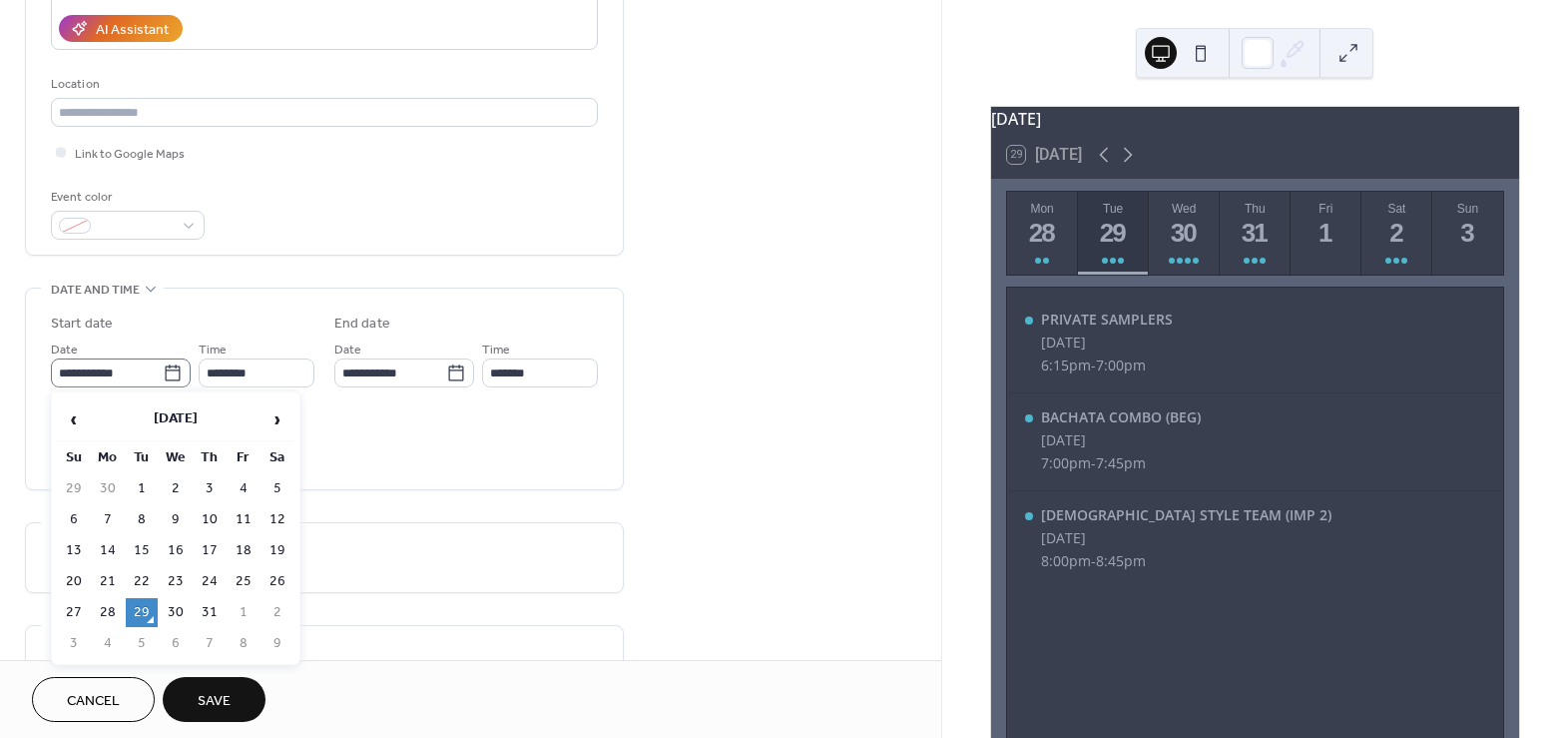 click 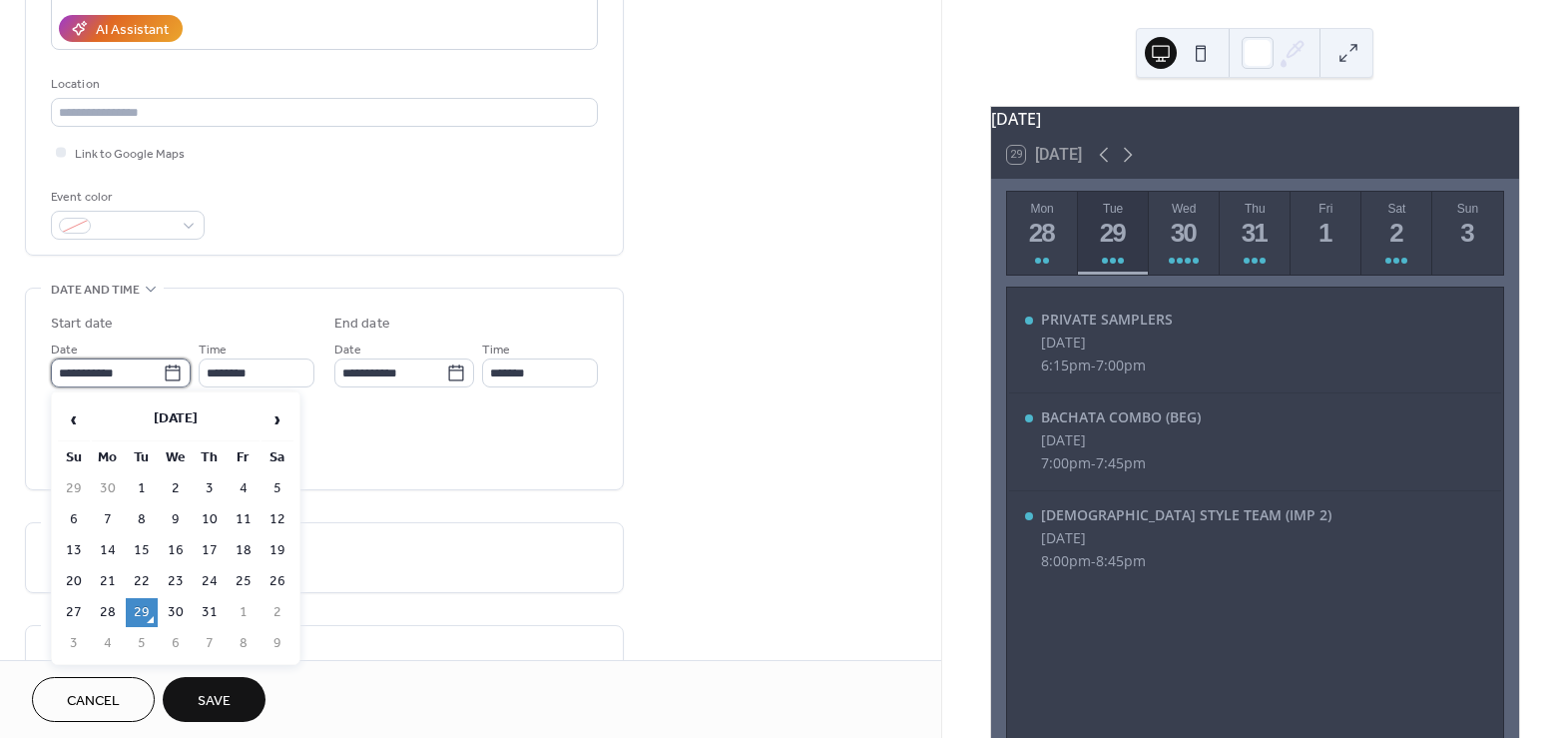click on "**********" at bounding box center (107, 372) 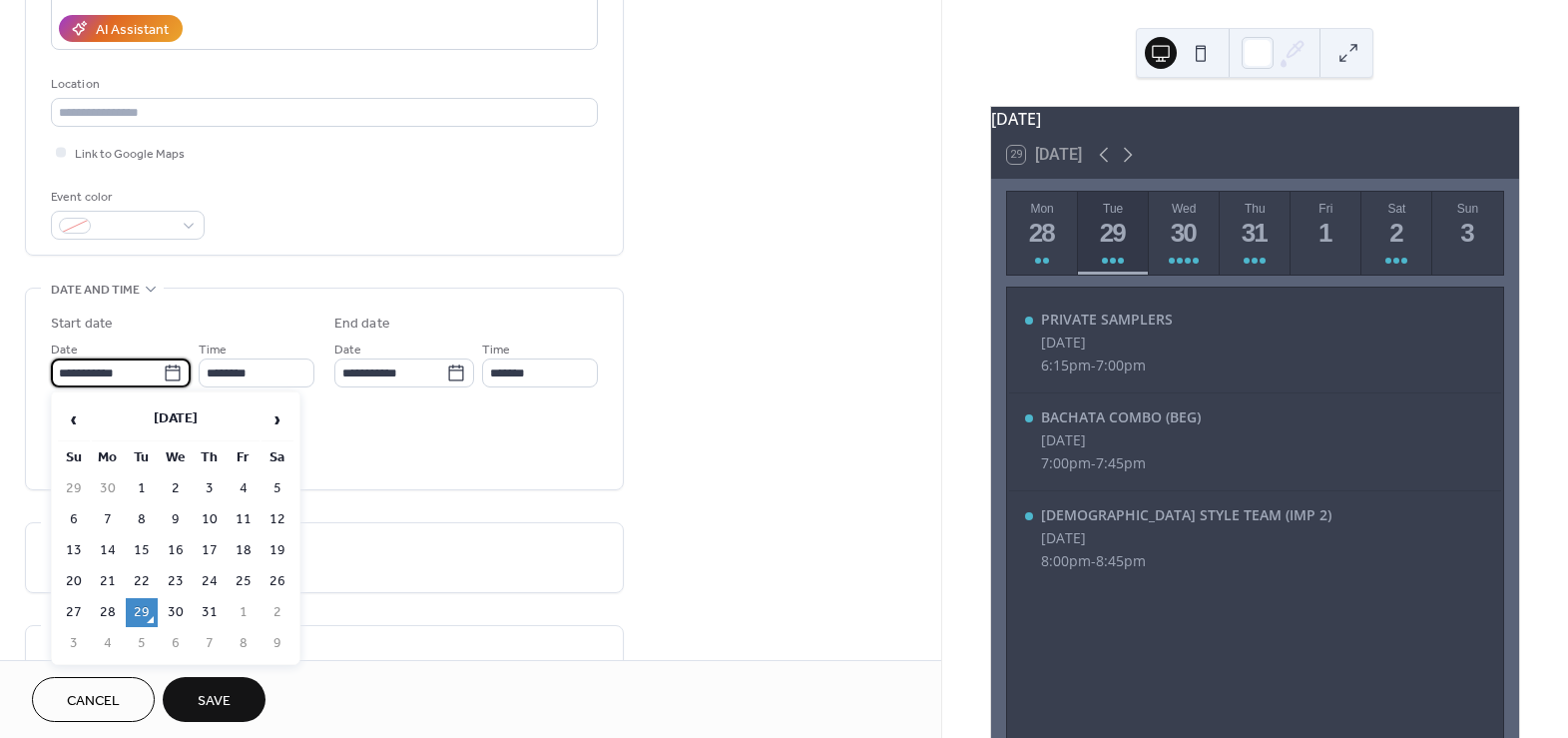 click on "30" at bounding box center (176, 612) 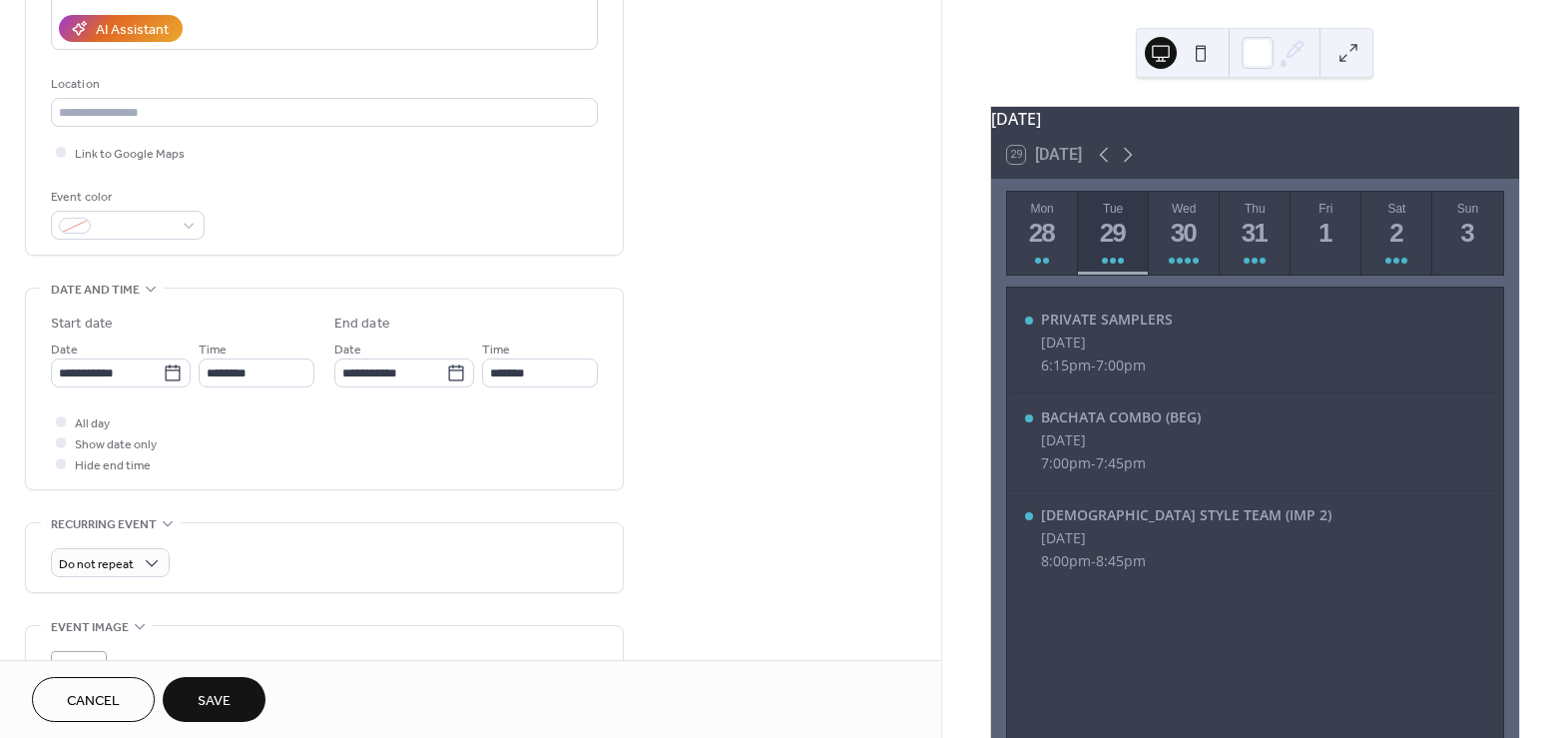 click on "Save" at bounding box center (214, 701) 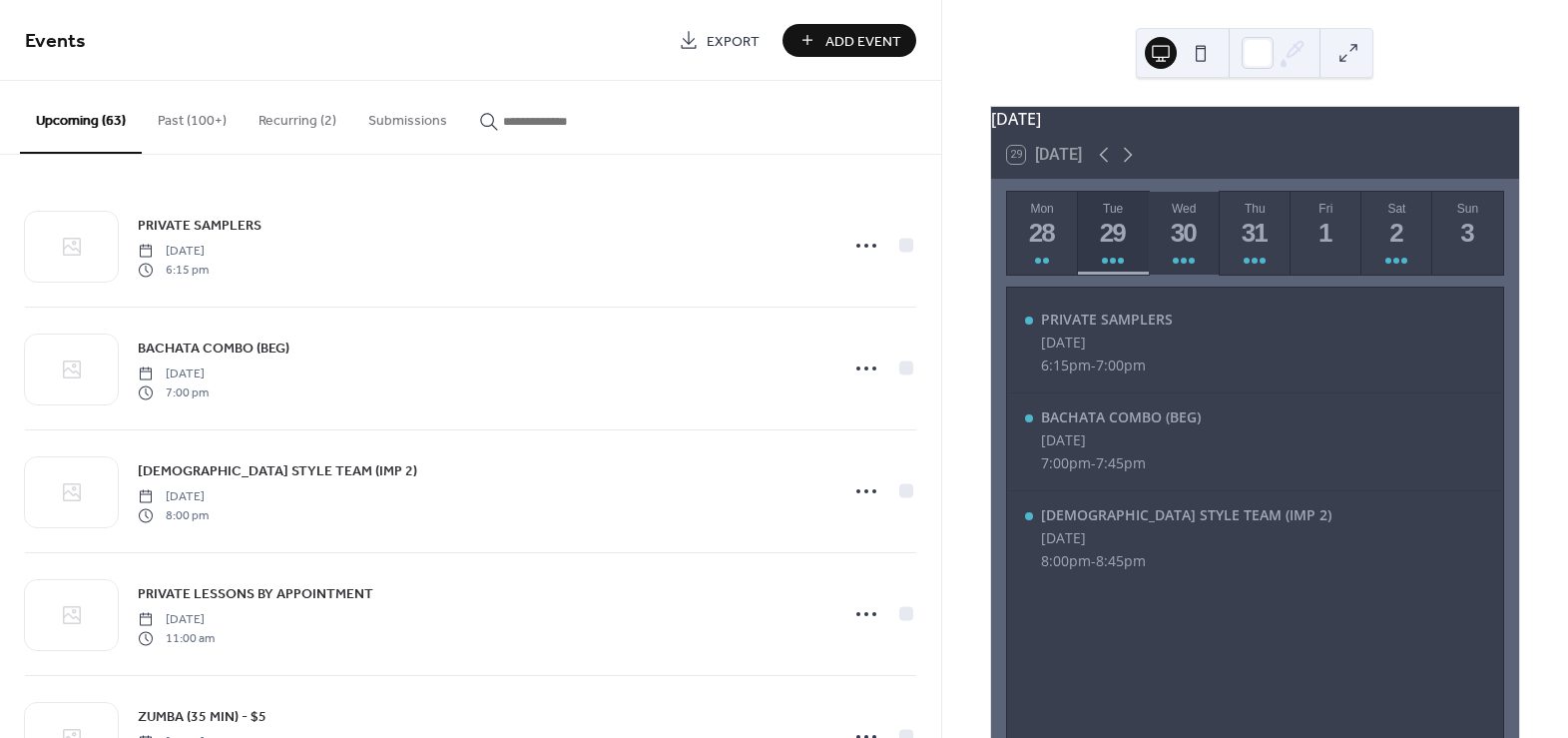 click at bounding box center [1184, 261] 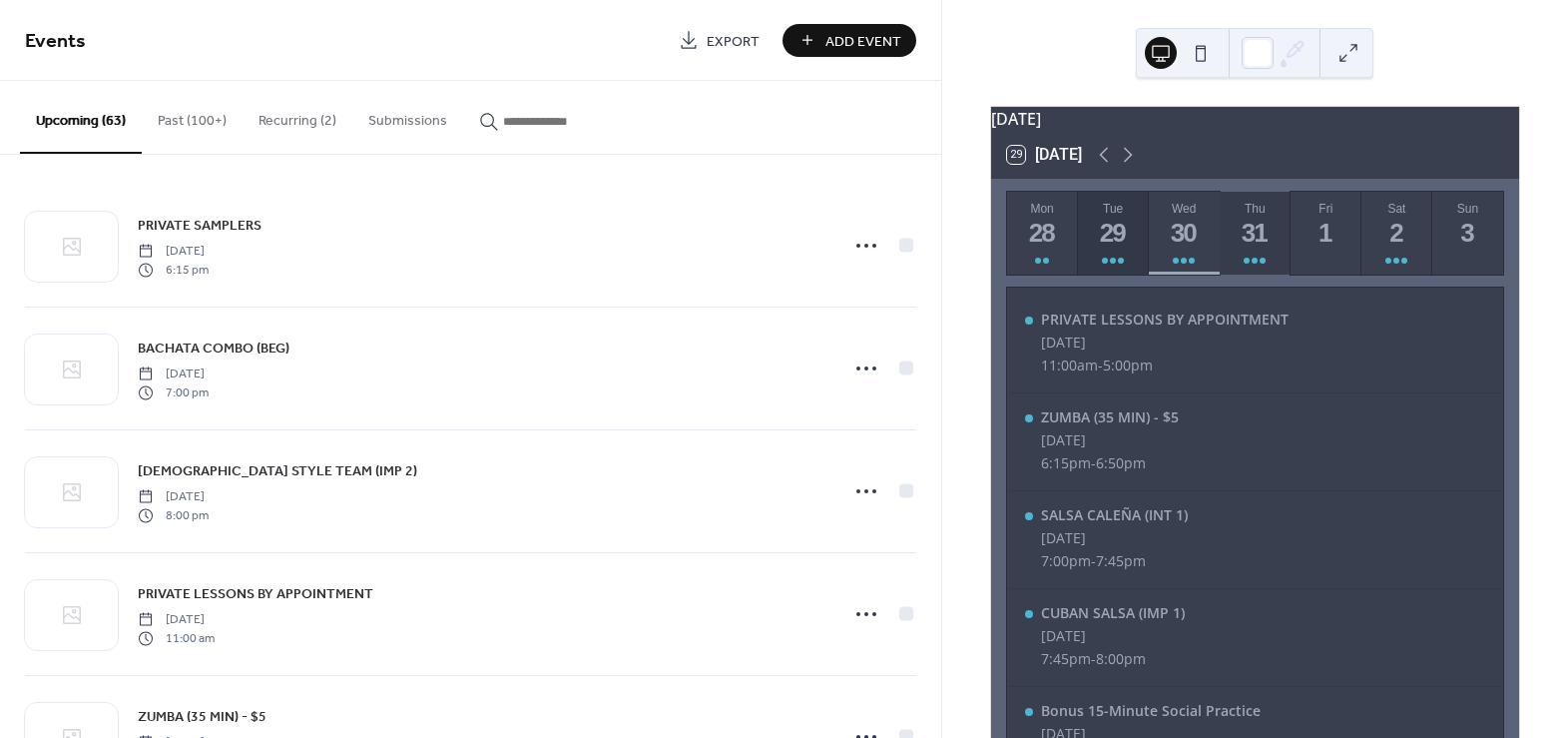click on "Thu 31" at bounding box center (1255, 233) 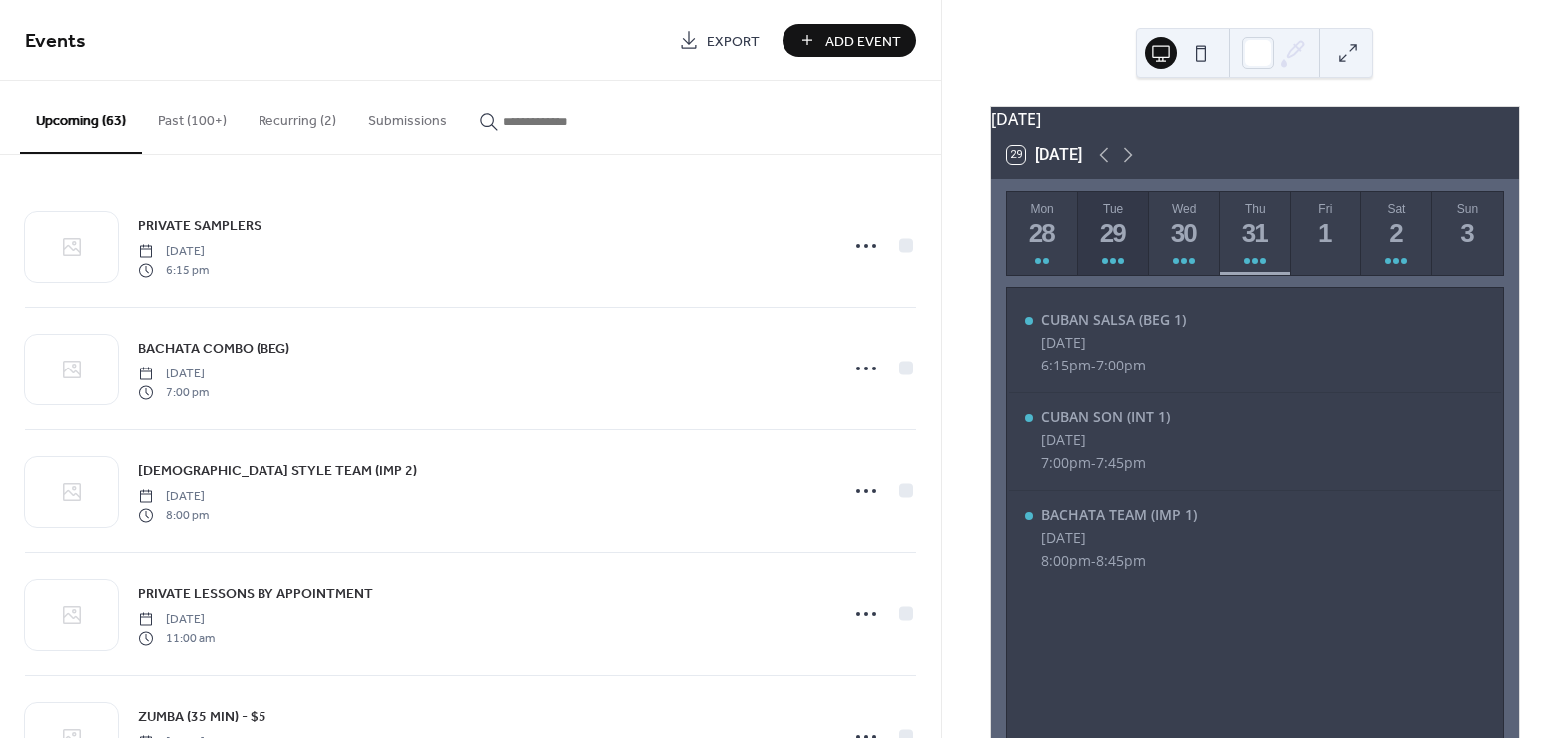 click on "Add Event" at bounding box center (863, 41) 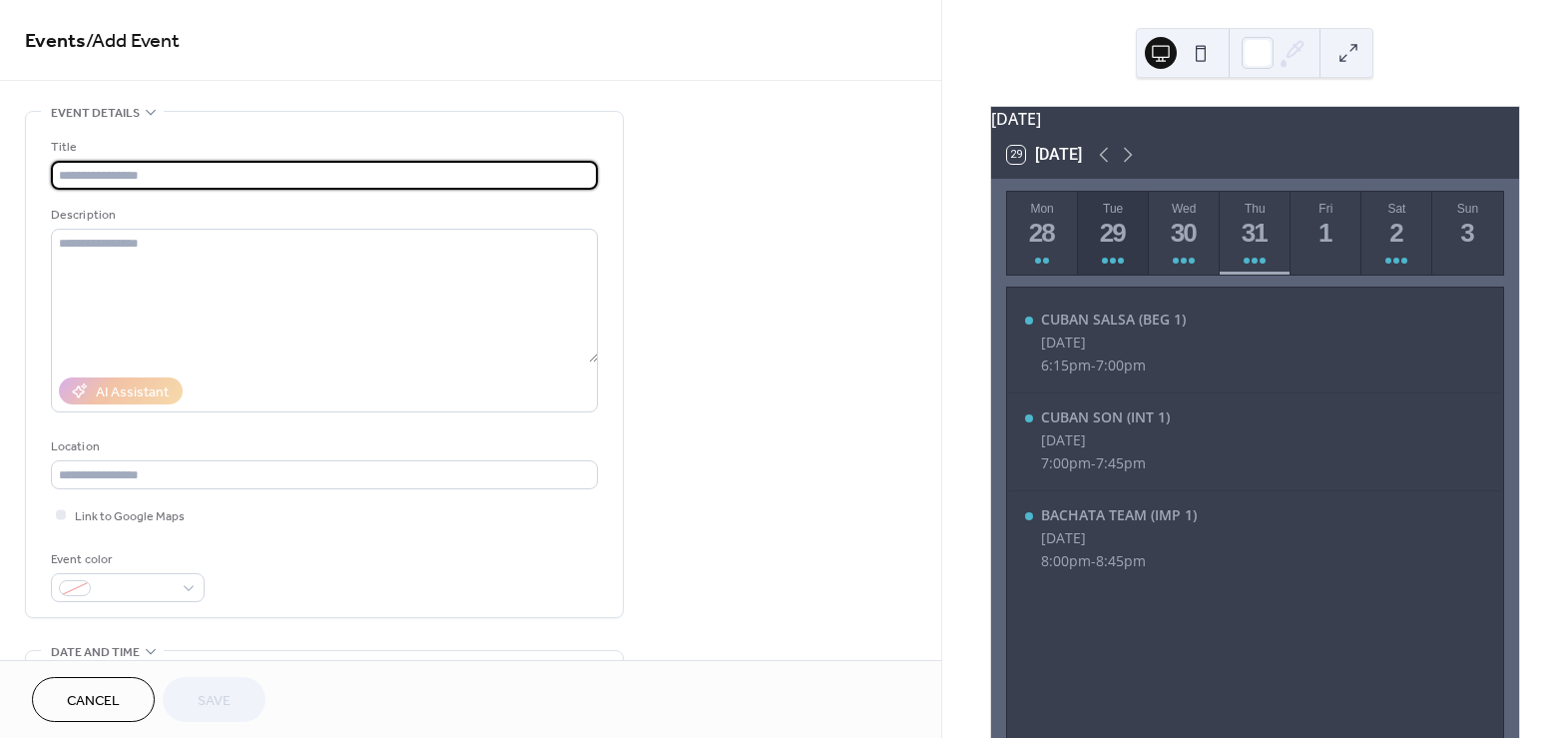click at bounding box center [324, 175] 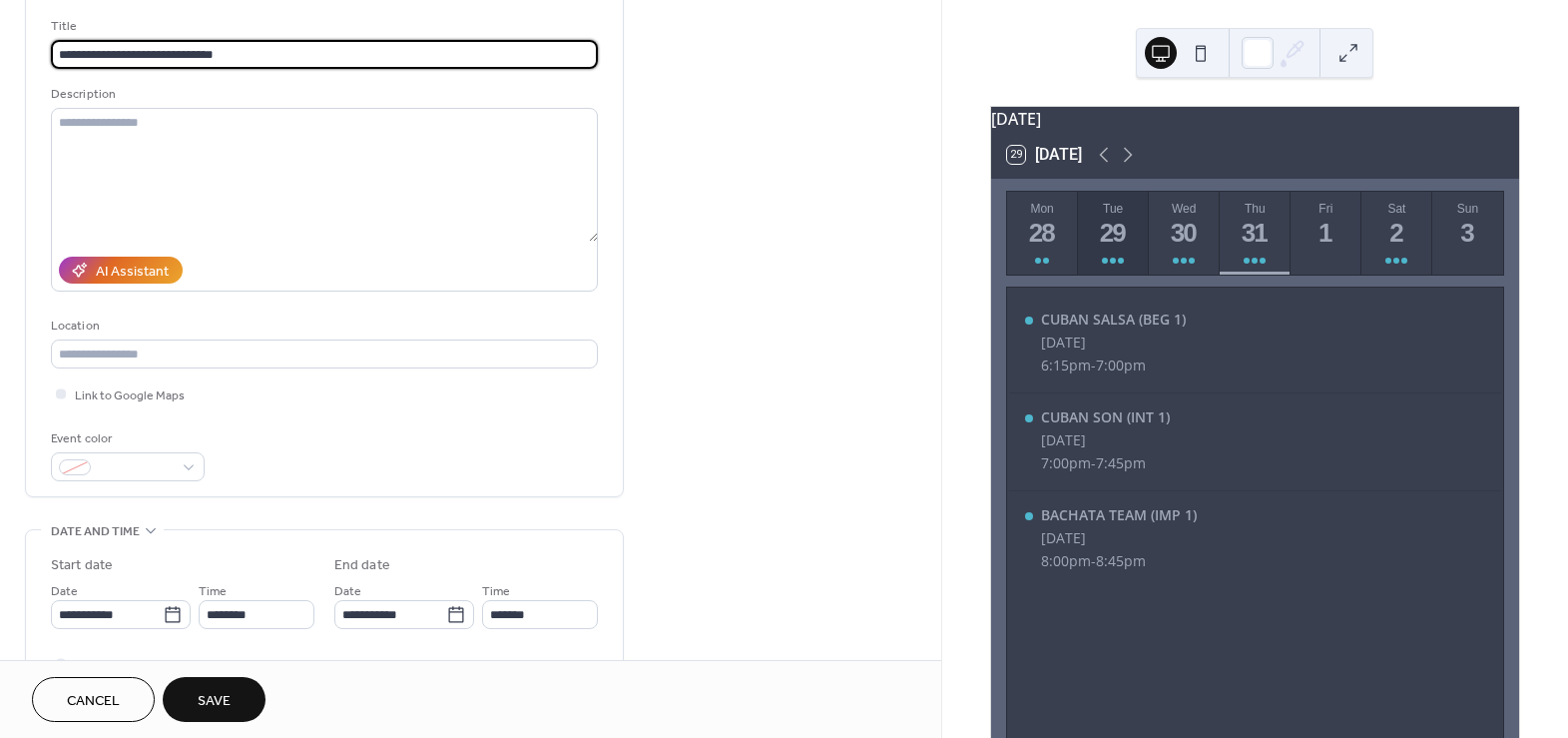 scroll, scrollTop: 272, scrollLeft: 0, axis: vertical 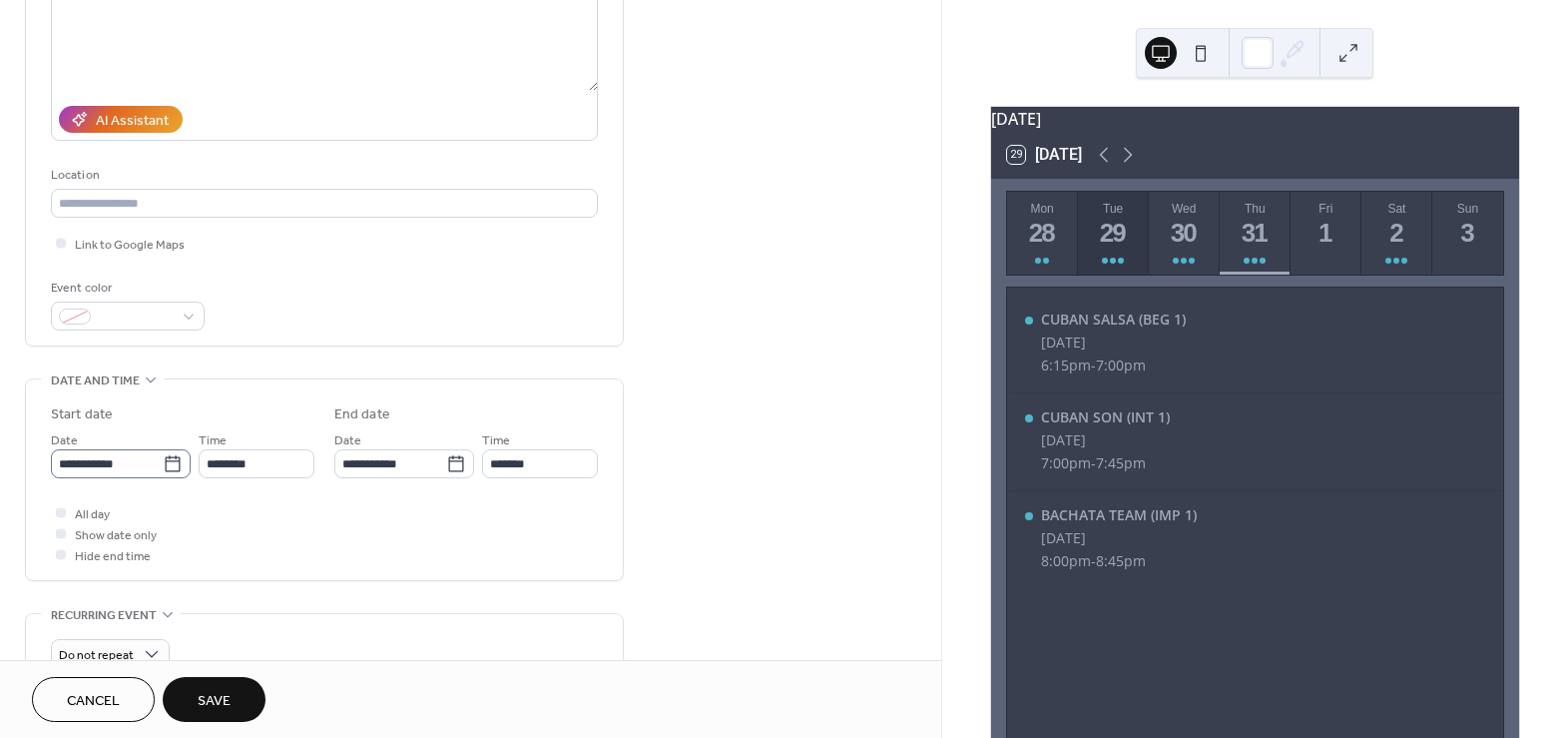 type on "**********" 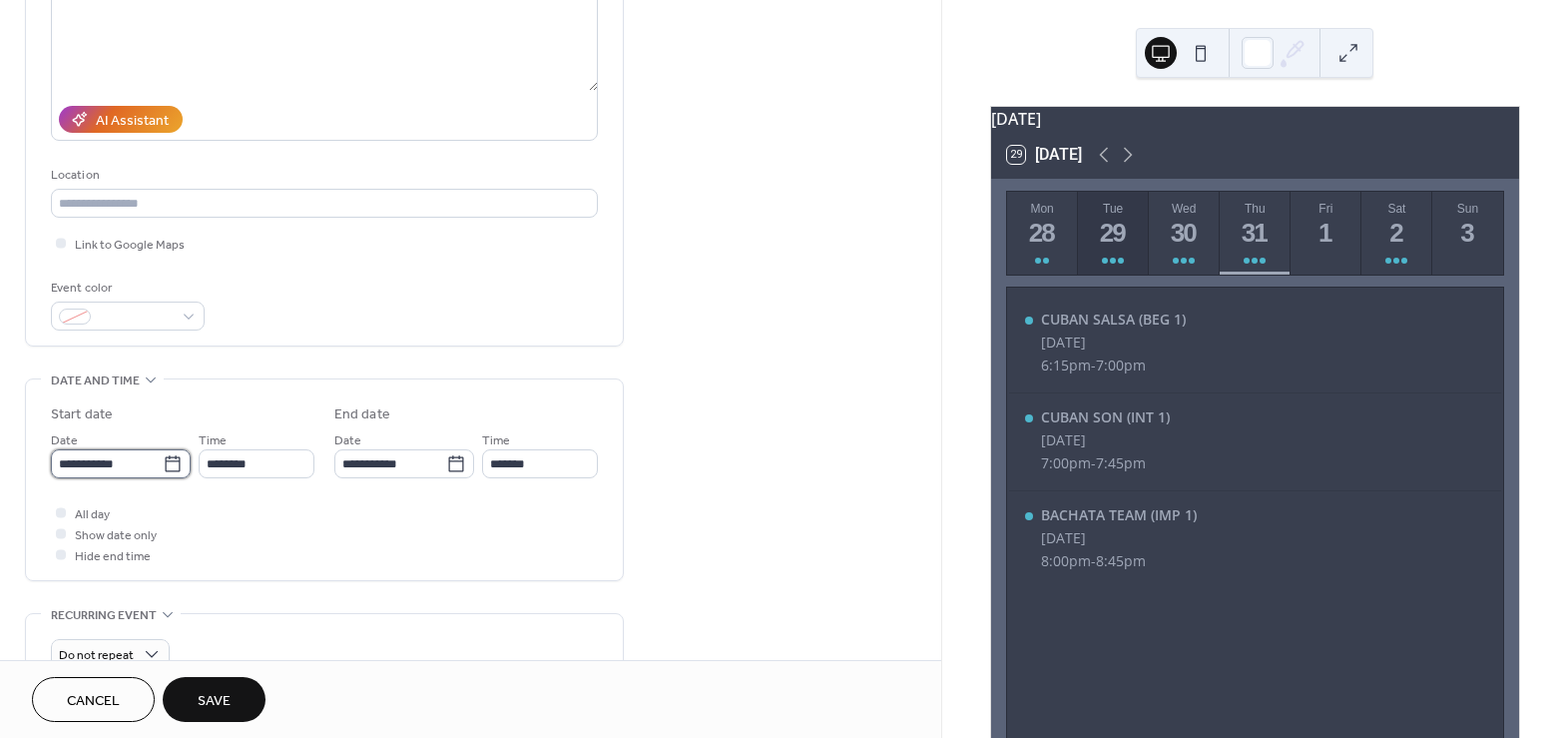click on "**********" at bounding box center (107, 463) 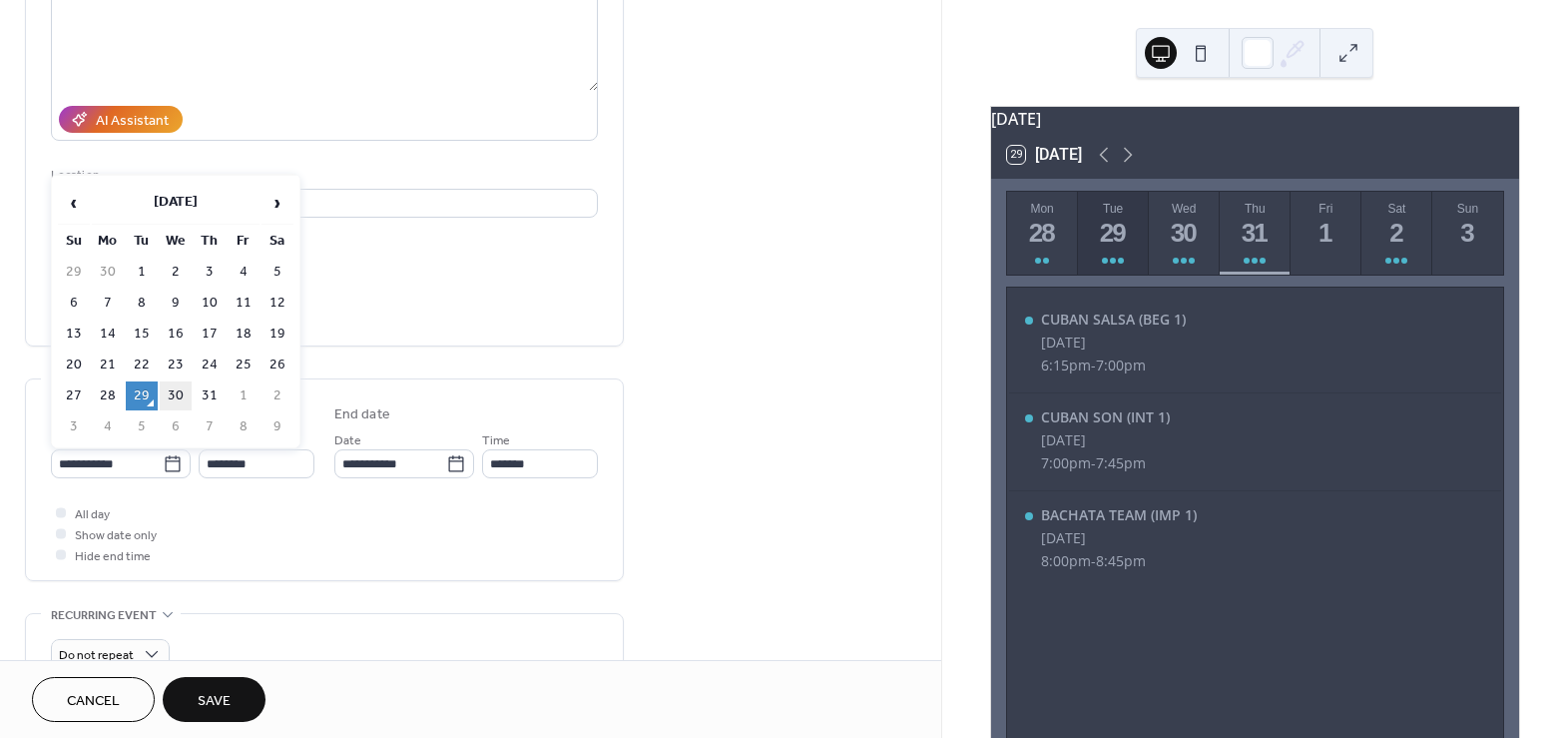 click on "30" at bounding box center (176, 395) 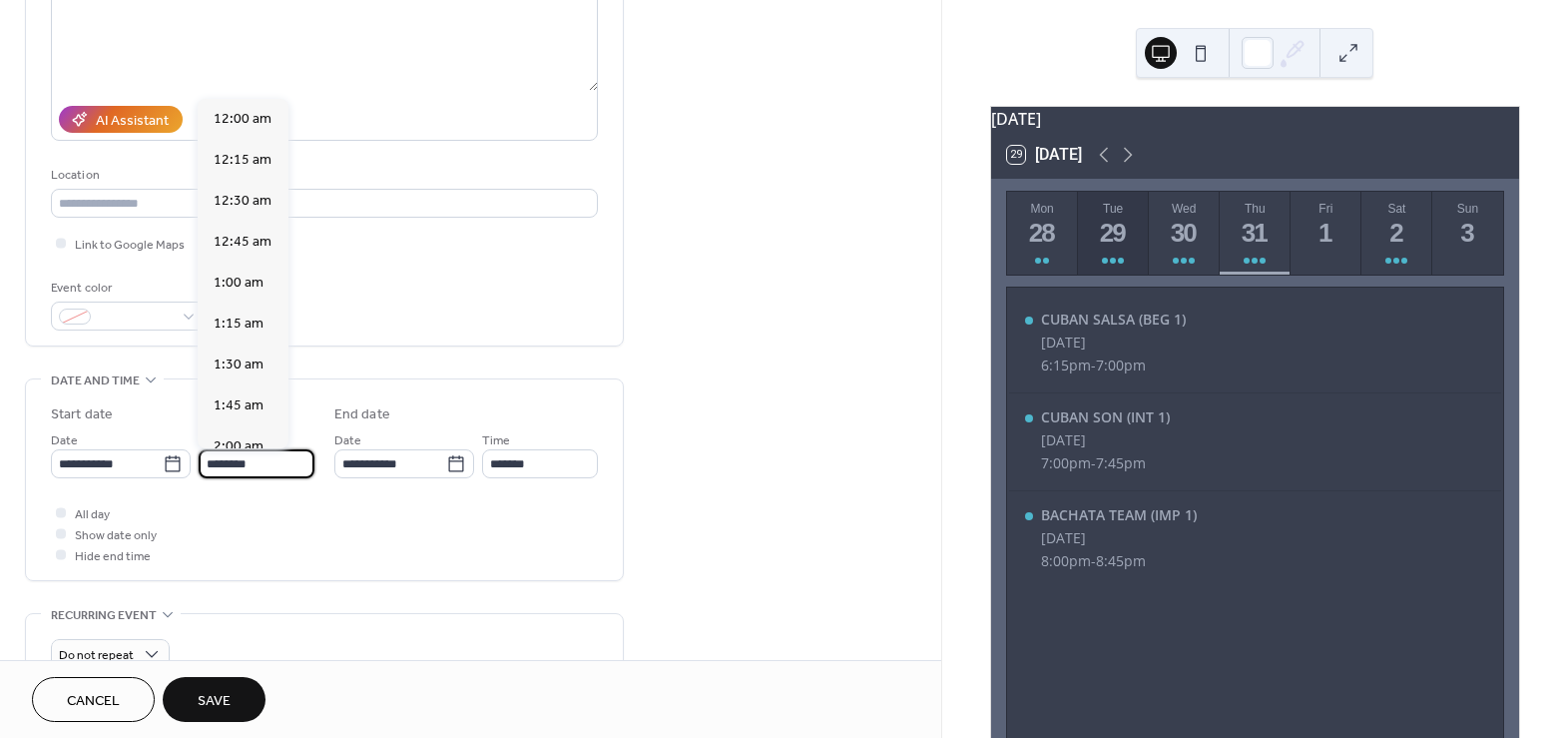 click on "********" at bounding box center [257, 463] 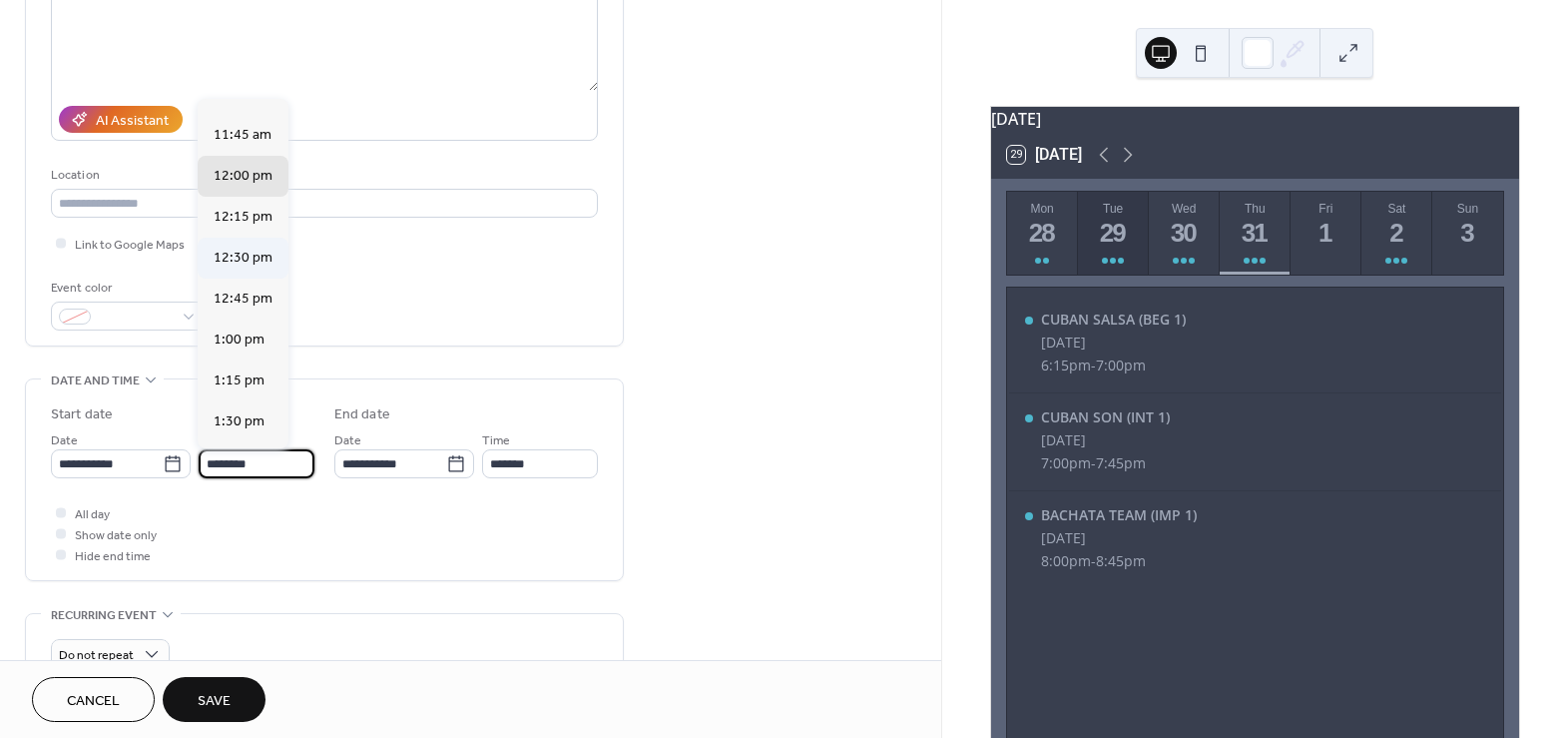 scroll, scrollTop: 1766, scrollLeft: 0, axis: vertical 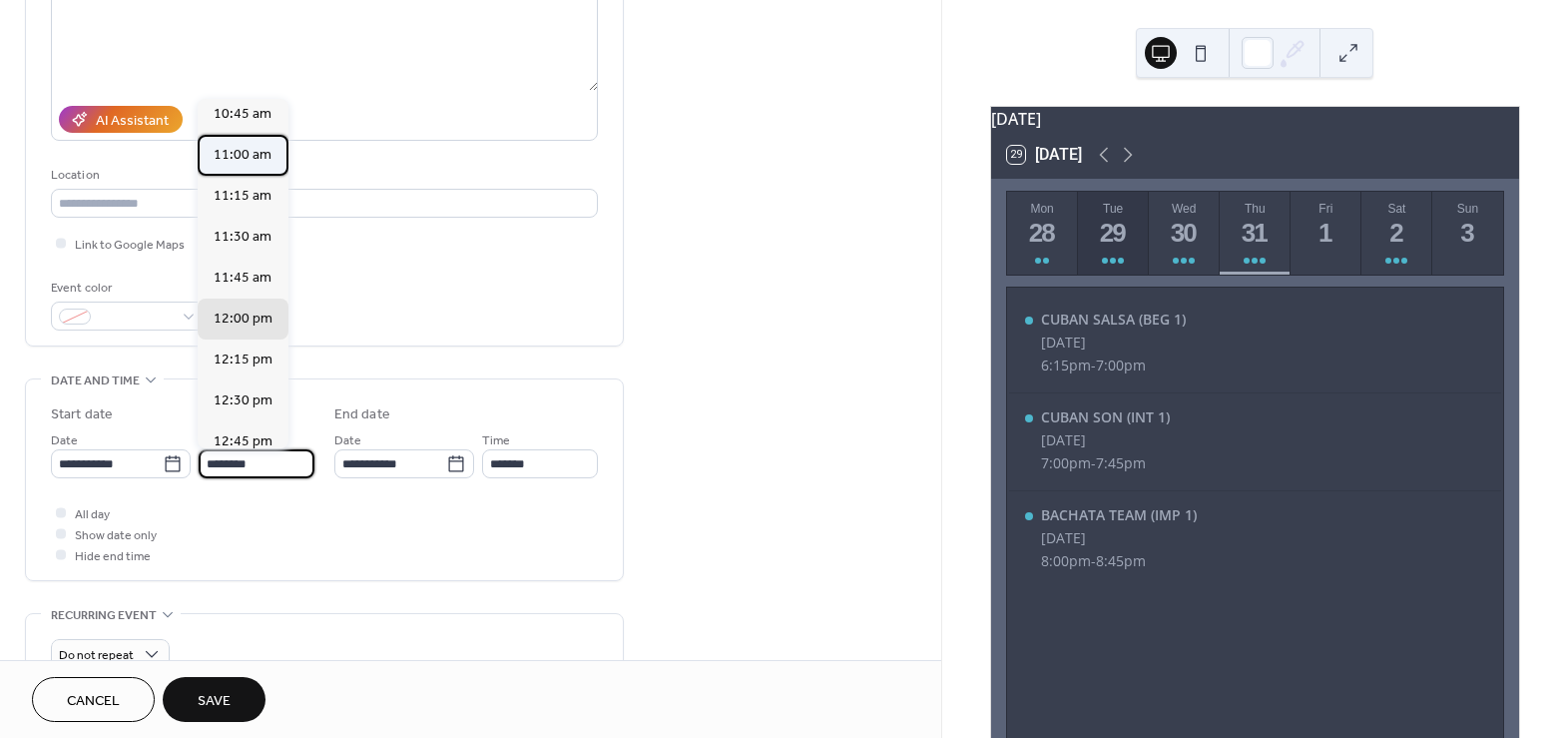 click on "11:00 am" at bounding box center (243, 154) 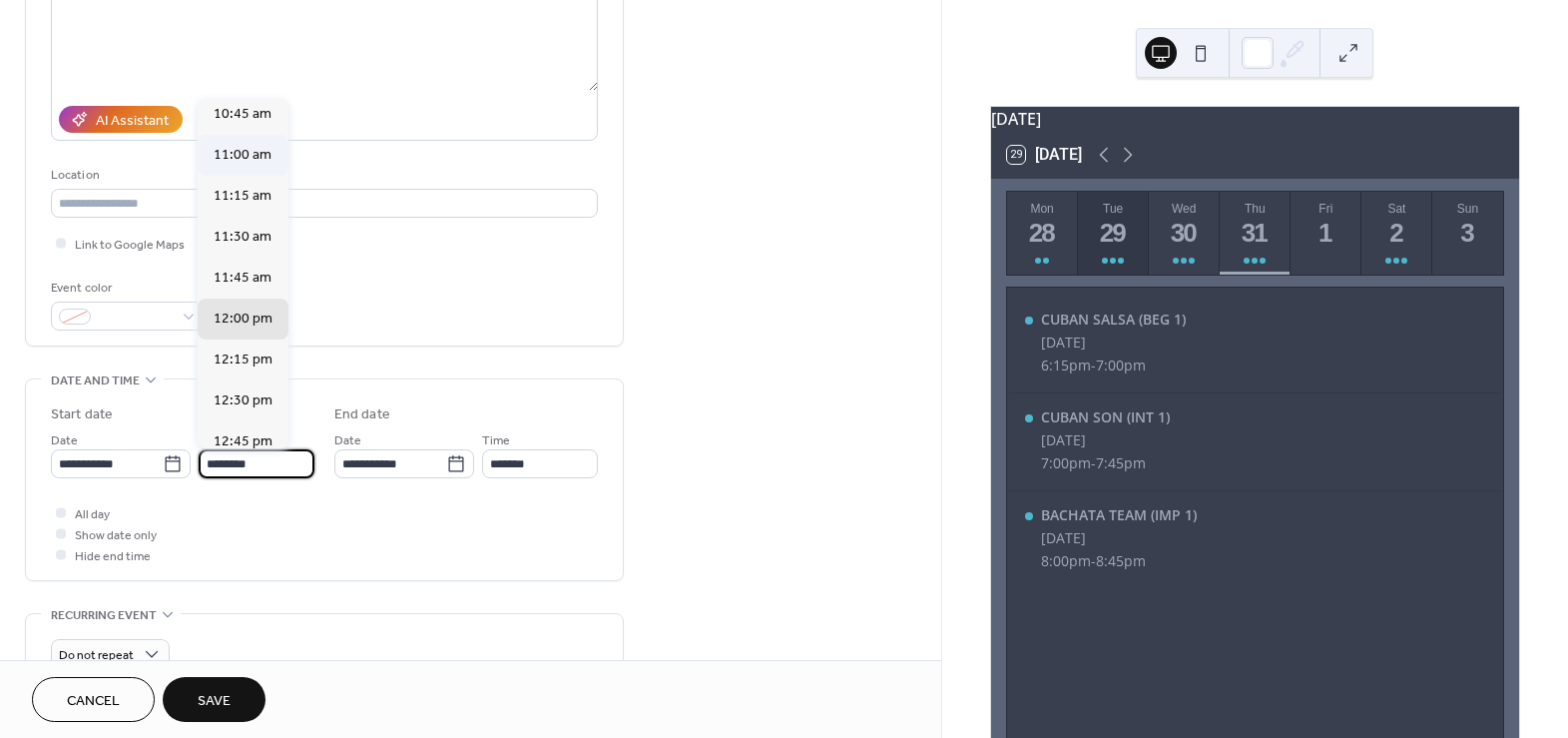 type on "********" 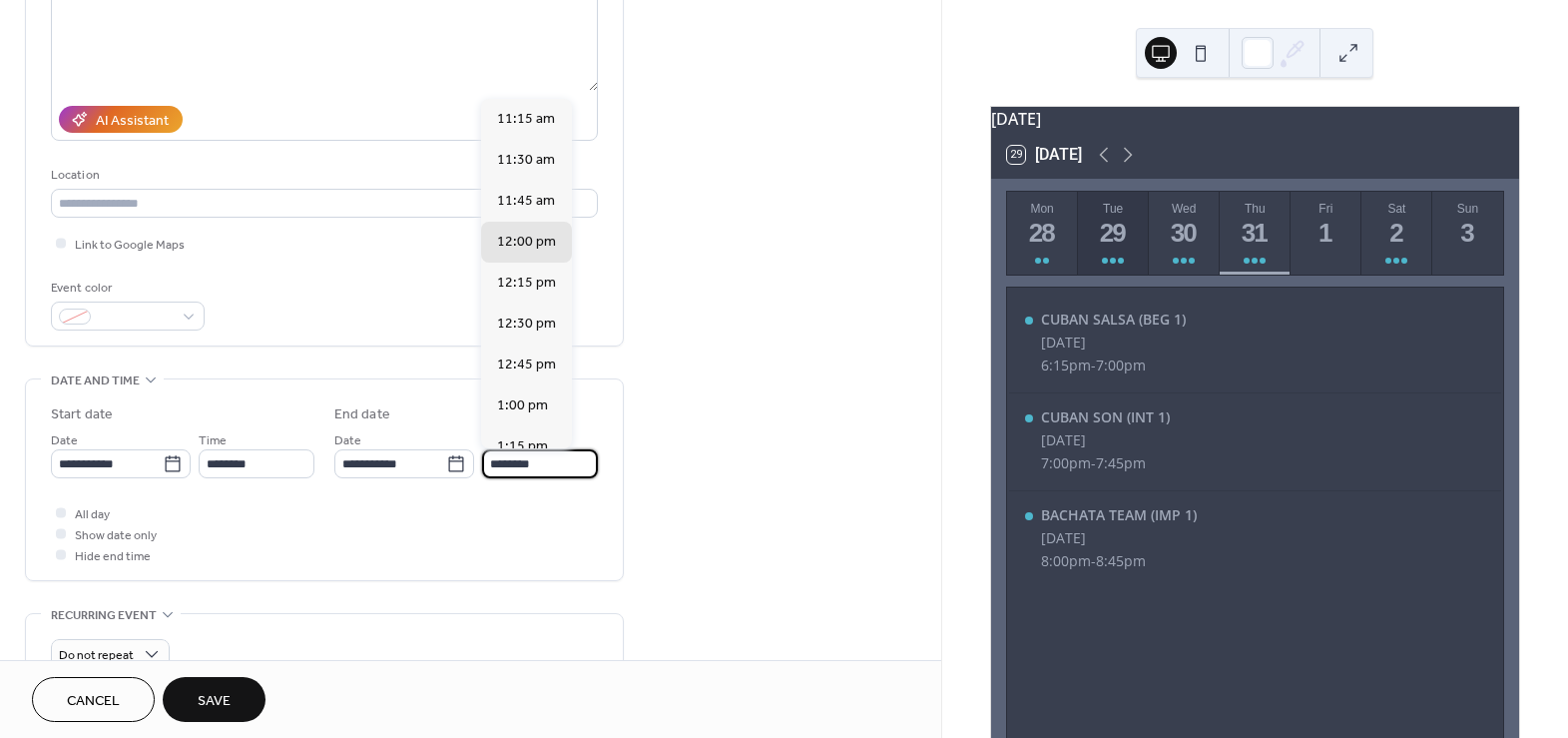 click on "********" at bounding box center [540, 463] 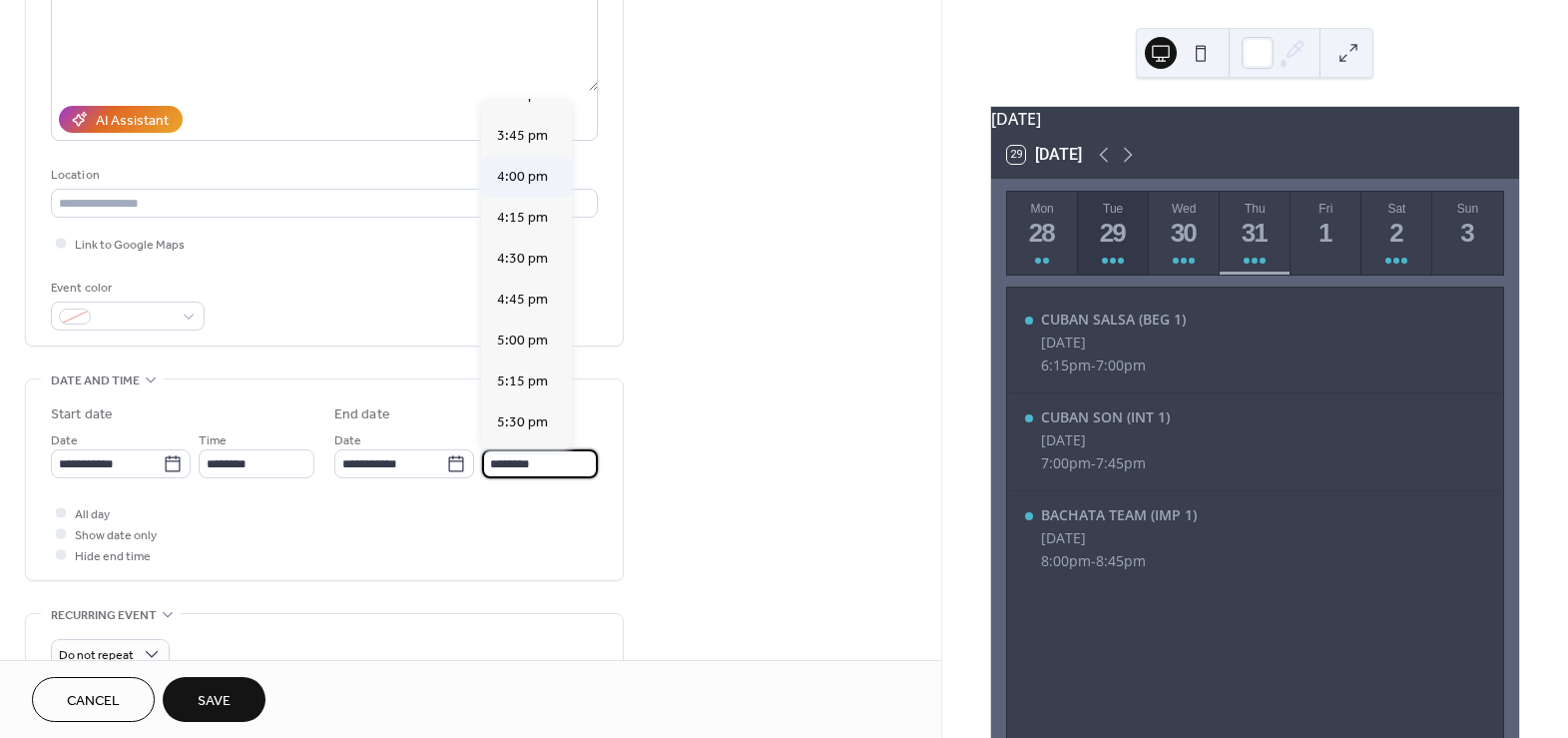 scroll, scrollTop: 726, scrollLeft: 0, axis: vertical 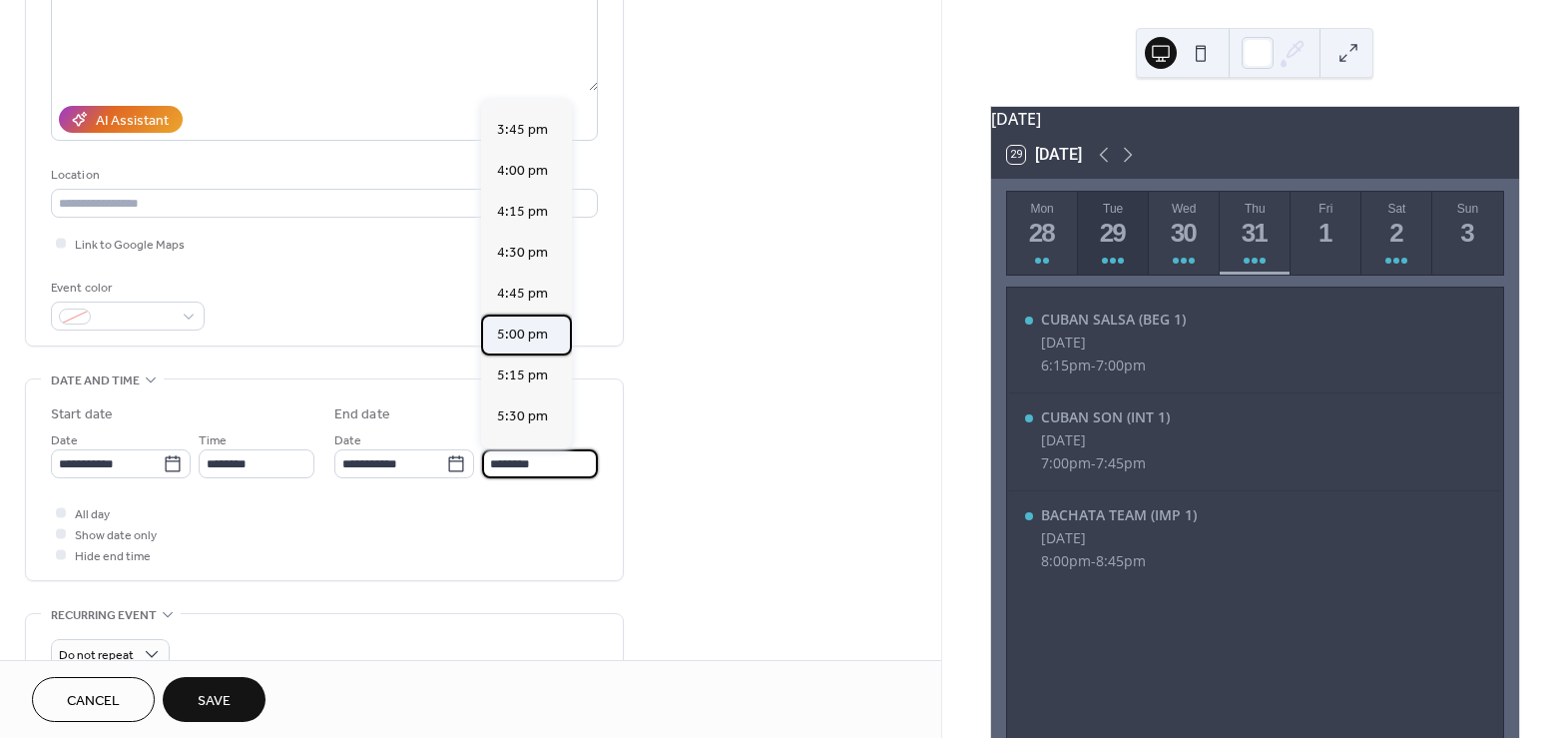 click on "5:00 pm" at bounding box center [522, 334] 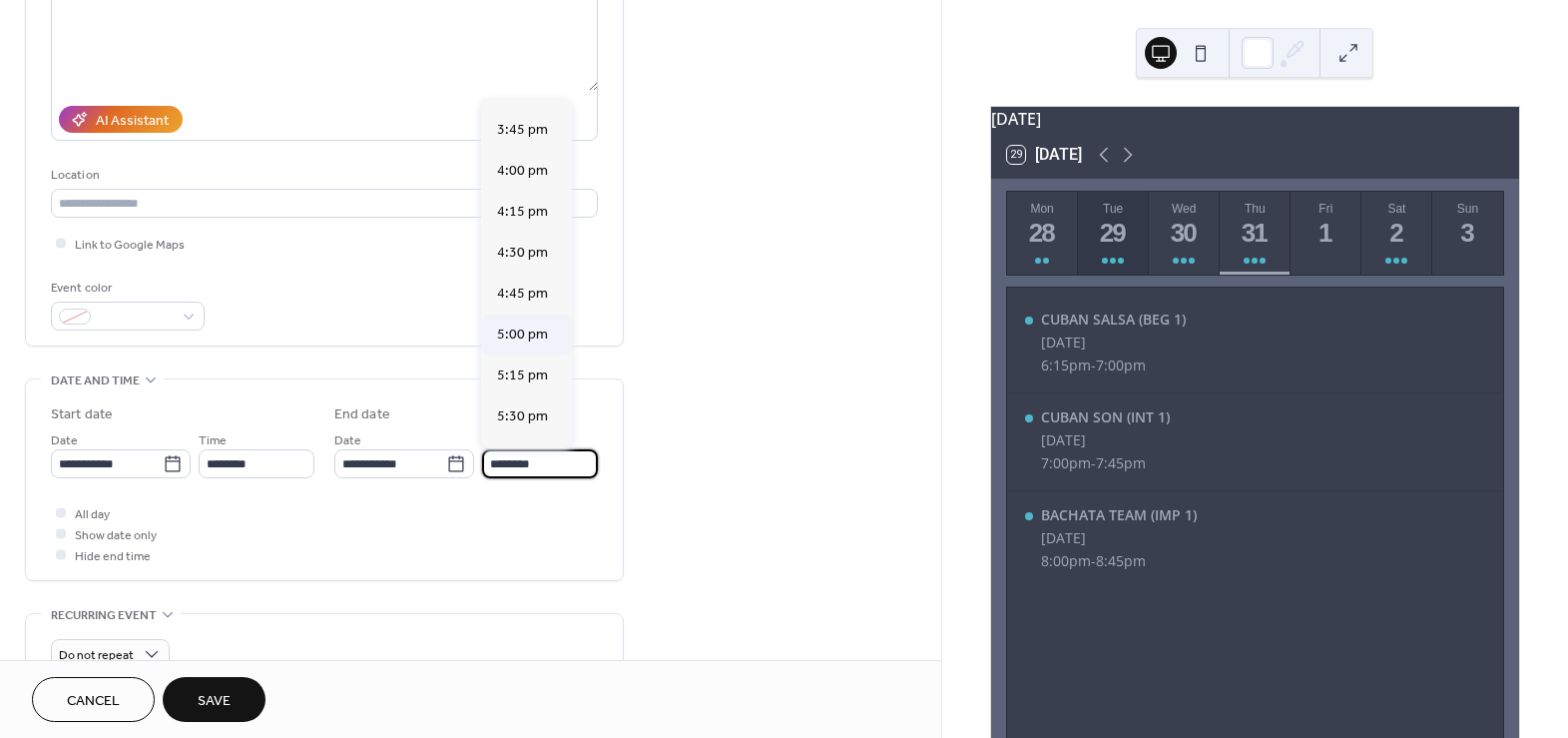 type on "*******" 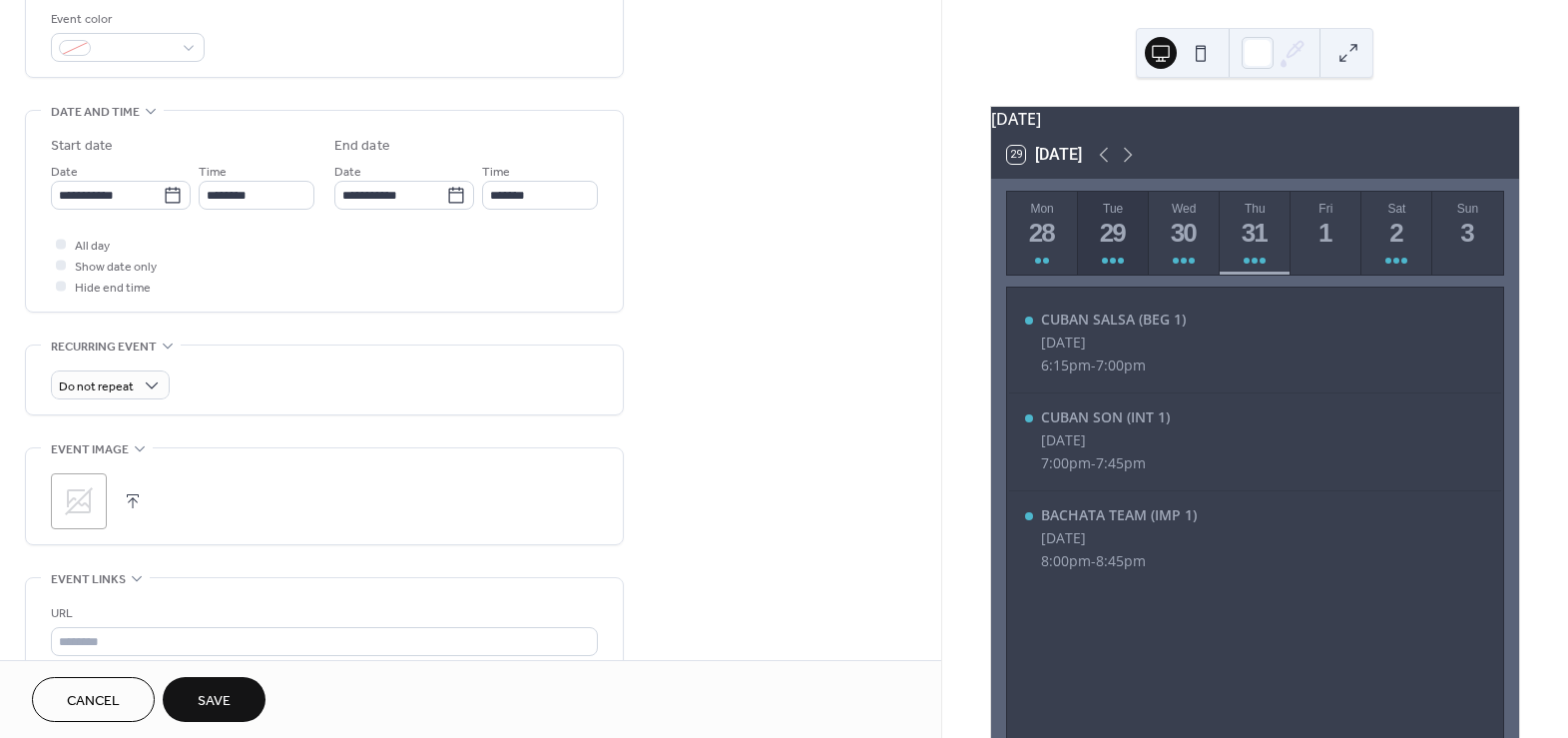 scroll, scrollTop: 544, scrollLeft: 0, axis: vertical 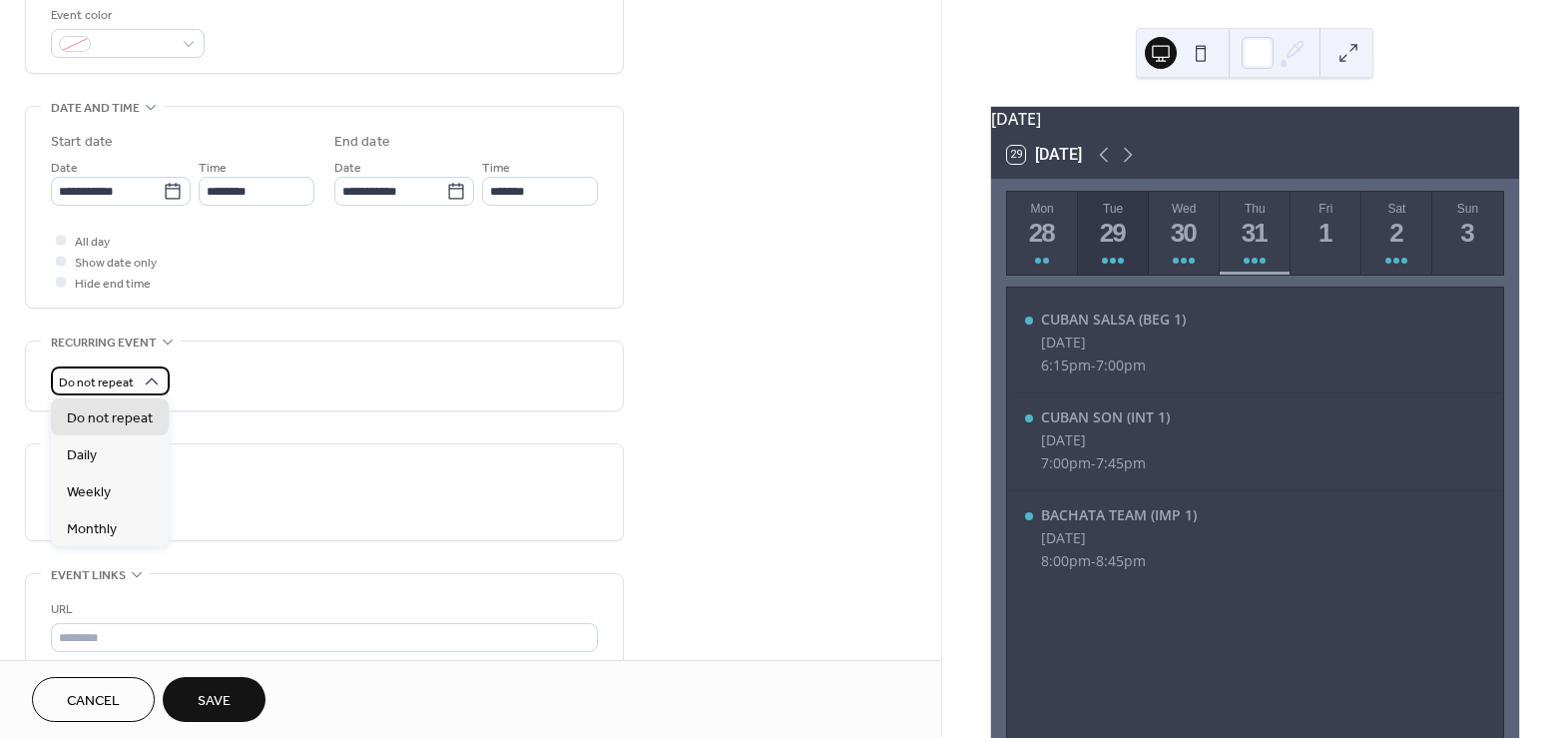 click on "Do not repeat" at bounding box center [96, 382] 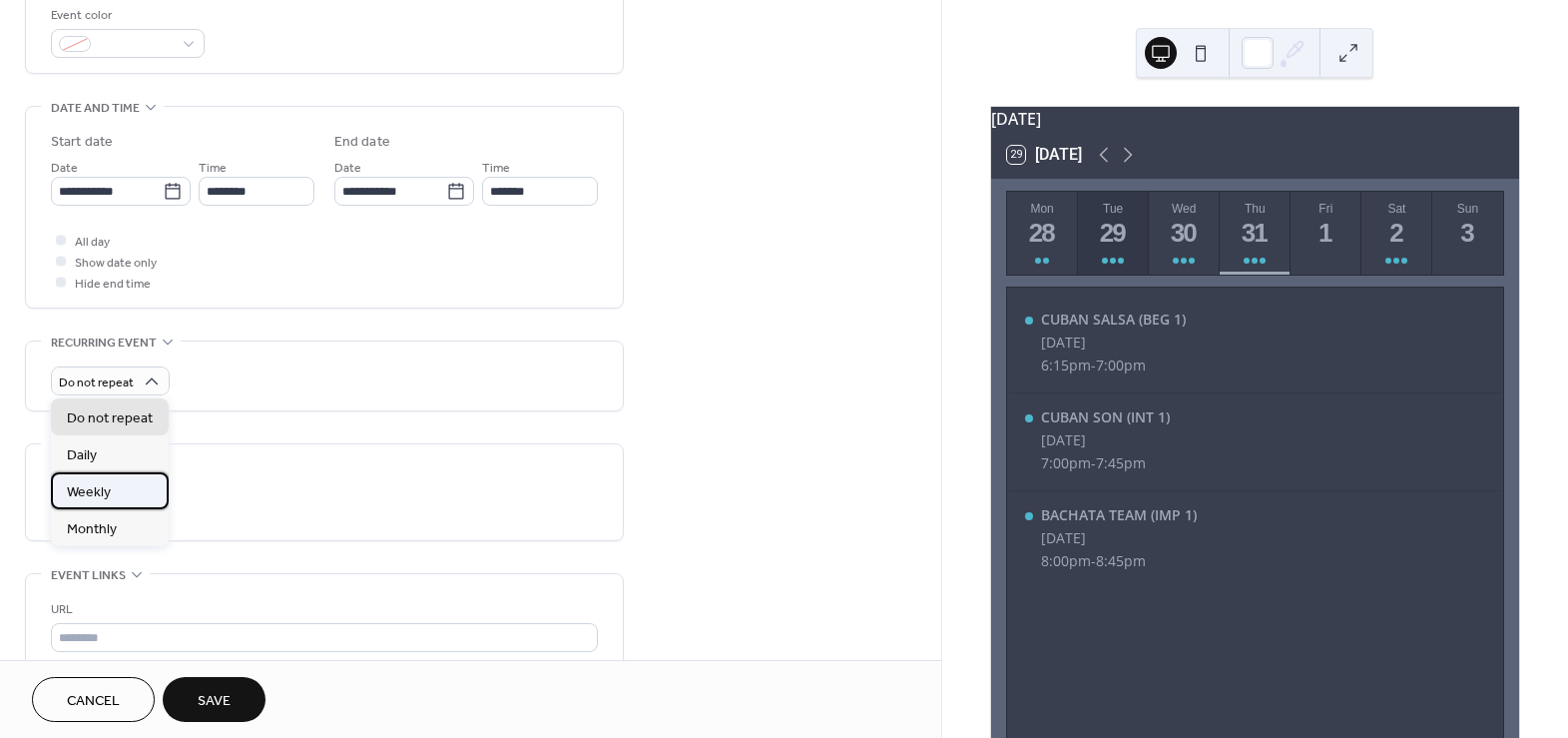 click on "Weekly" at bounding box center [89, 491] 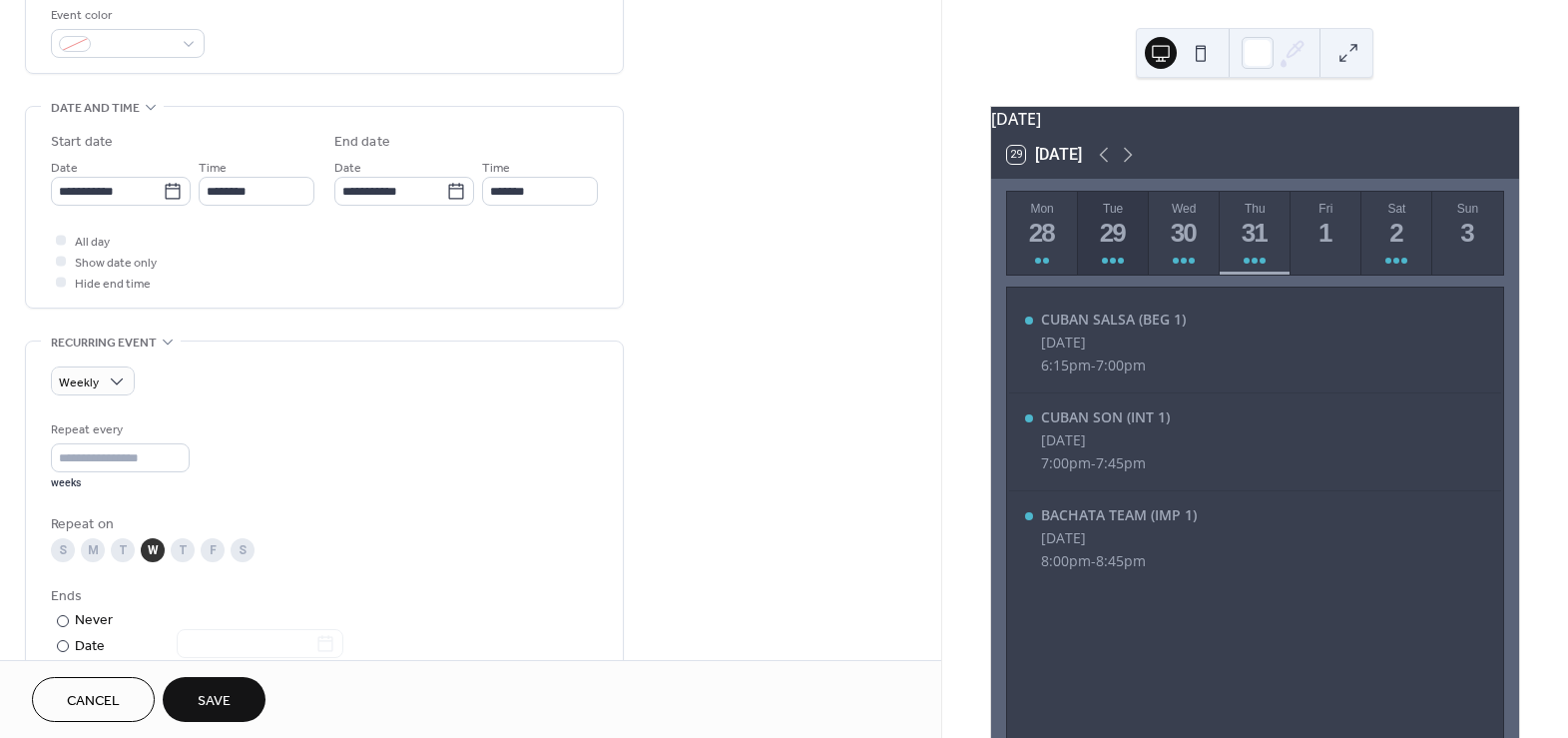 click on "M" at bounding box center [93, 550] 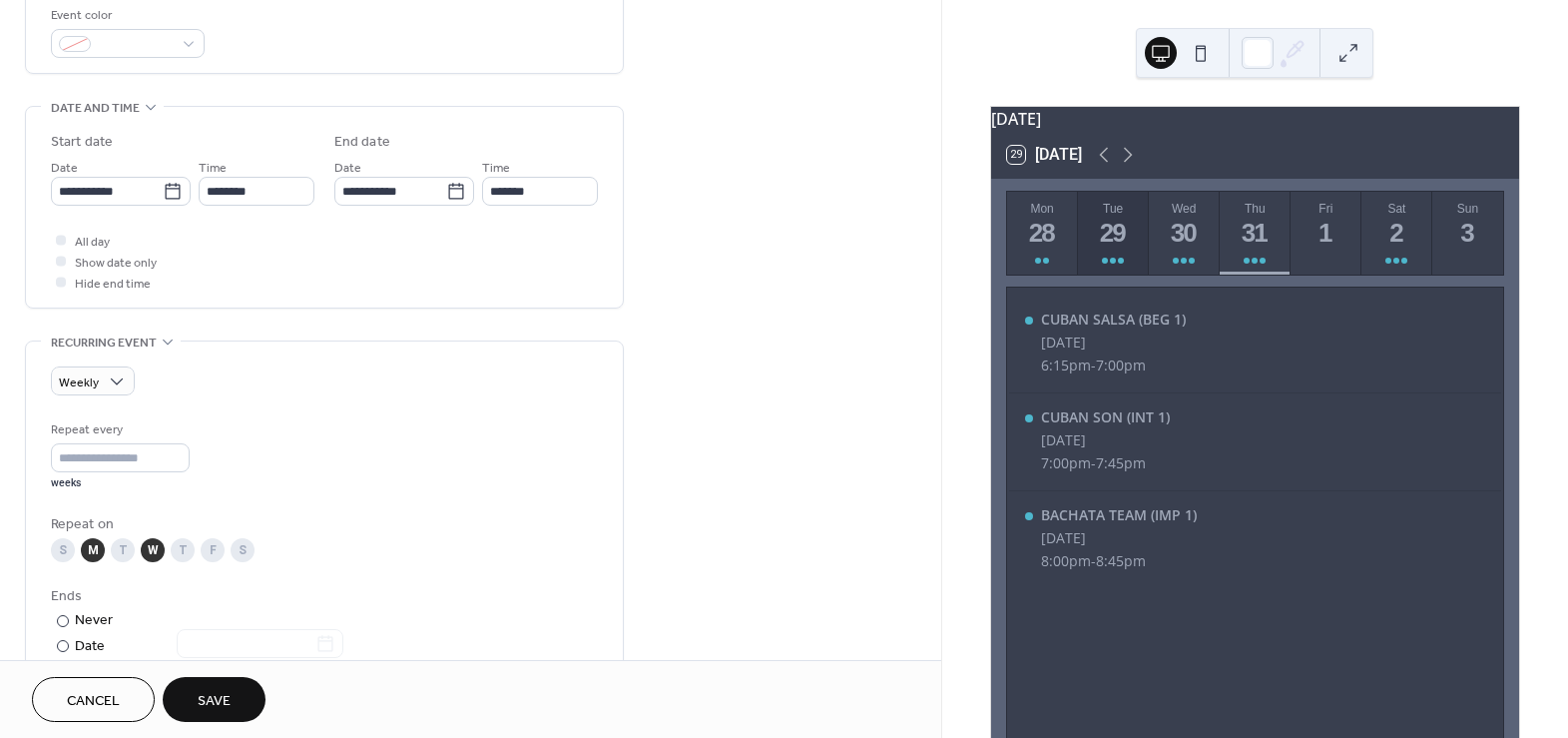 click on "T" at bounding box center [123, 550] 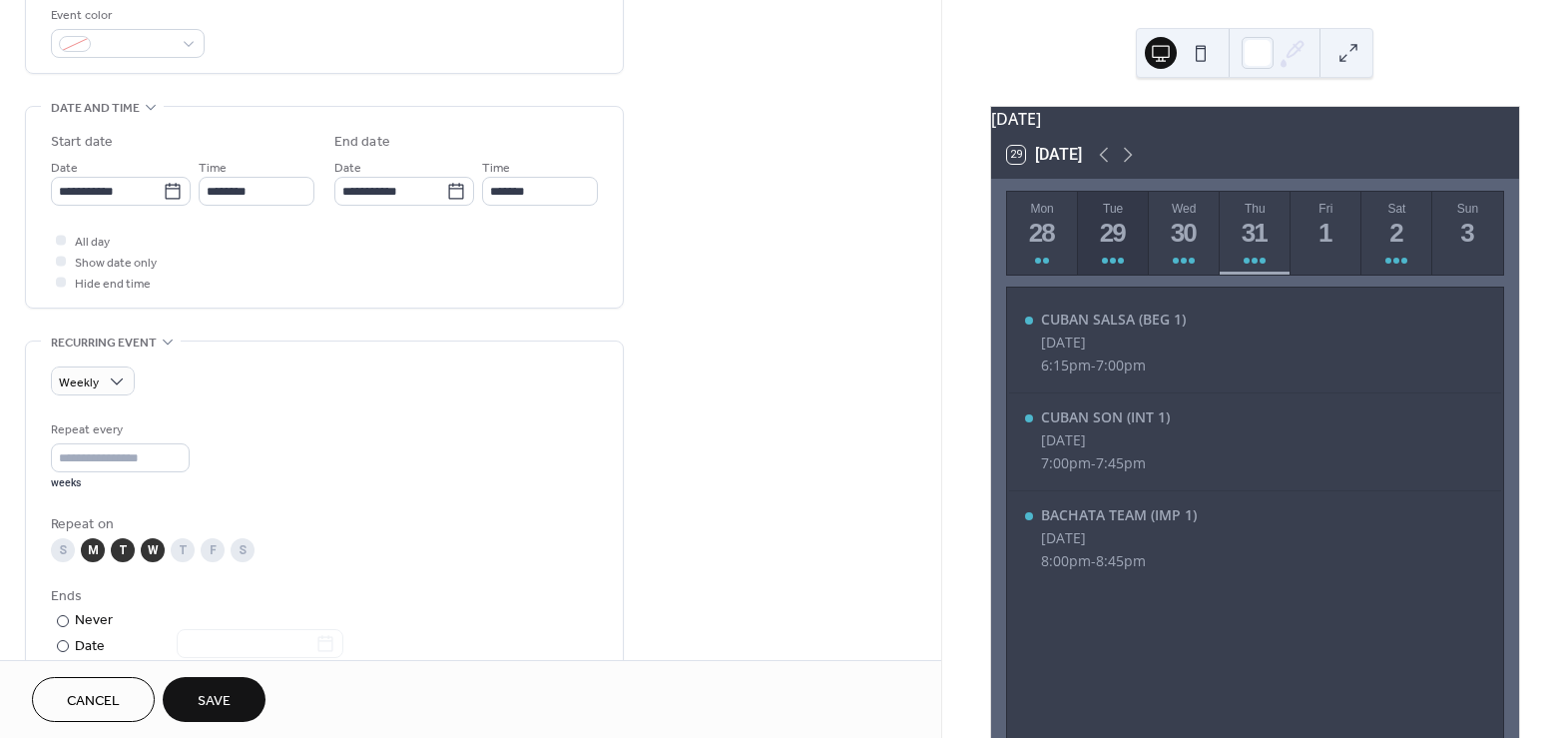 click on "T" at bounding box center [183, 550] 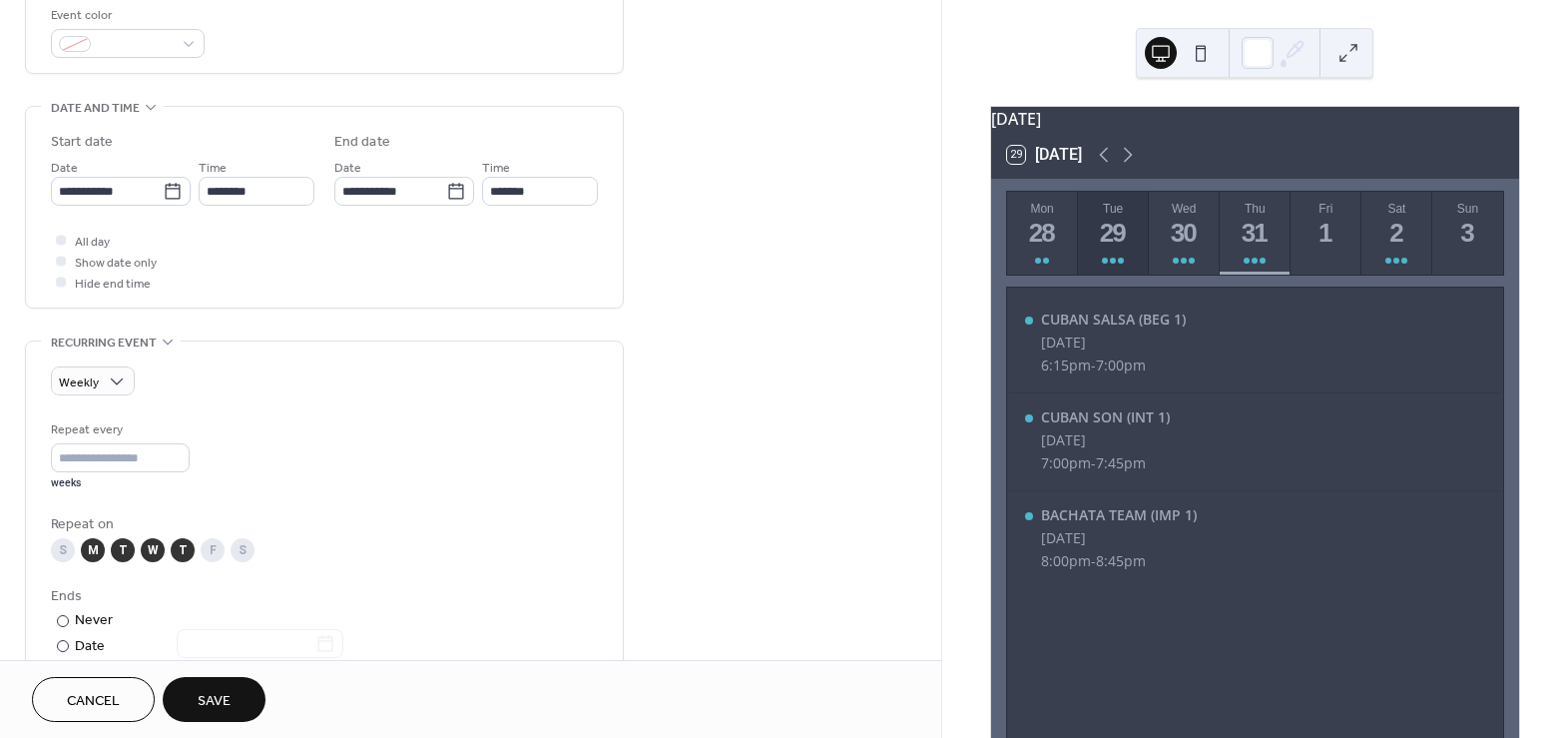 click on "F" at bounding box center (213, 550) 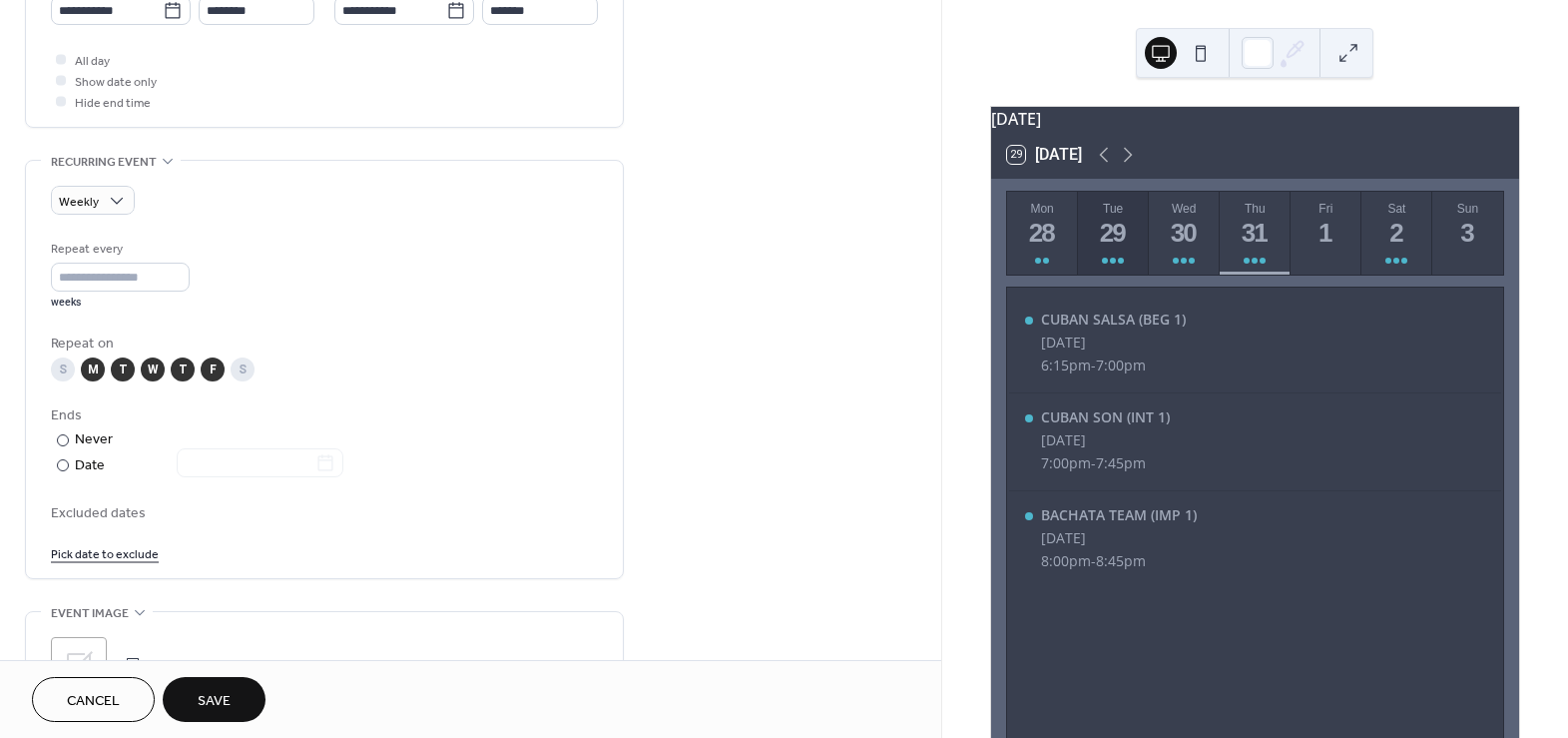 scroll, scrollTop: 726, scrollLeft: 0, axis: vertical 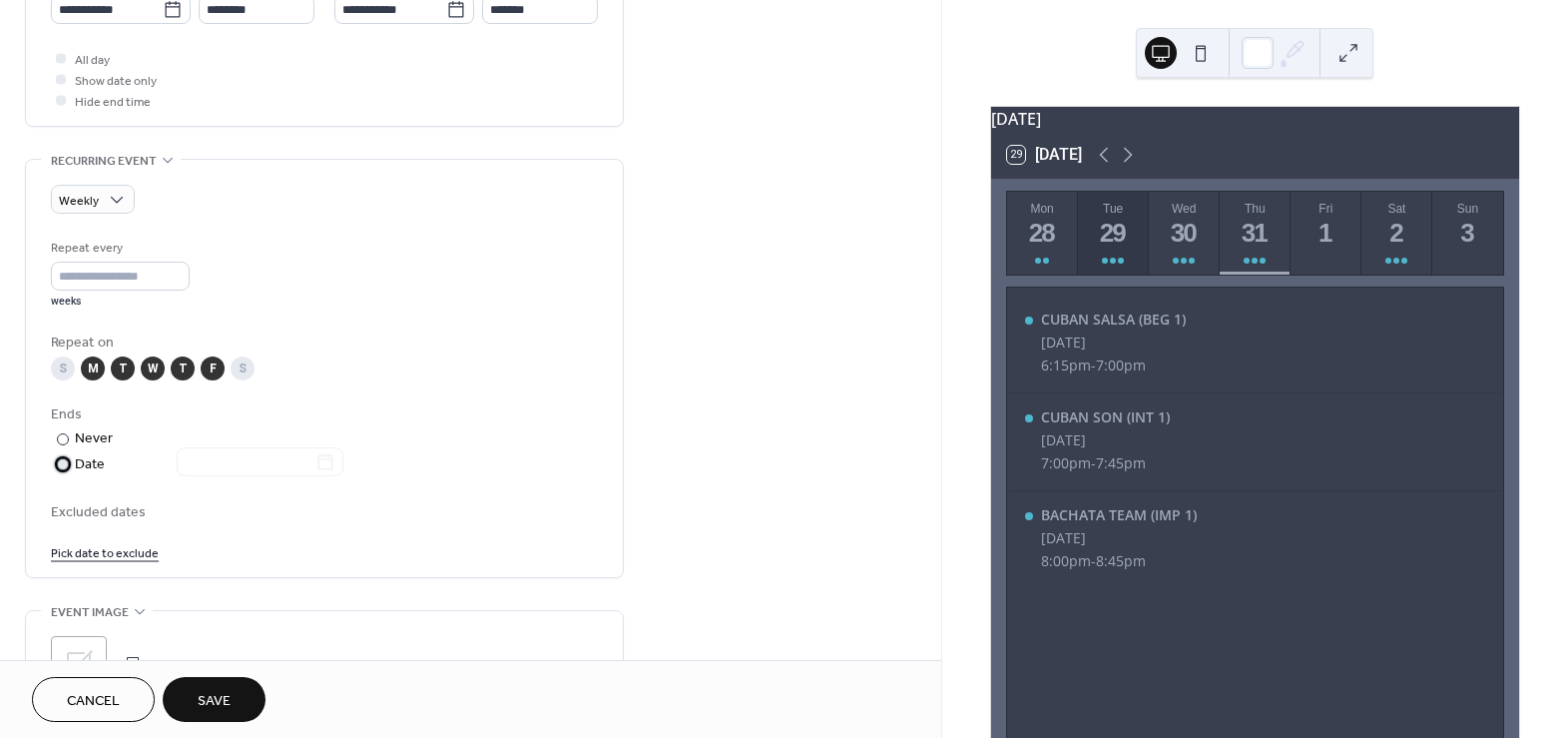 click at bounding box center (63, 464) 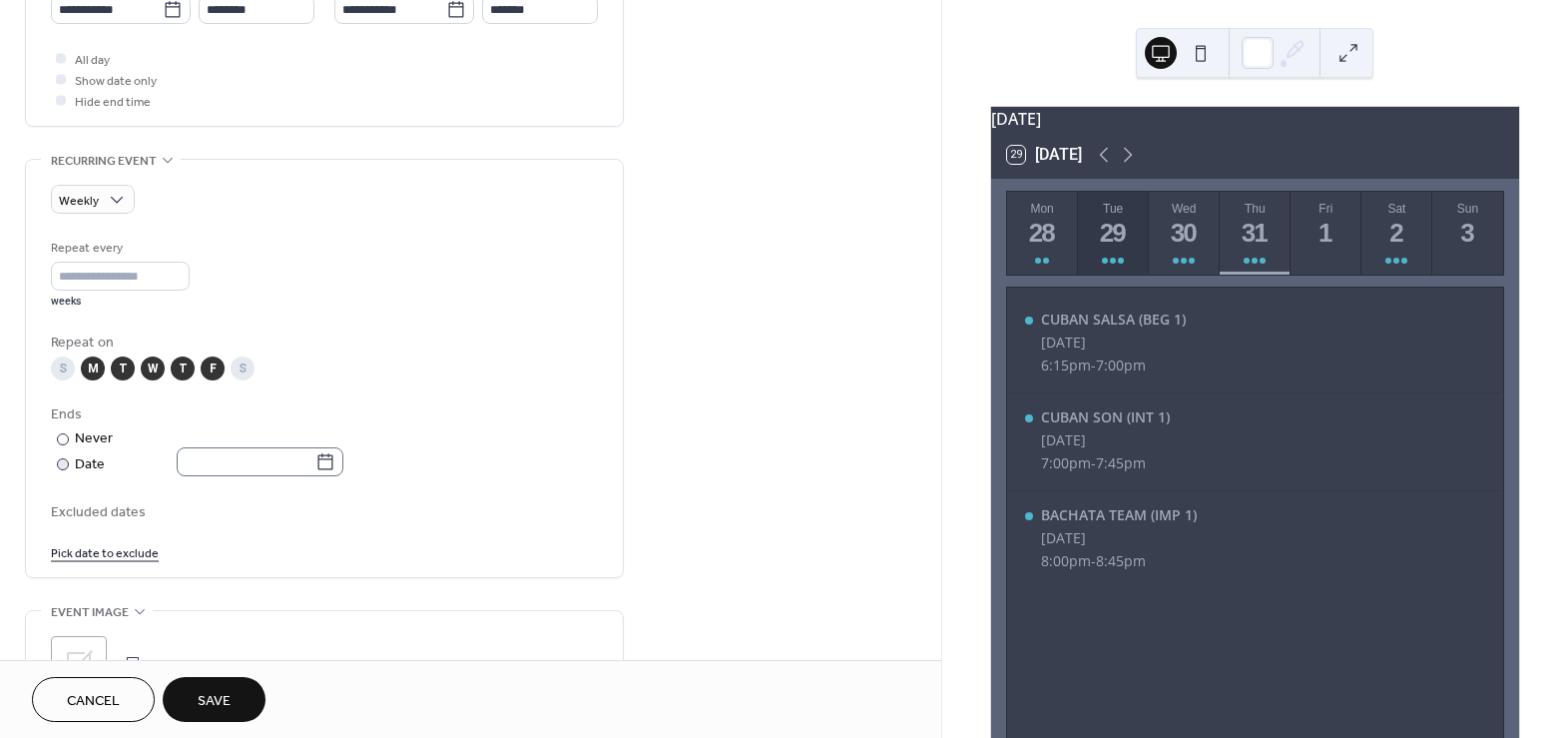 click 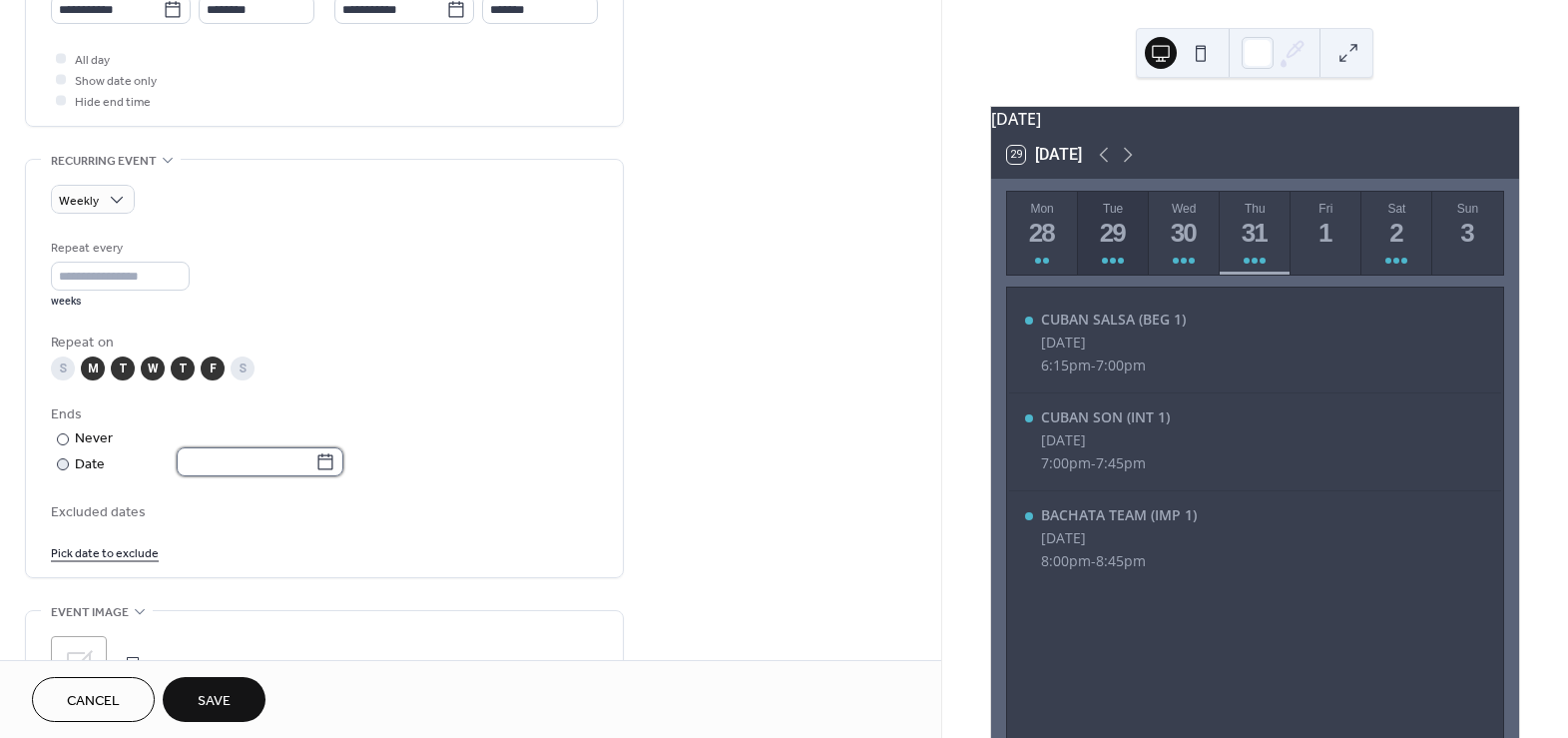 click at bounding box center [246, 461] 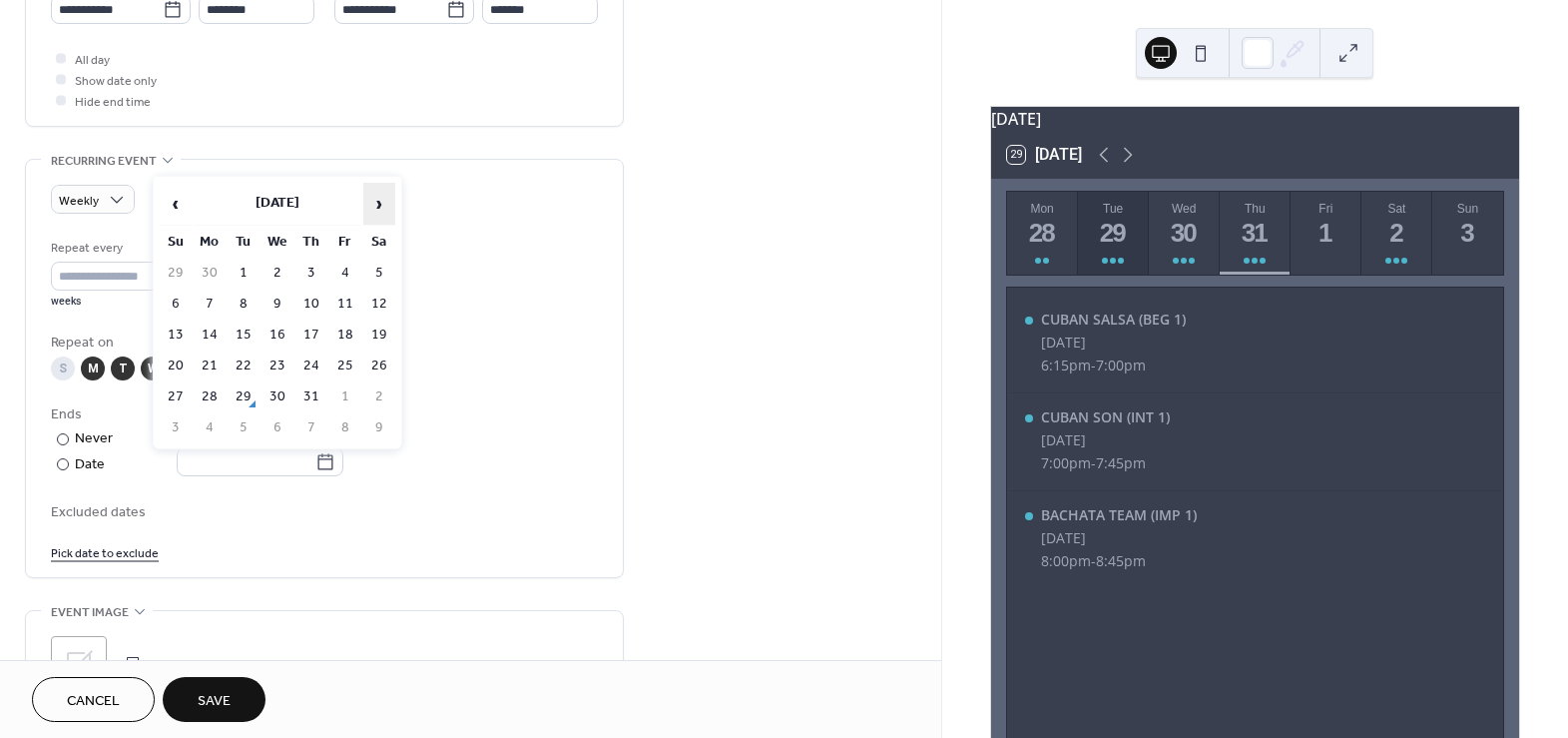 click on "›" at bounding box center (379, 204) 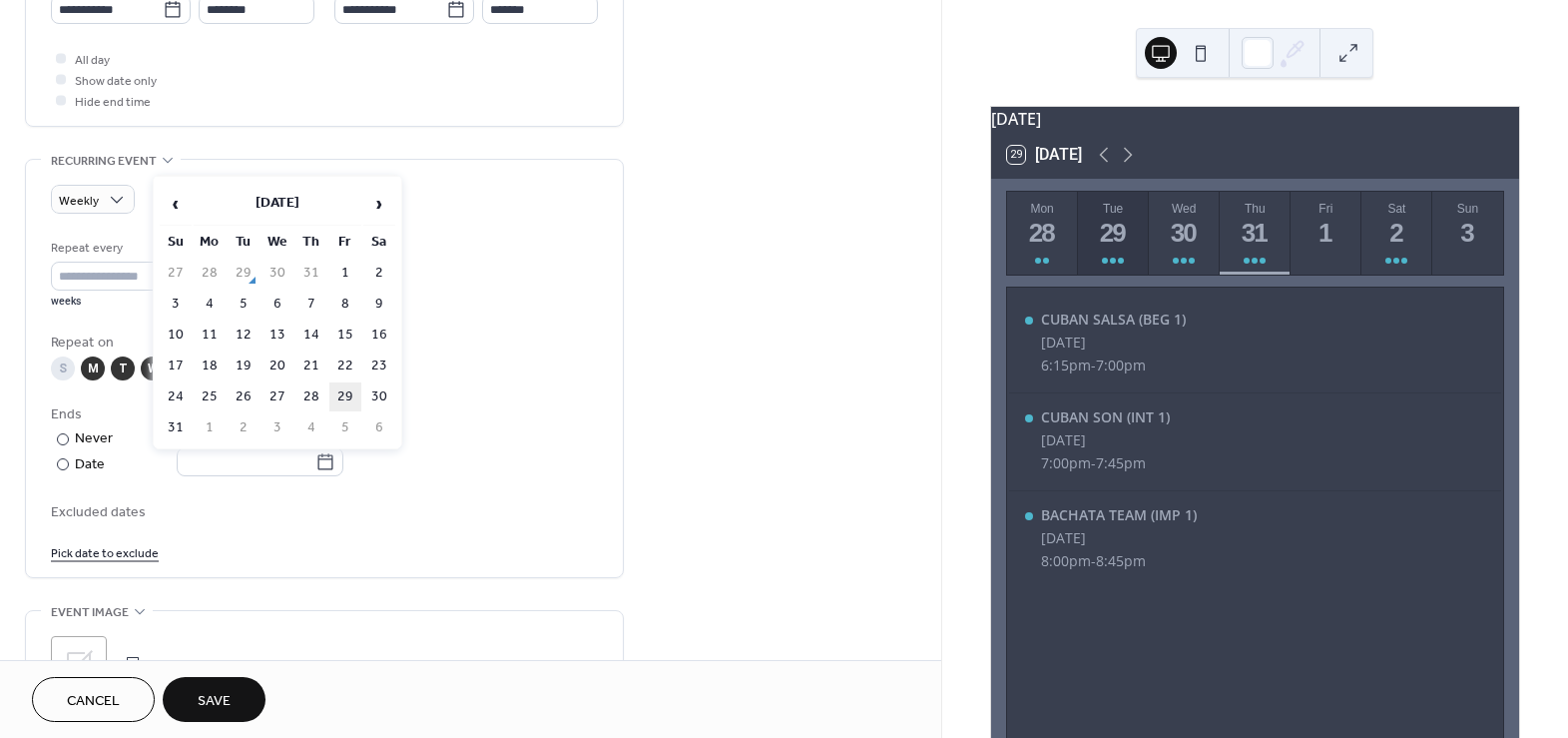 click on "29" at bounding box center (345, 396) 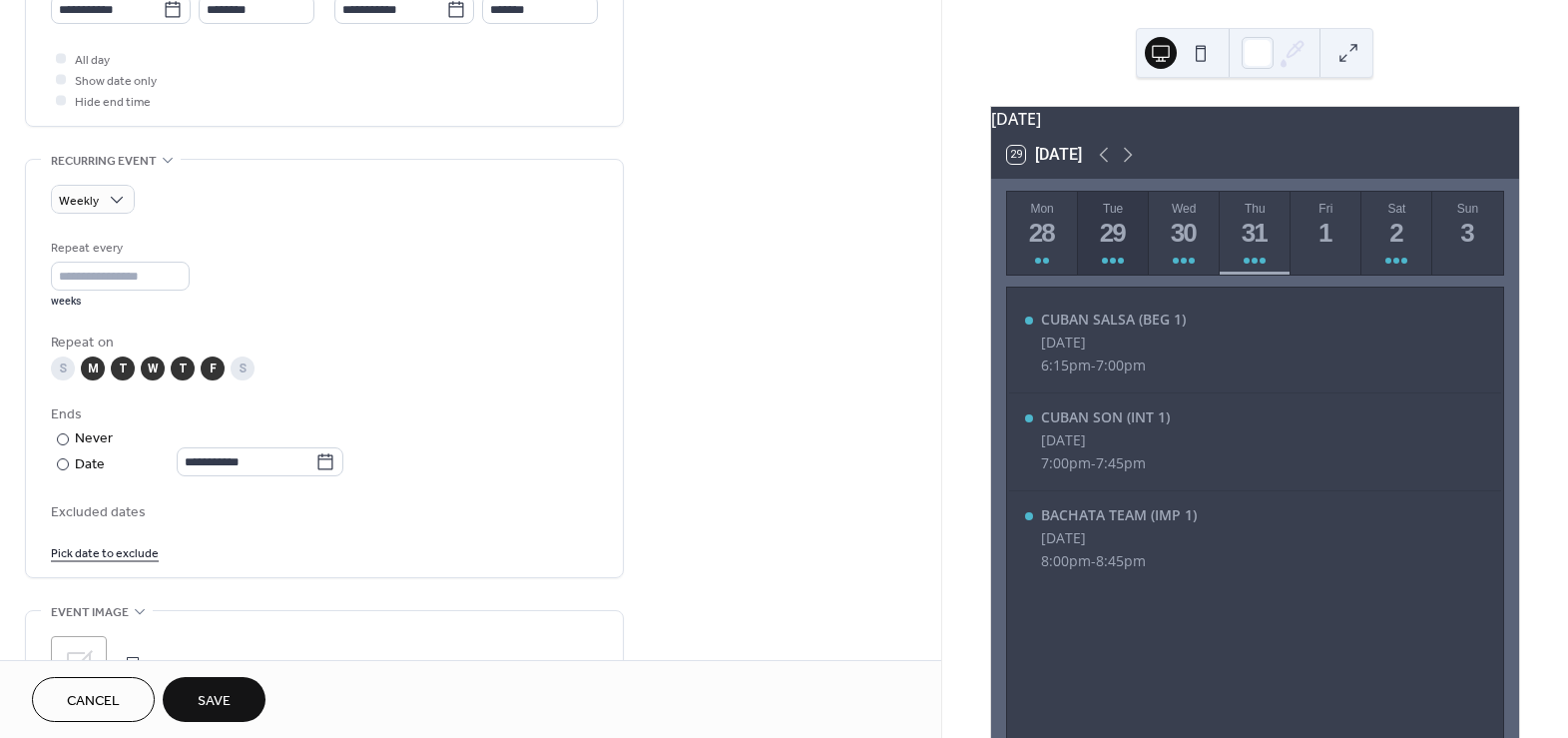 type on "**********" 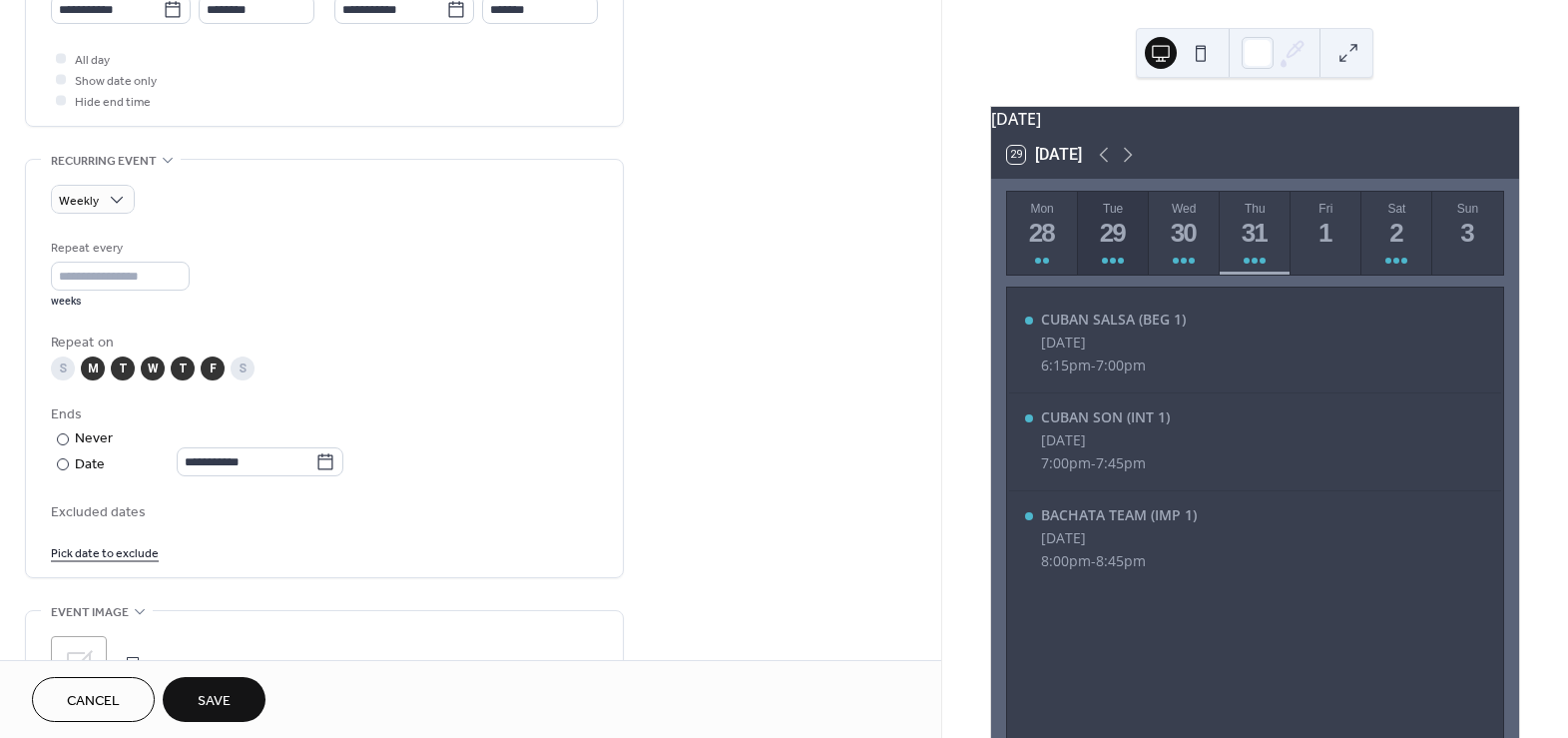 click on "Save" at bounding box center [214, 701] 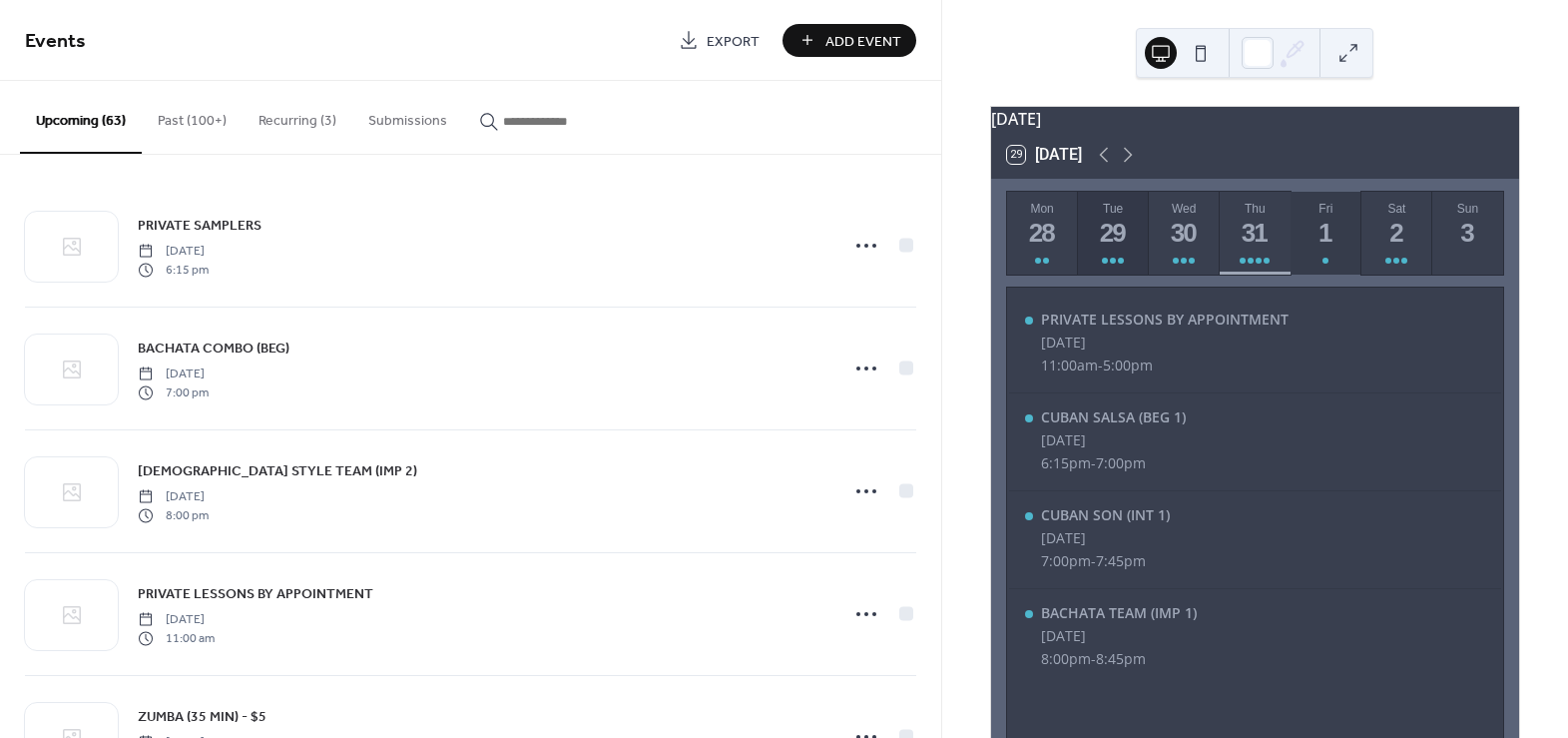 click on "1" at bounding box center [1324, 233] 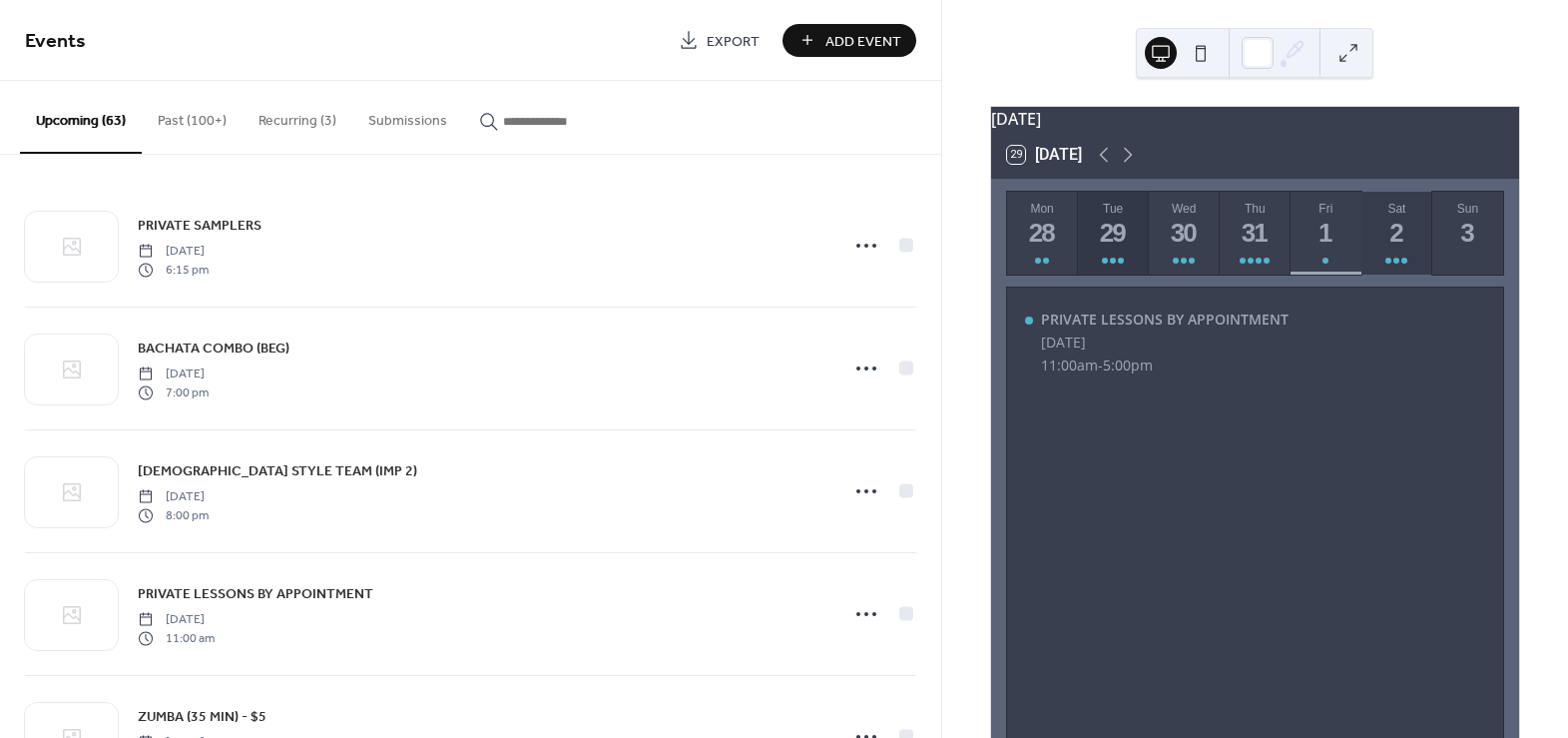 click on "2" at bounding box center [1395, 233] 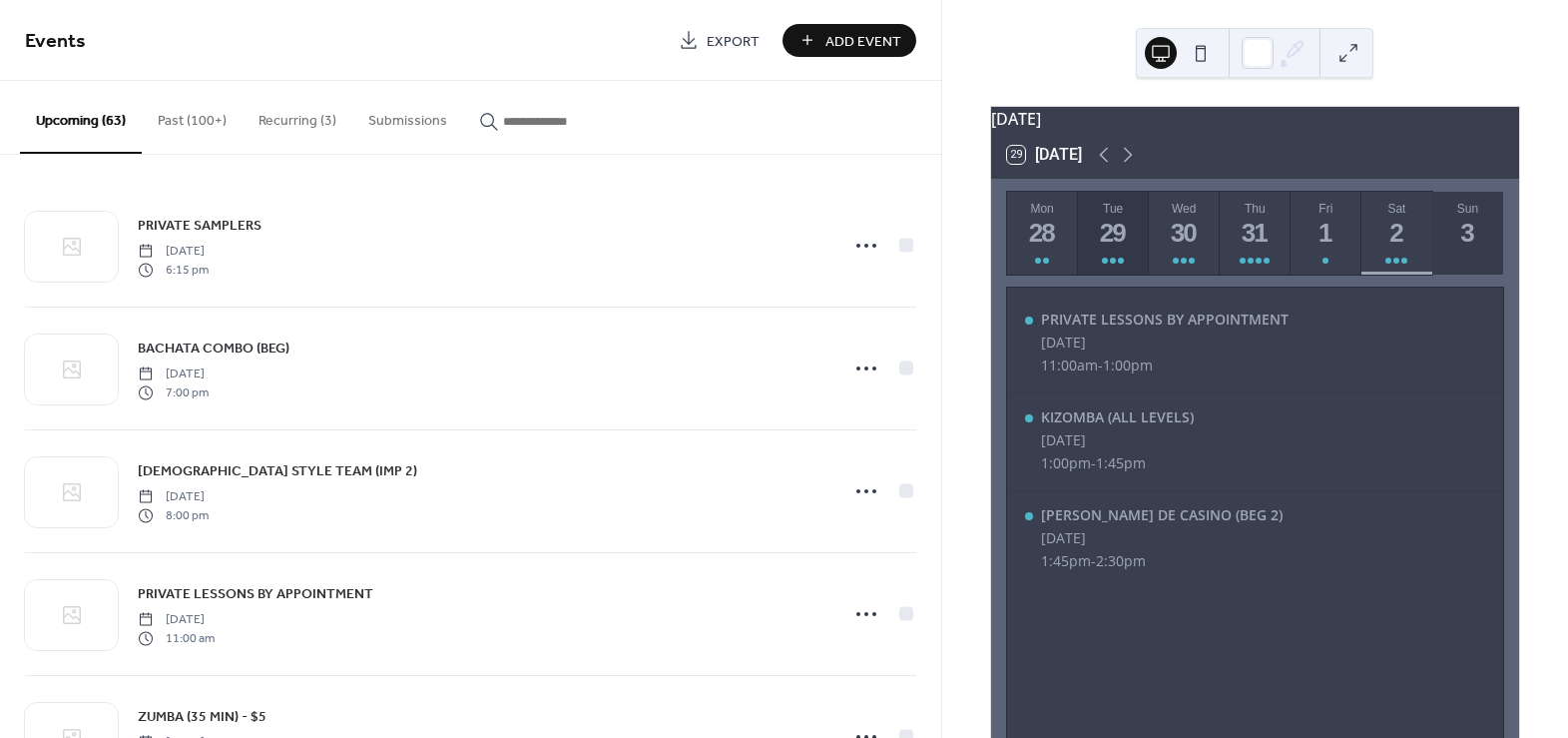 click on "3" at bounding box center (1466, 233) 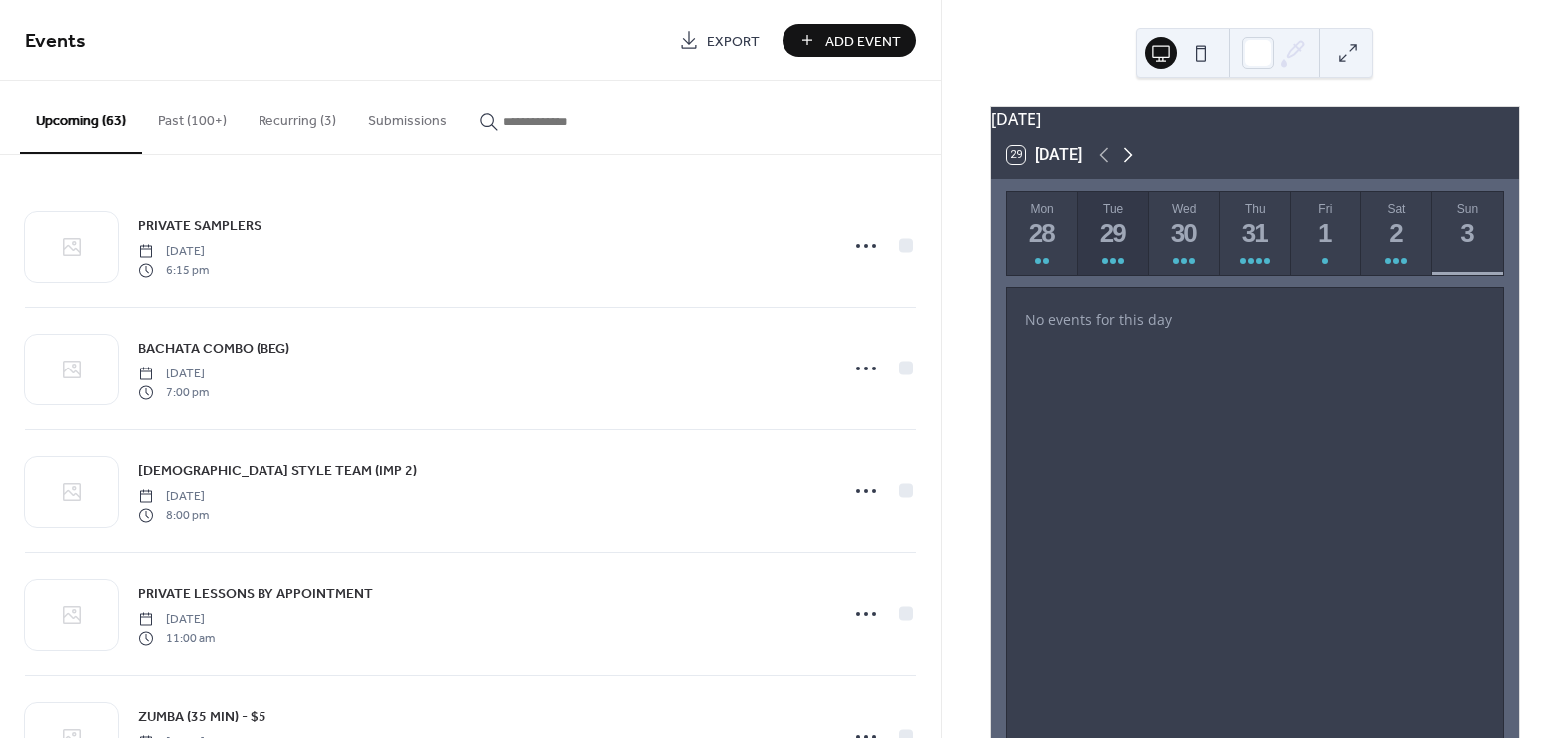 click 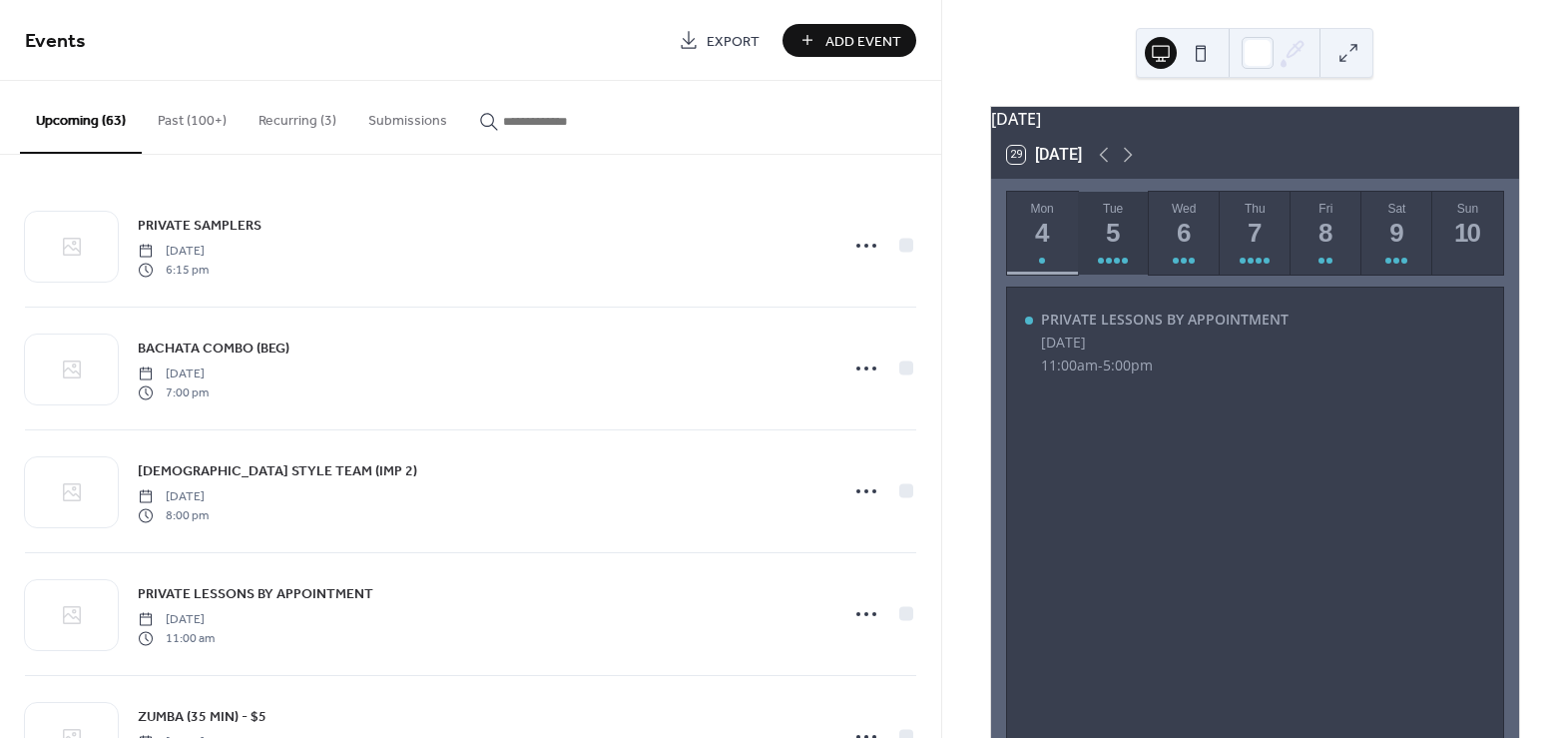 click on "5" at bounding box center (1112, 233) 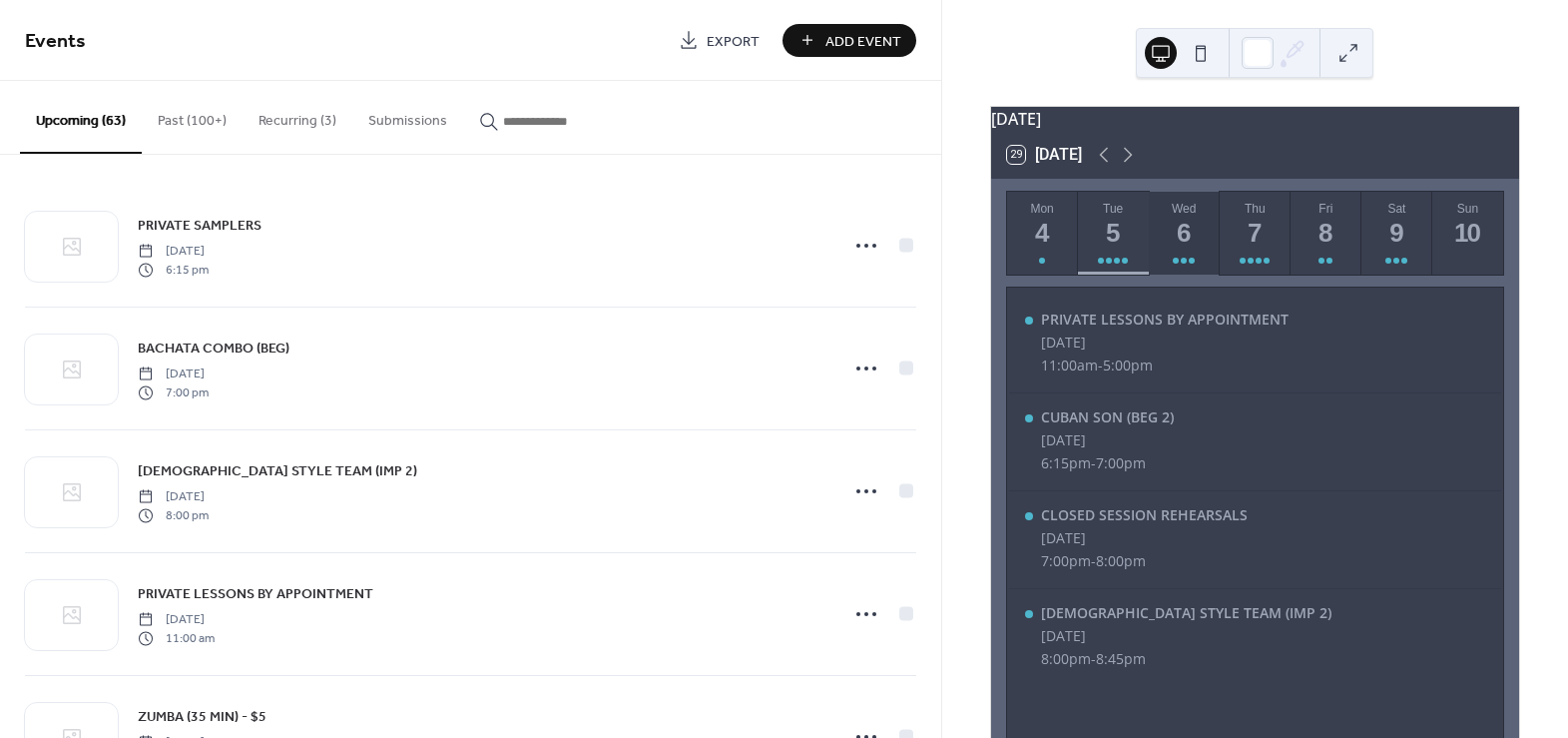 click on "6" at bounding box center [1183, 233] 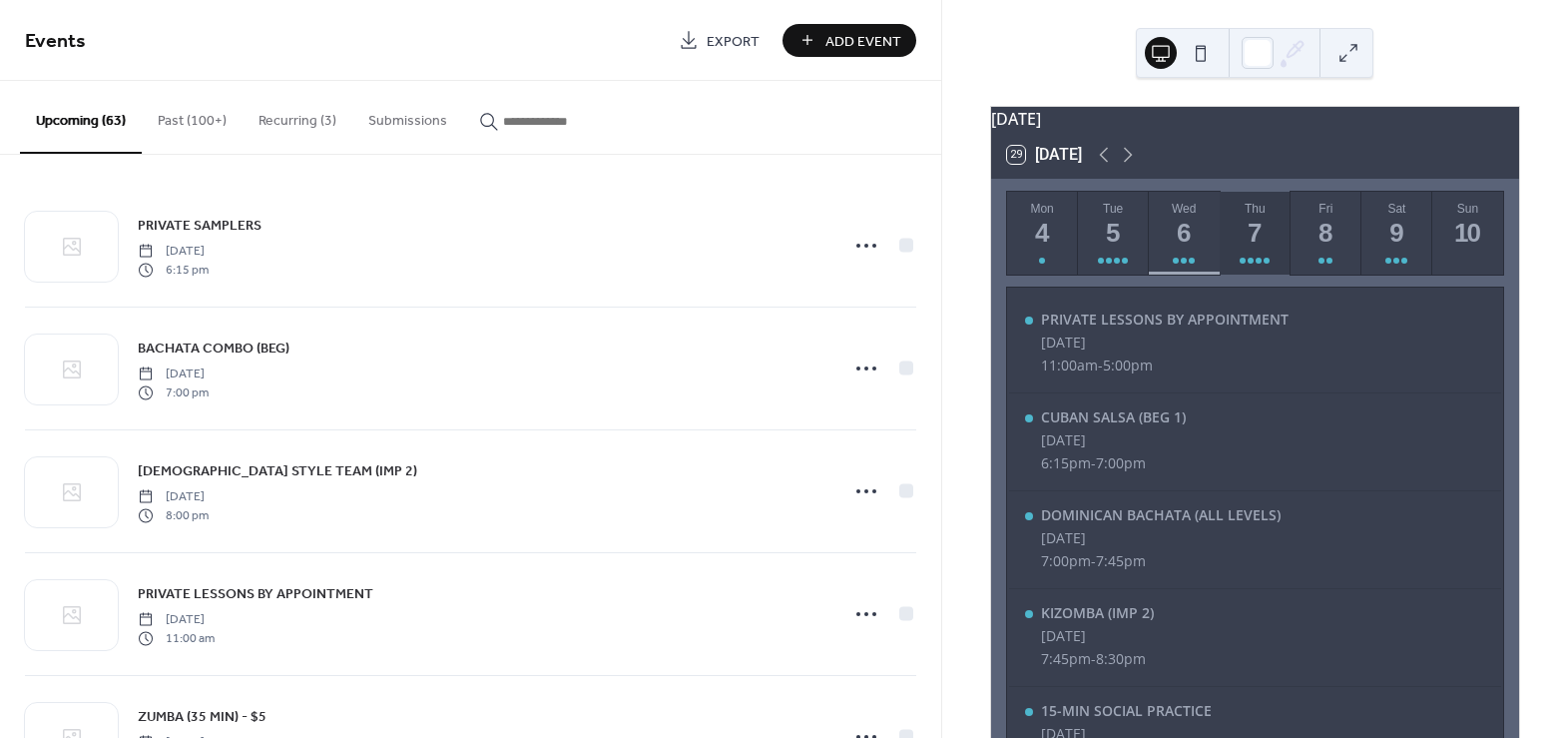 drag, startPoint x: 1265, startPoint y: 262, endPoint x: 1276, endPoint y: 259, distance: 11.401754 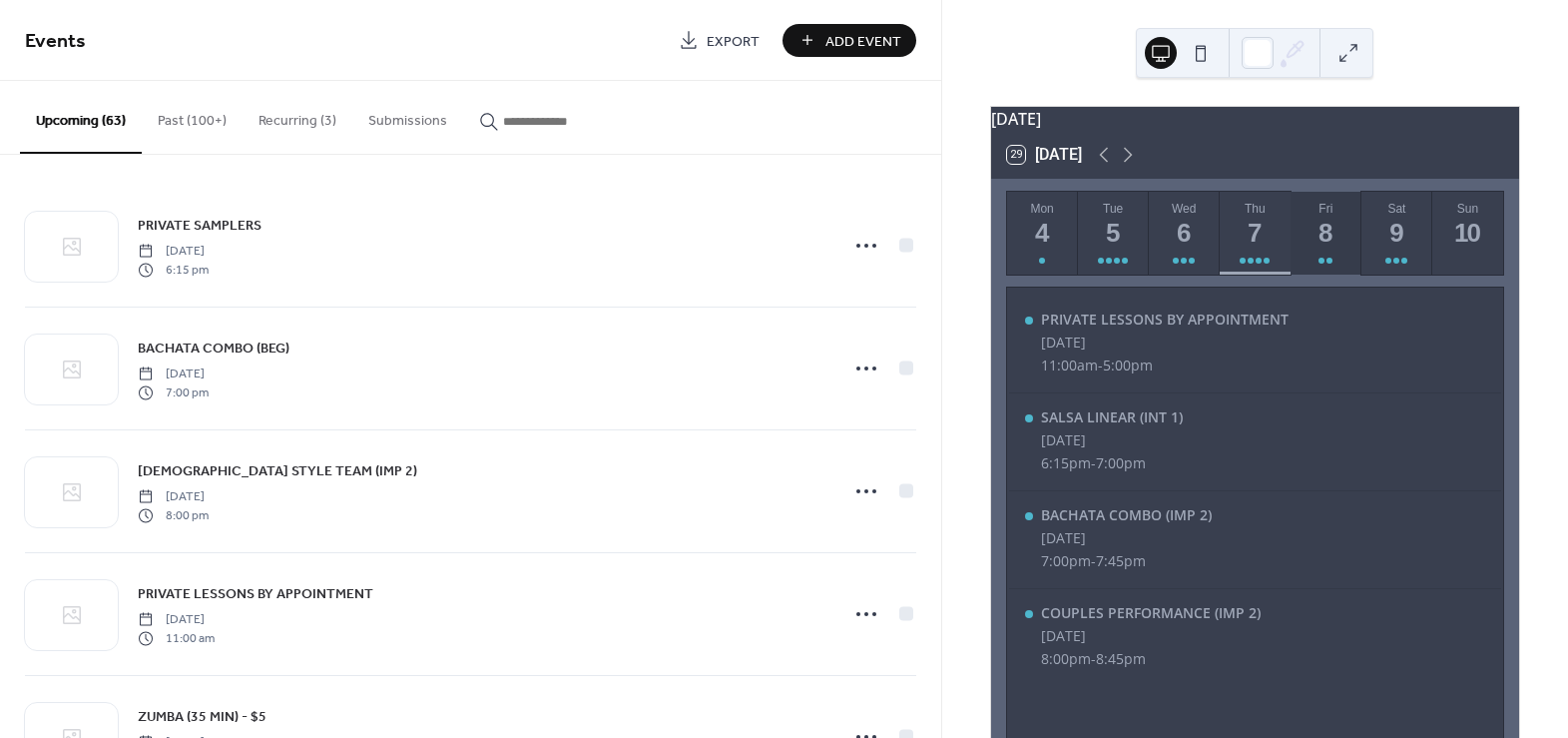 click on "8" at bounding box center [1324, 233] 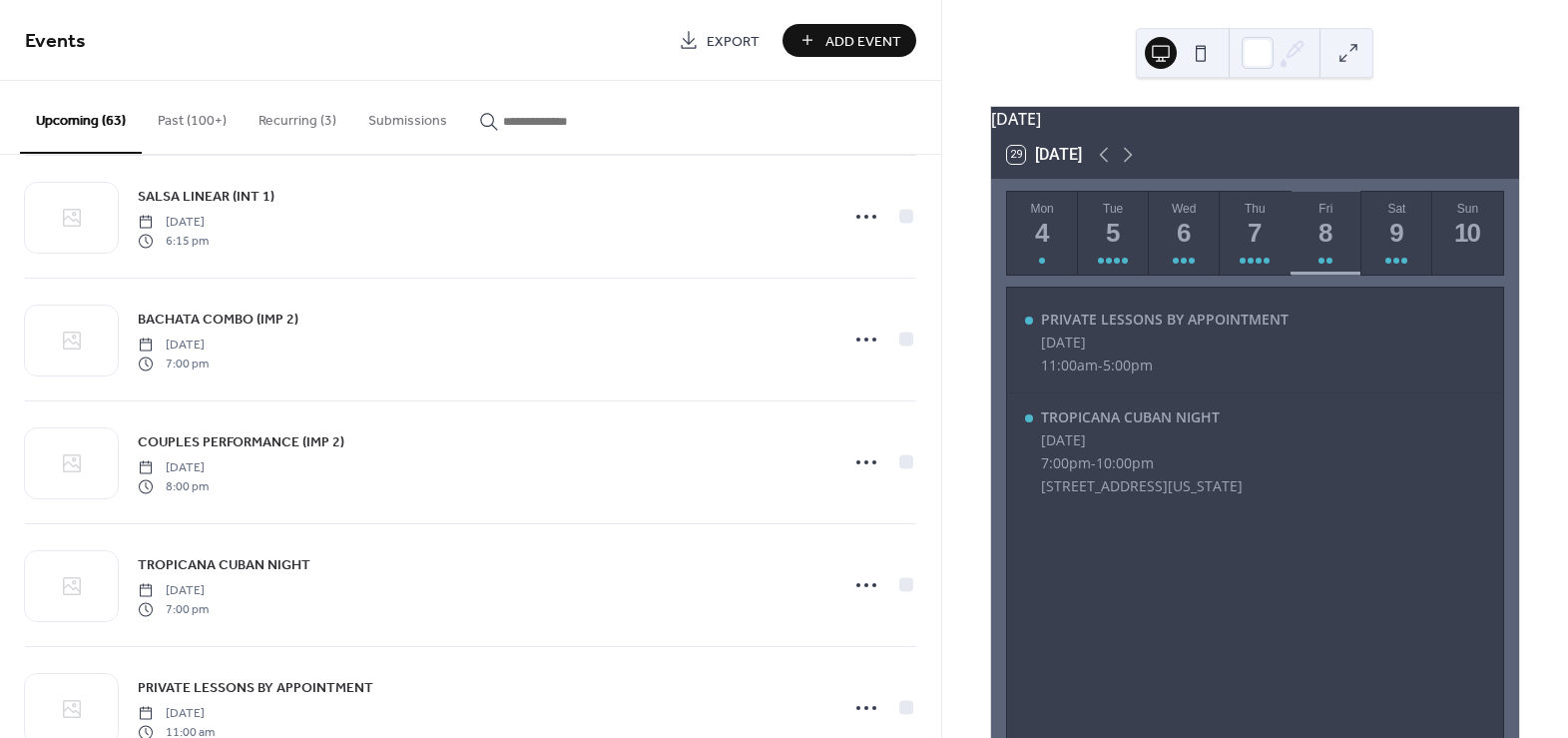 scroll, scrollTop: 2632, scrollLeft: 0, axis: vertical 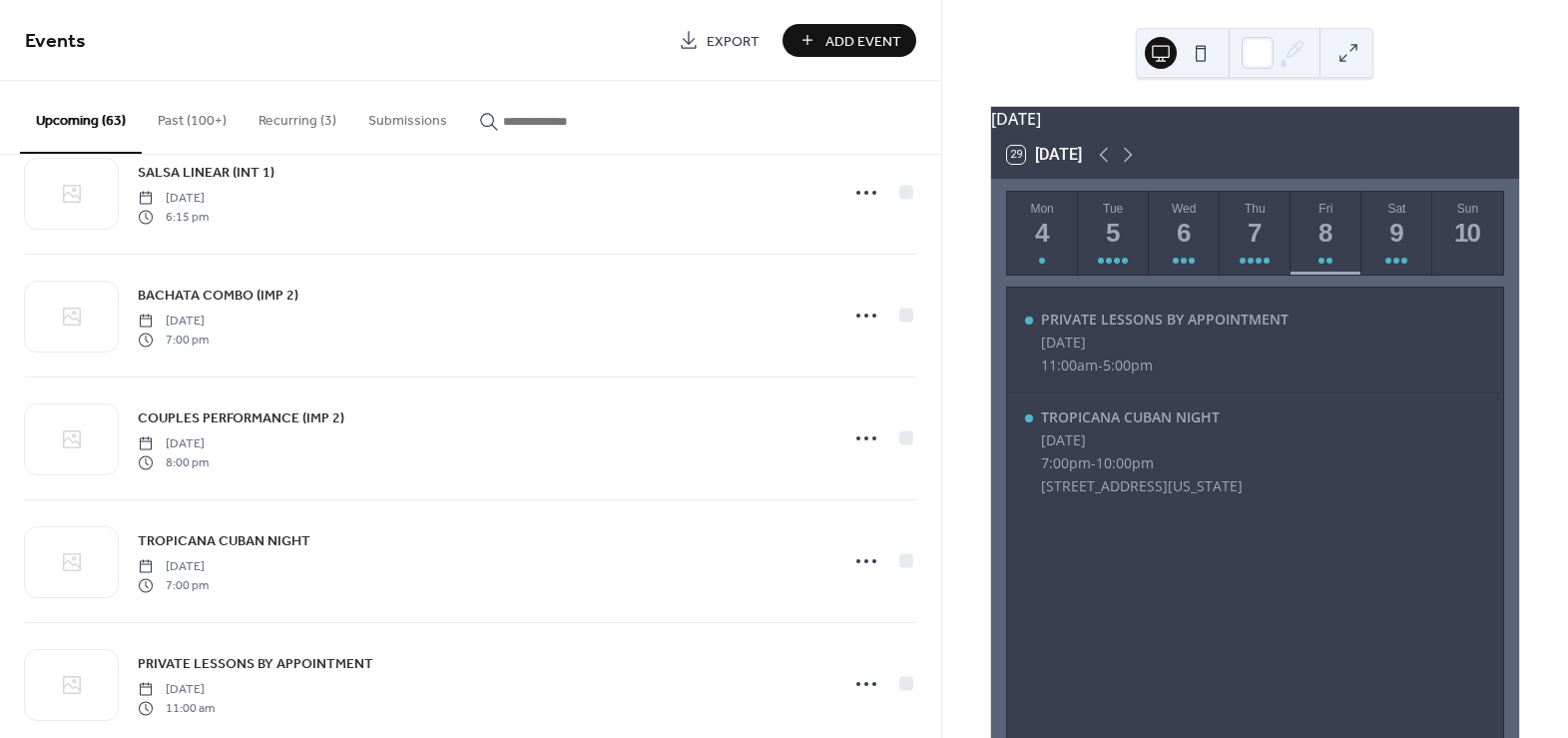 click on "Recurring (3)" at bounding box center (297, 116) 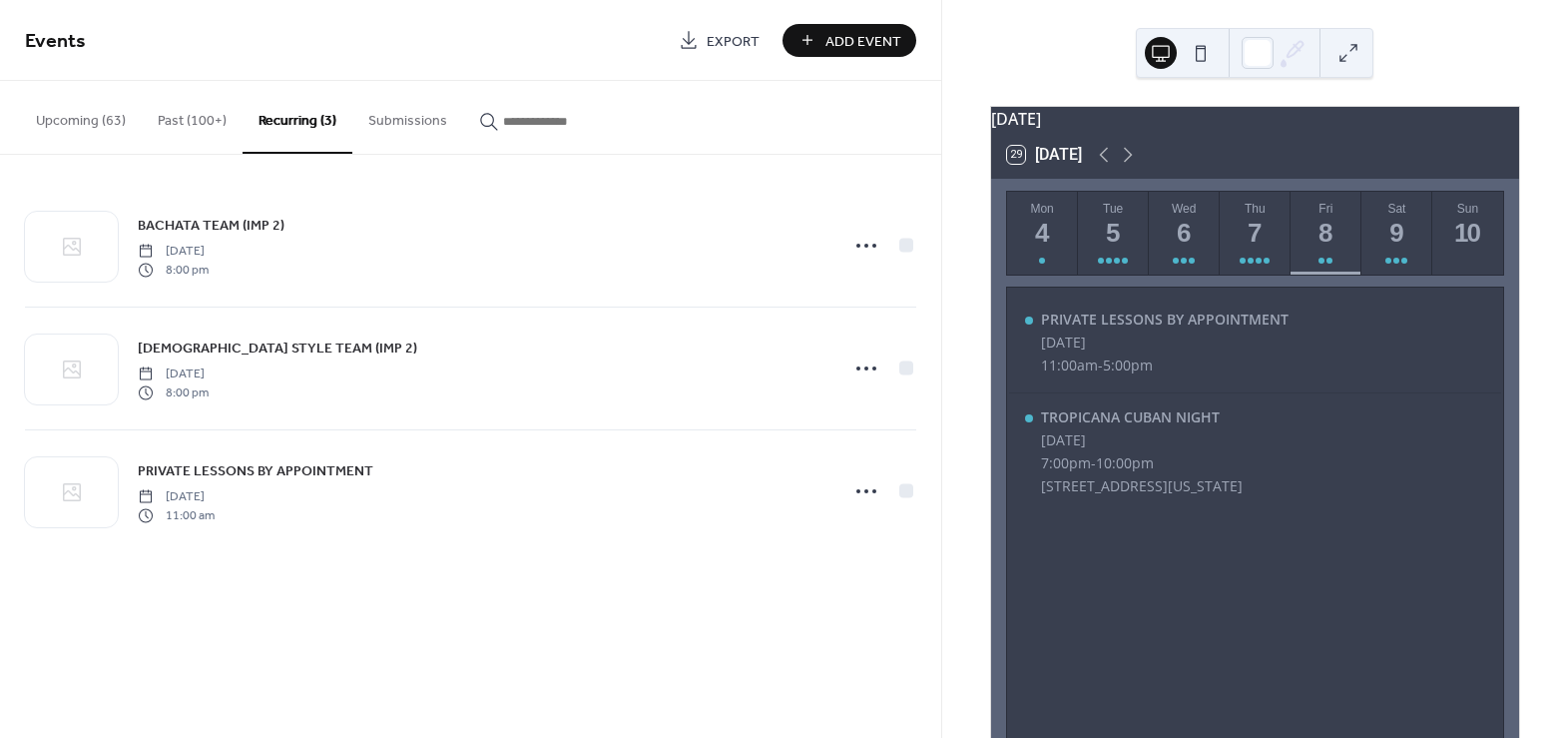 click on "Upcoming (63)" at bounding box center (81, 116) 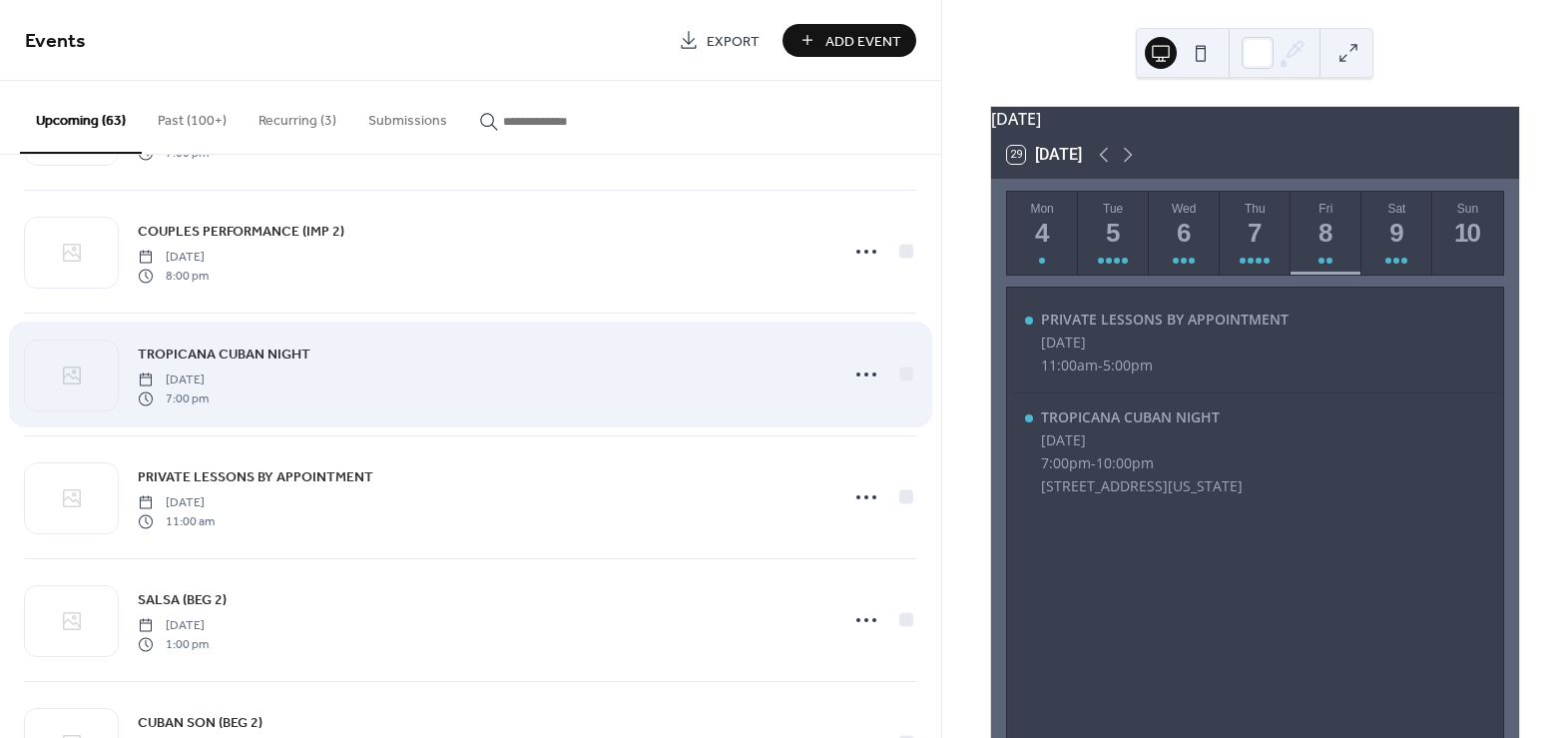 scroll, scrollTop: 2814, scrollLeft: 0, axis: vertical 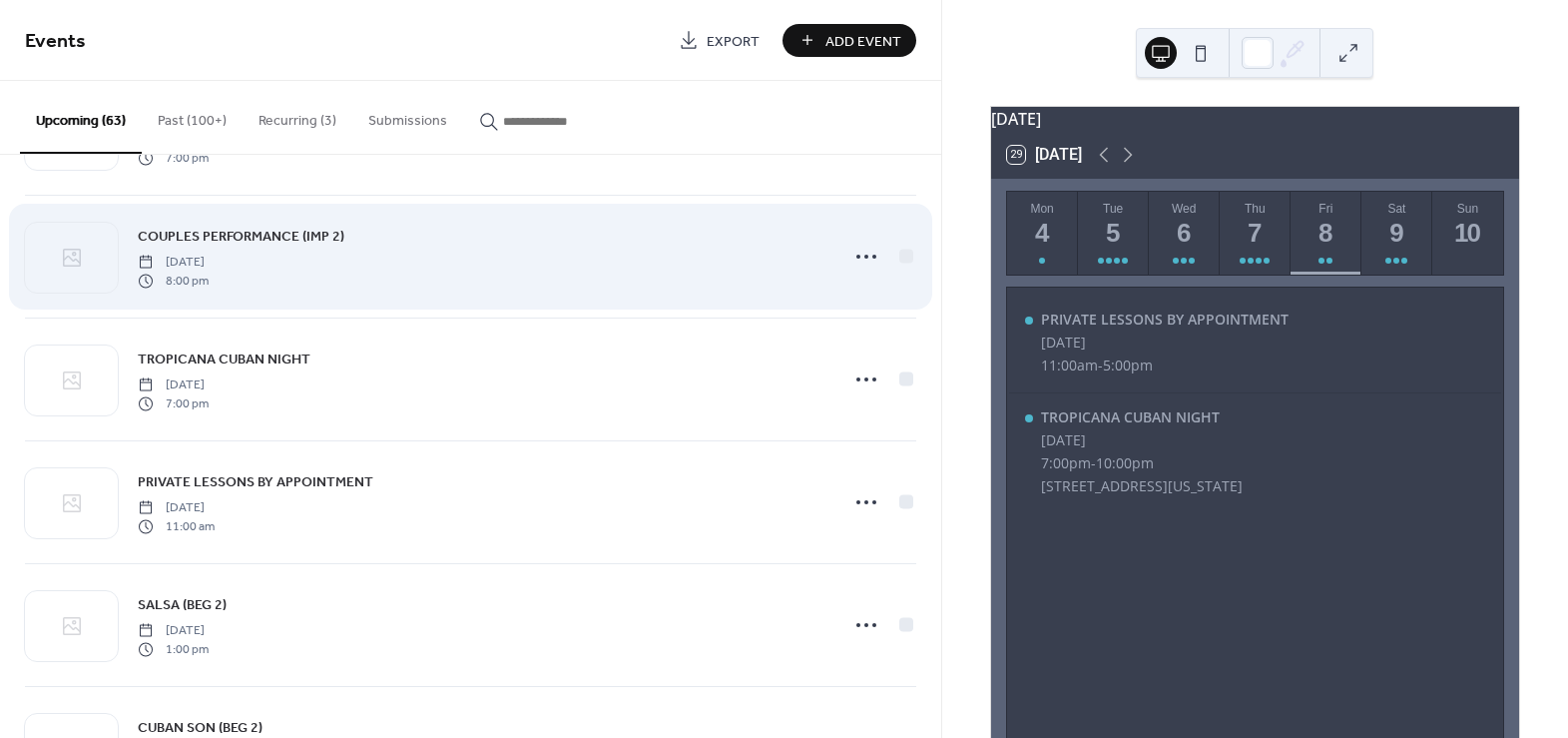 click on "[DATE]" at bounding box center [173, 263] 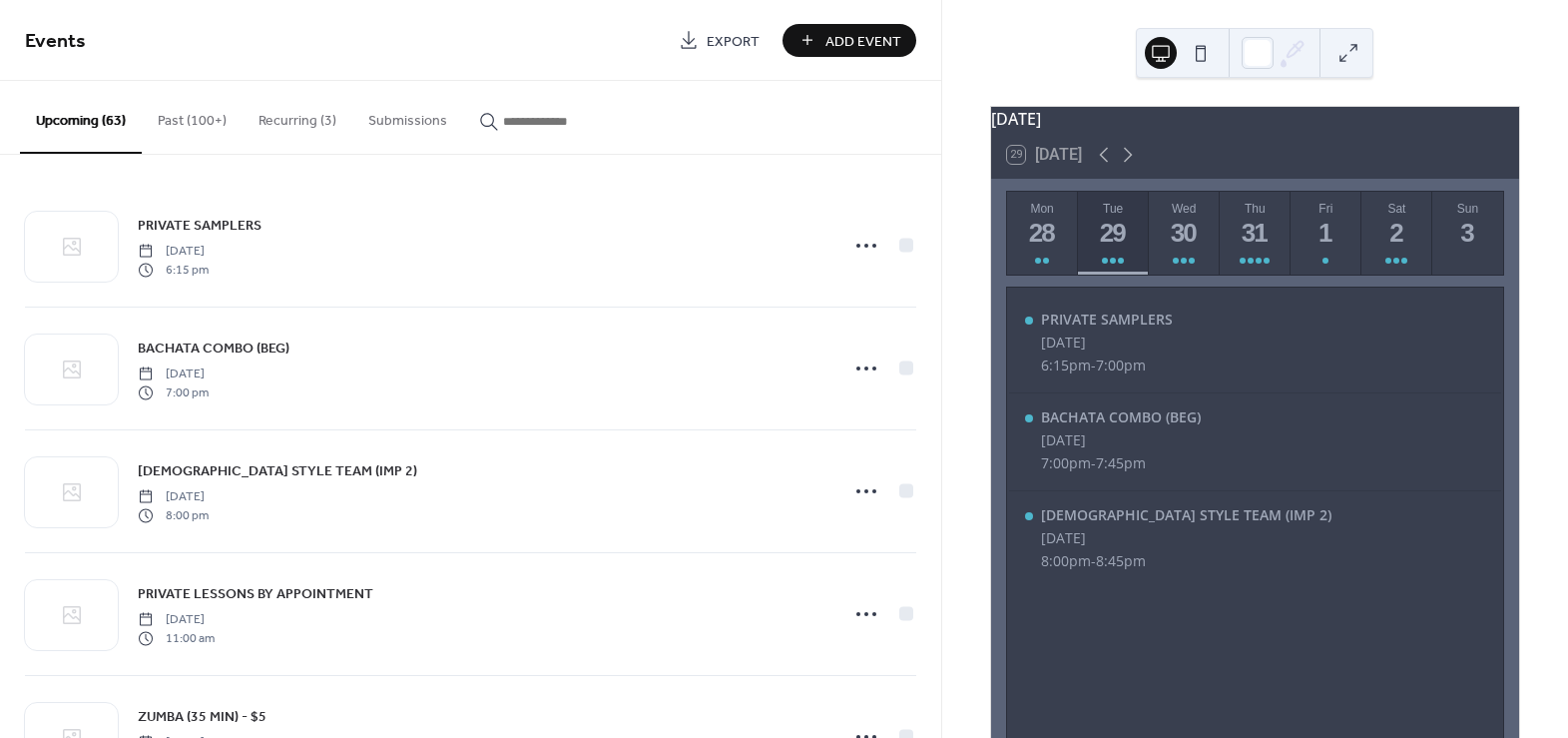 scroll, scrollTop: 0, scrollLeft: 0, axis: both 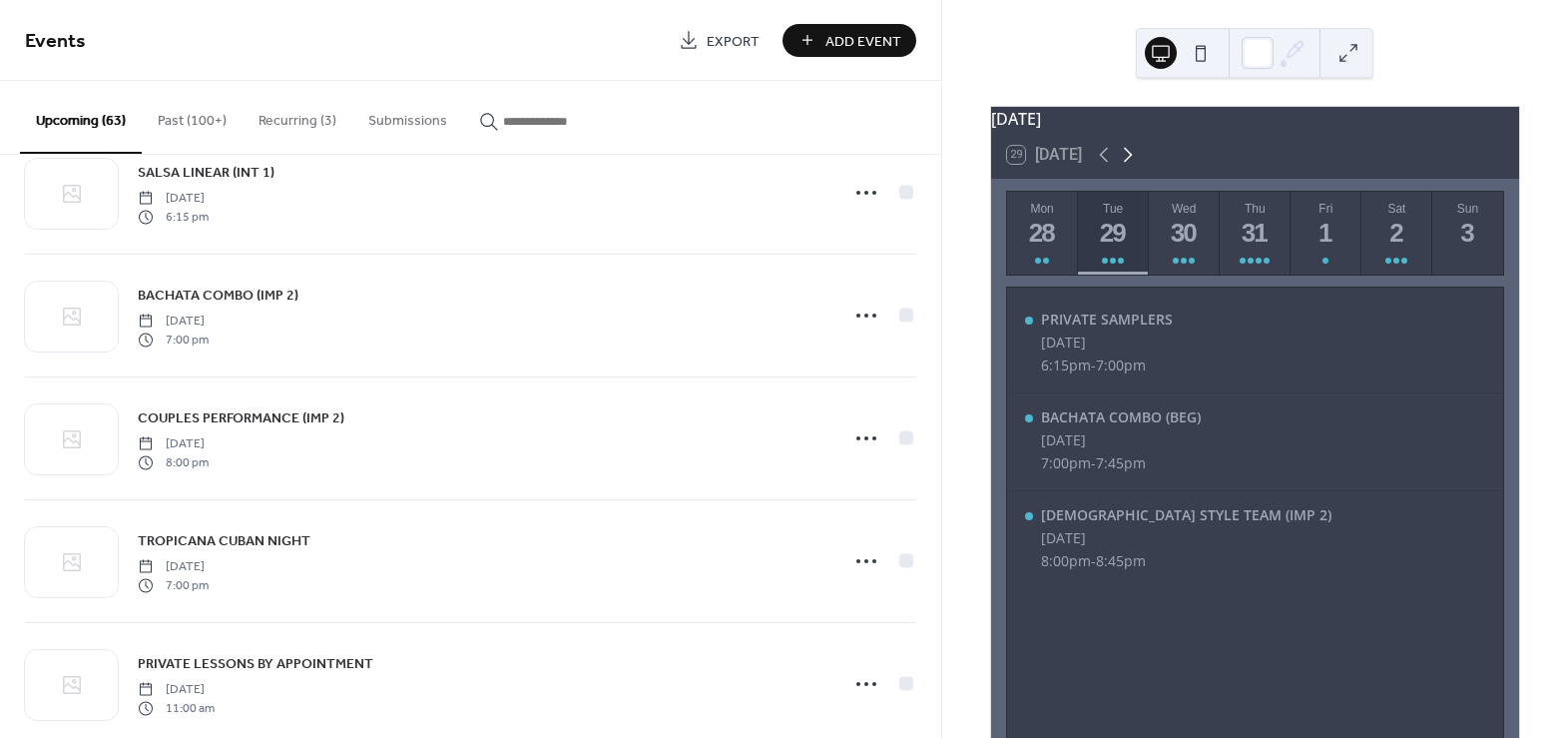 click 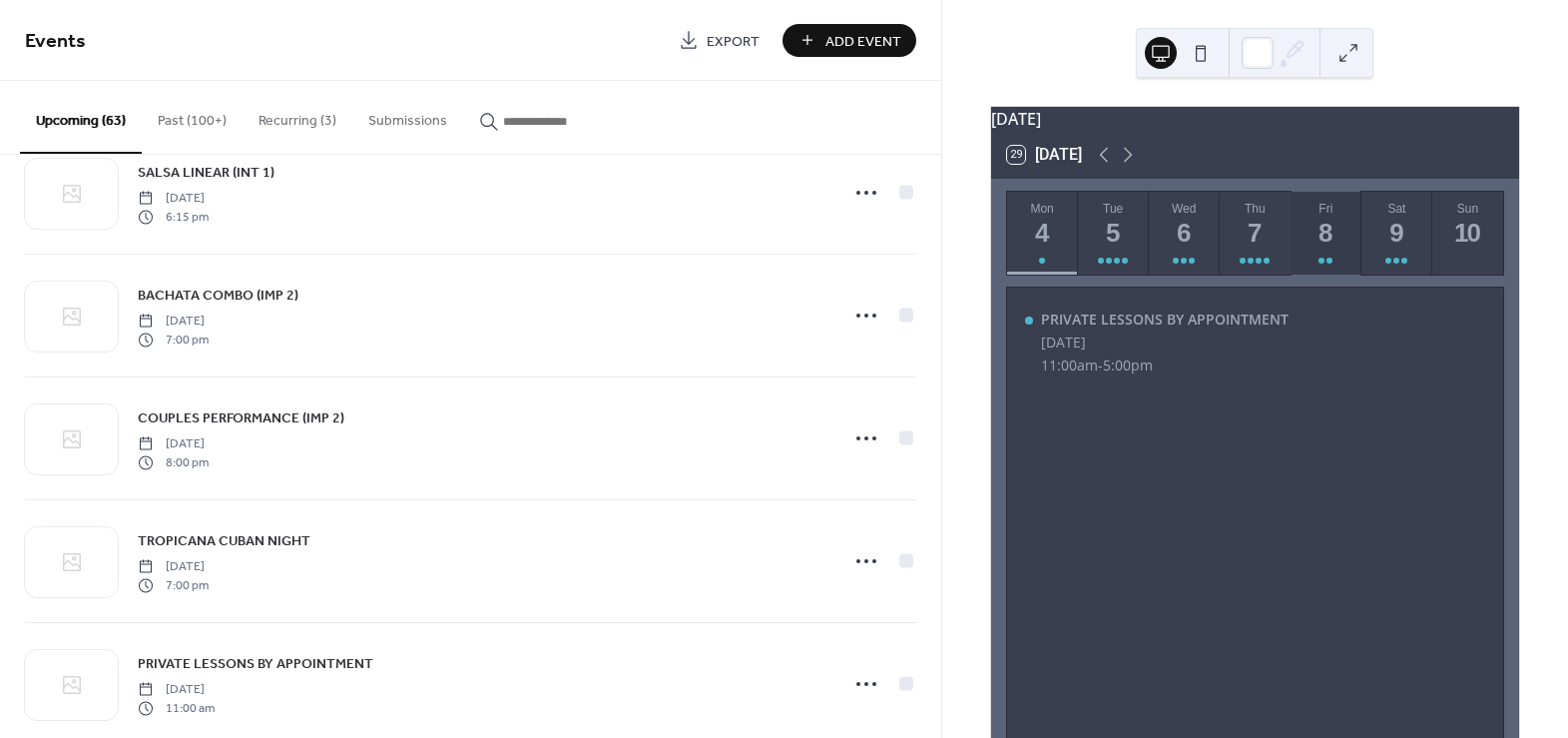 click on "8" at bounding box center [1324, 233] 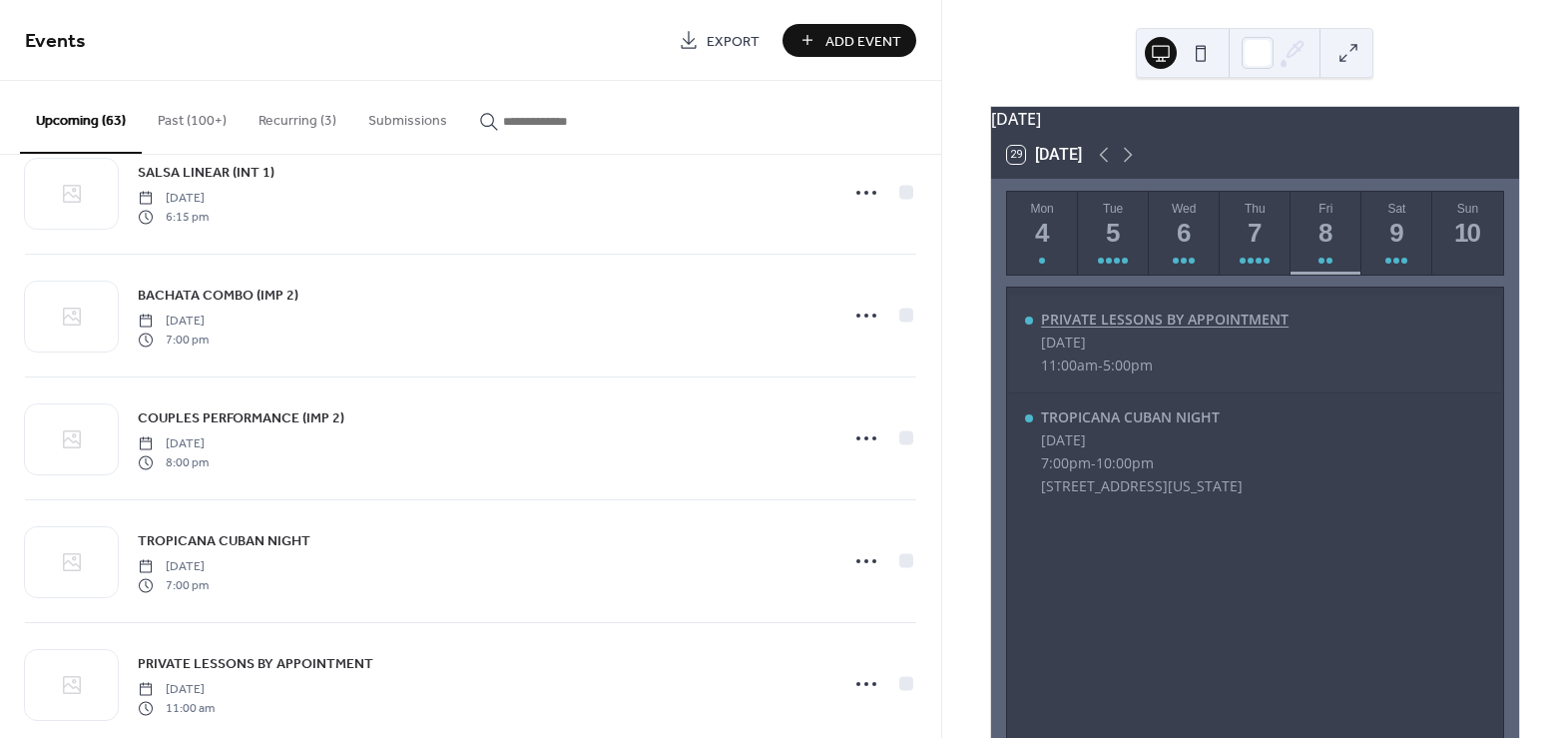 click on "PRIVATE LESSONS  BY APPOINTMENT" at bounding box center [1165, 319] 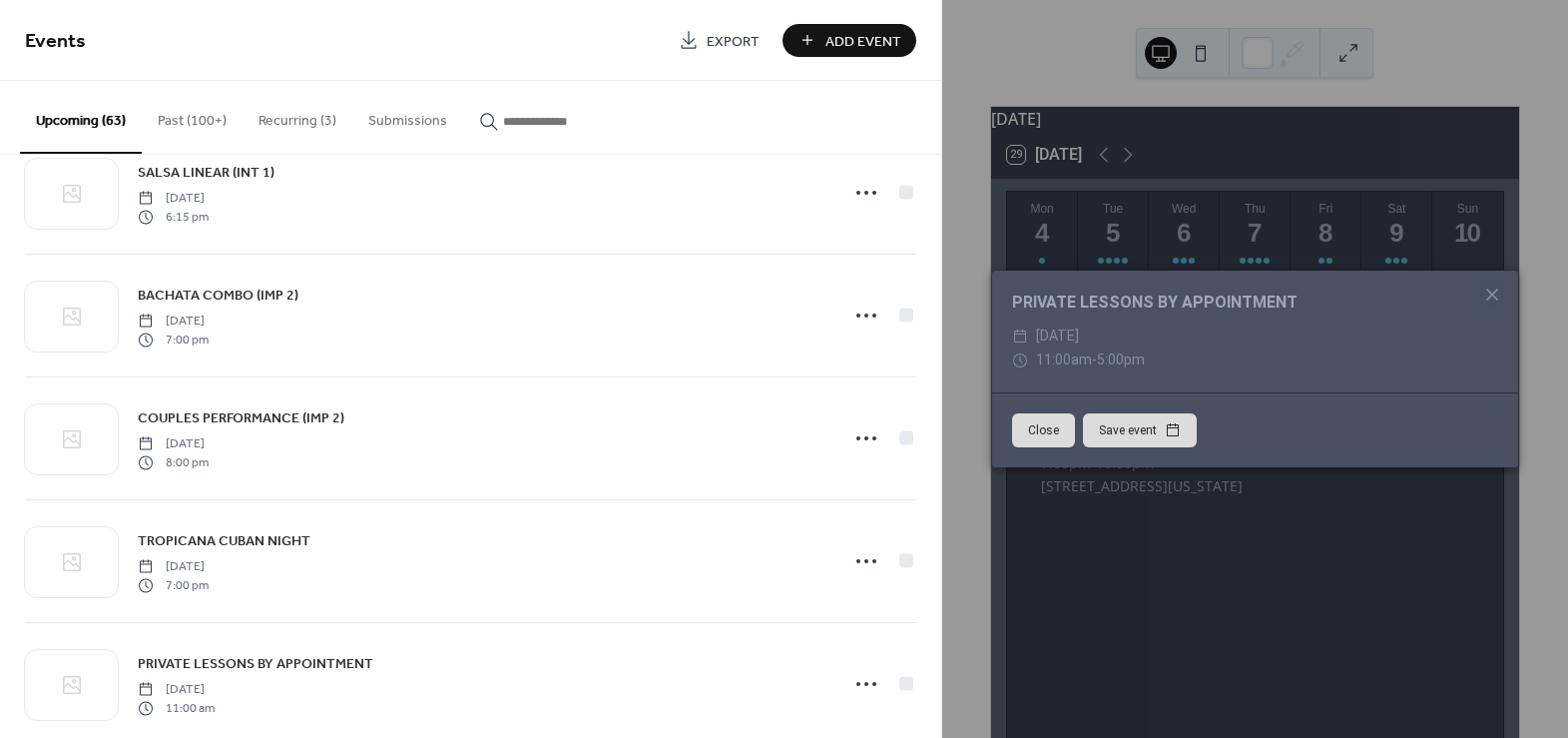 click on "Save event" at bounding box center [1140, 430] 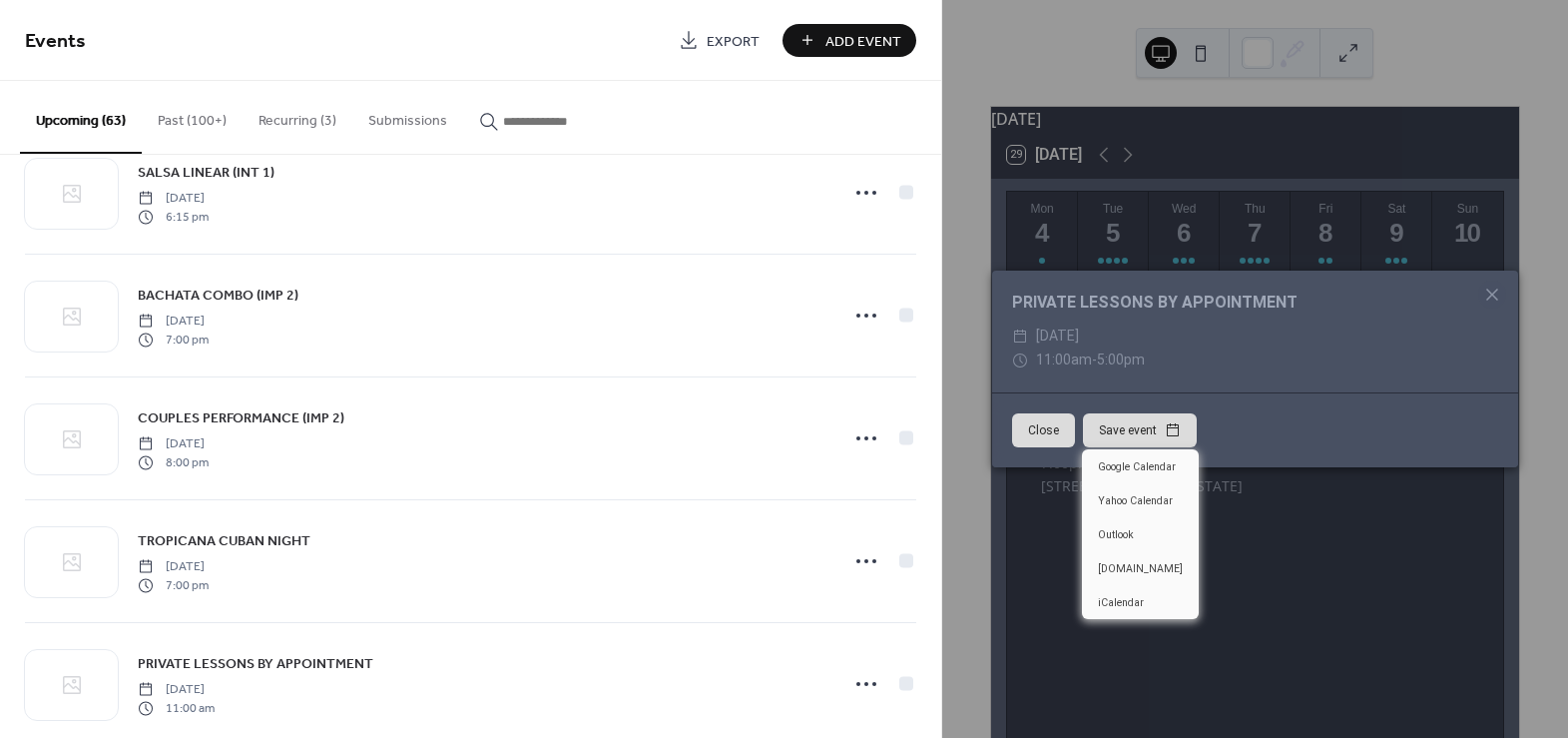 click on "PRIVATE LESSONS  BY APPOINTMENT ​ Friday, August 8, 2025 ​ 11:00am - 5:00pm" at bounding box center [1255, 332] 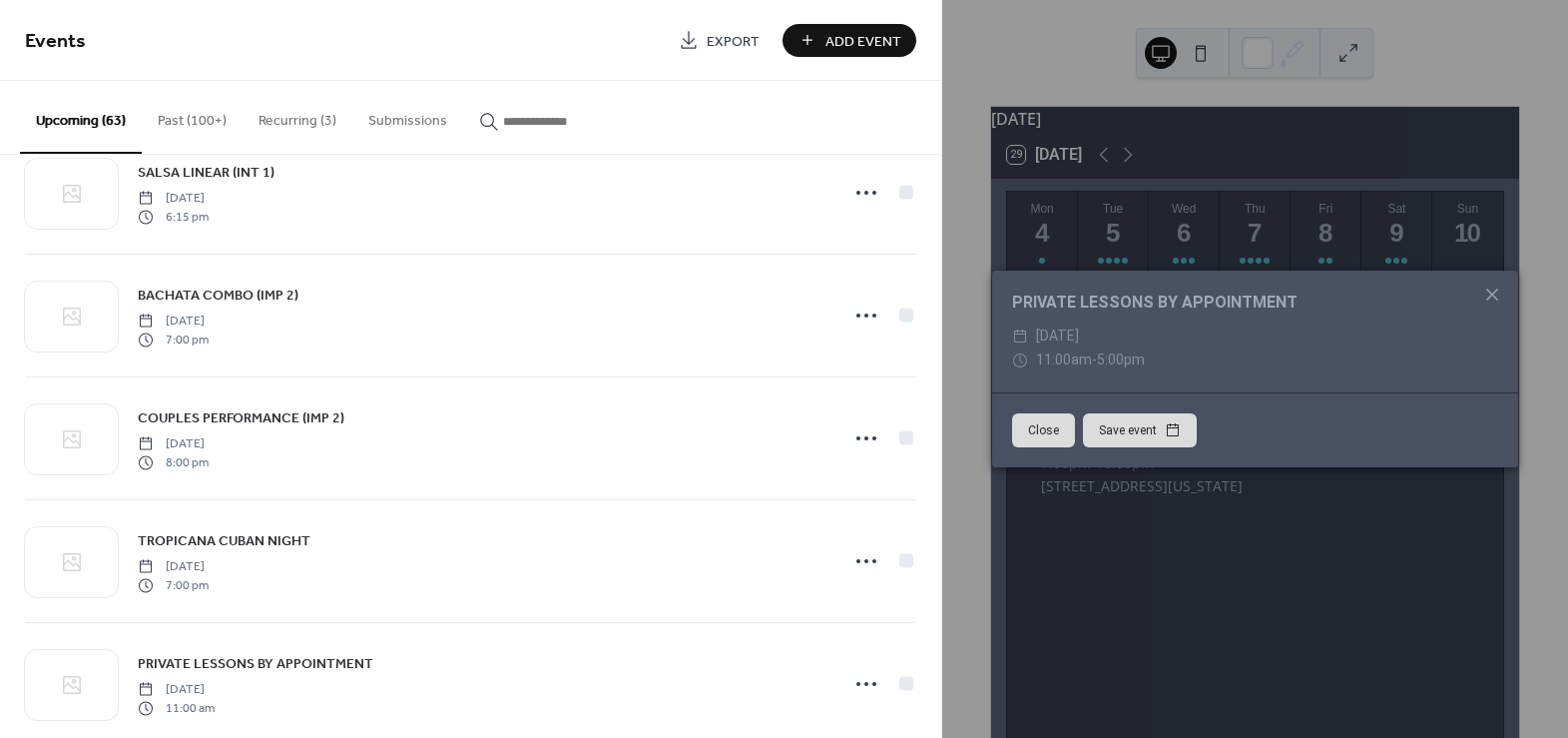 click 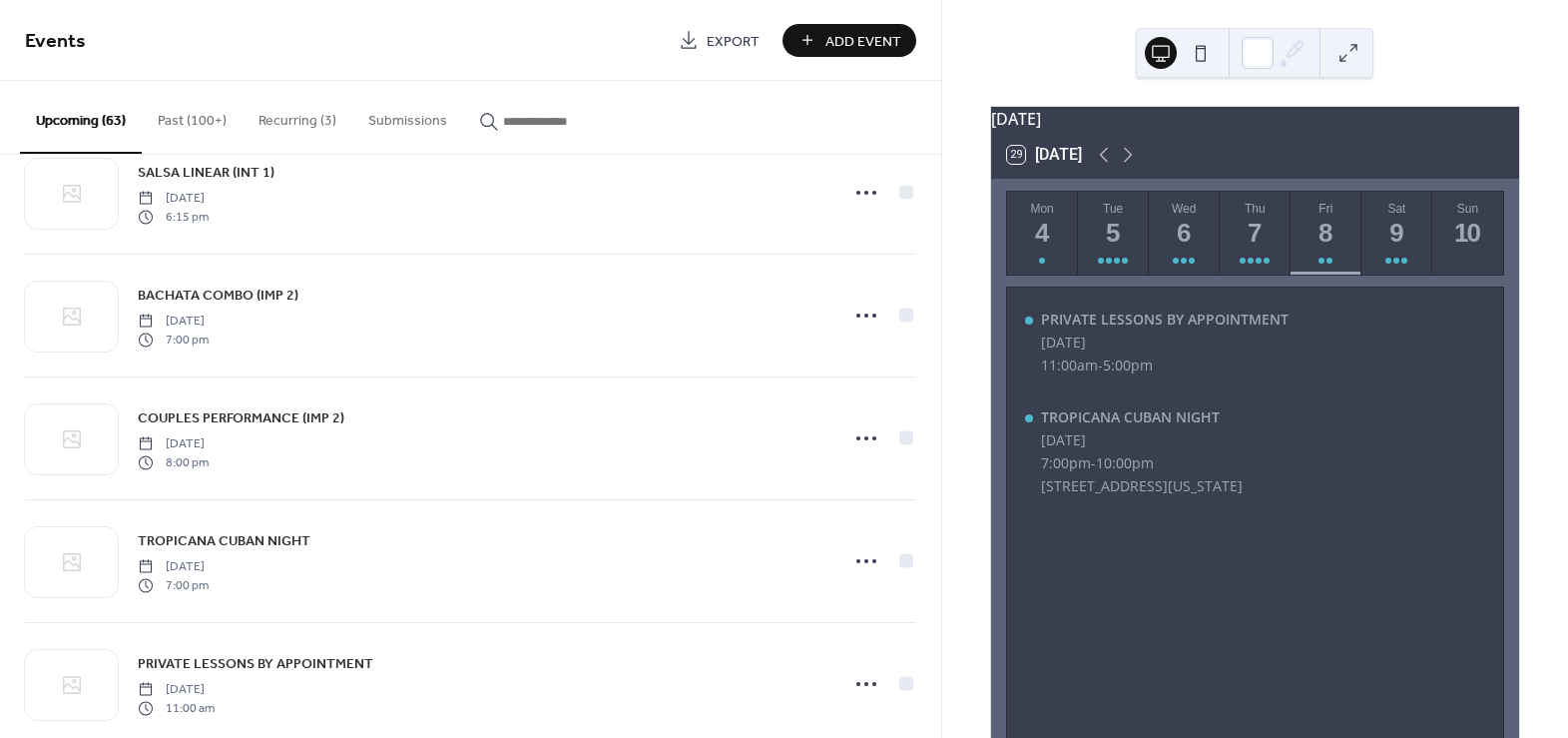 click 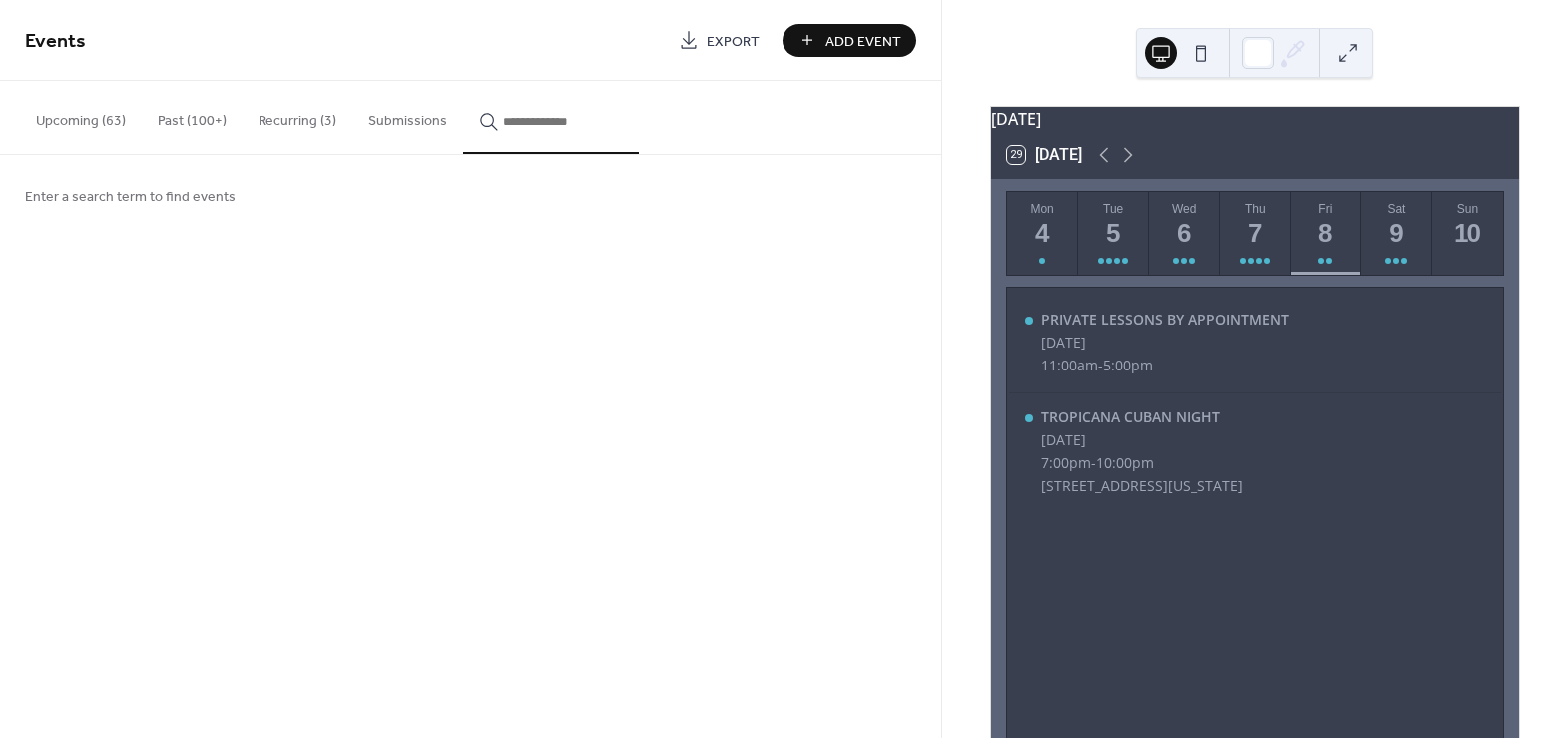 click on "Upcoming (63)" at bounding box center [81, 116] 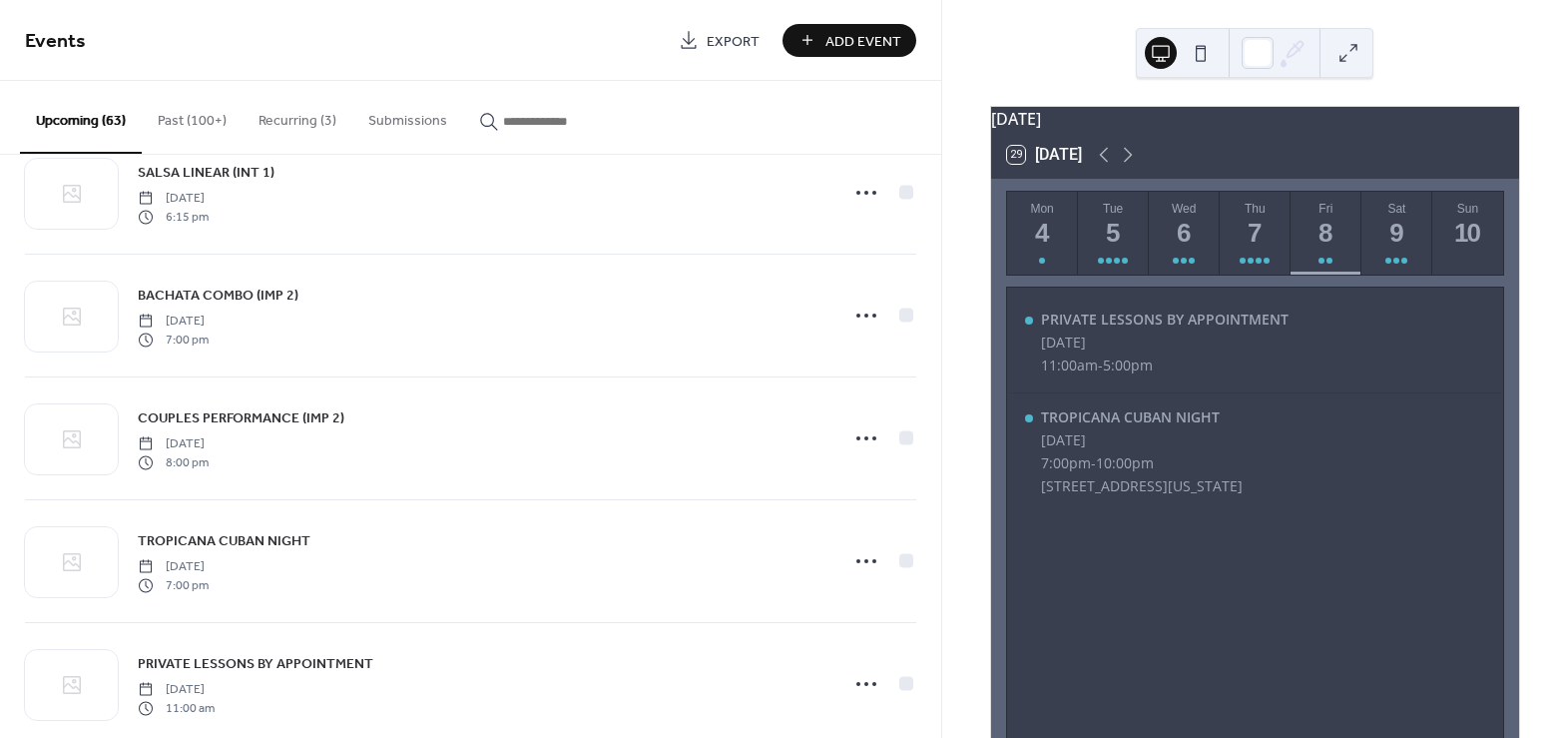 click on "Recurring (3)" at bounding box center [297, 116] 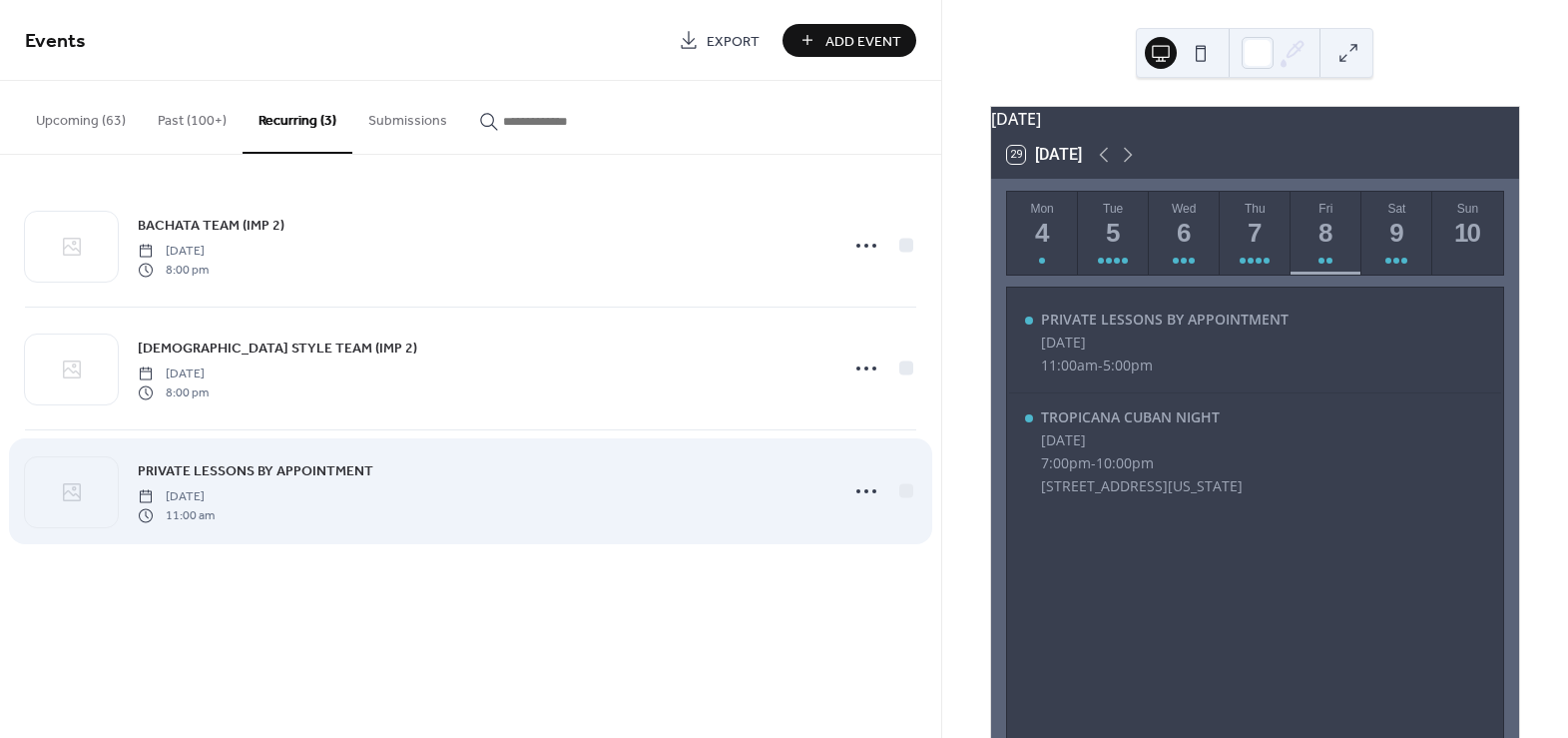 click on "PRIVATE LESSONS  BY APPOINTMENT" at bounding box center (256, 471) 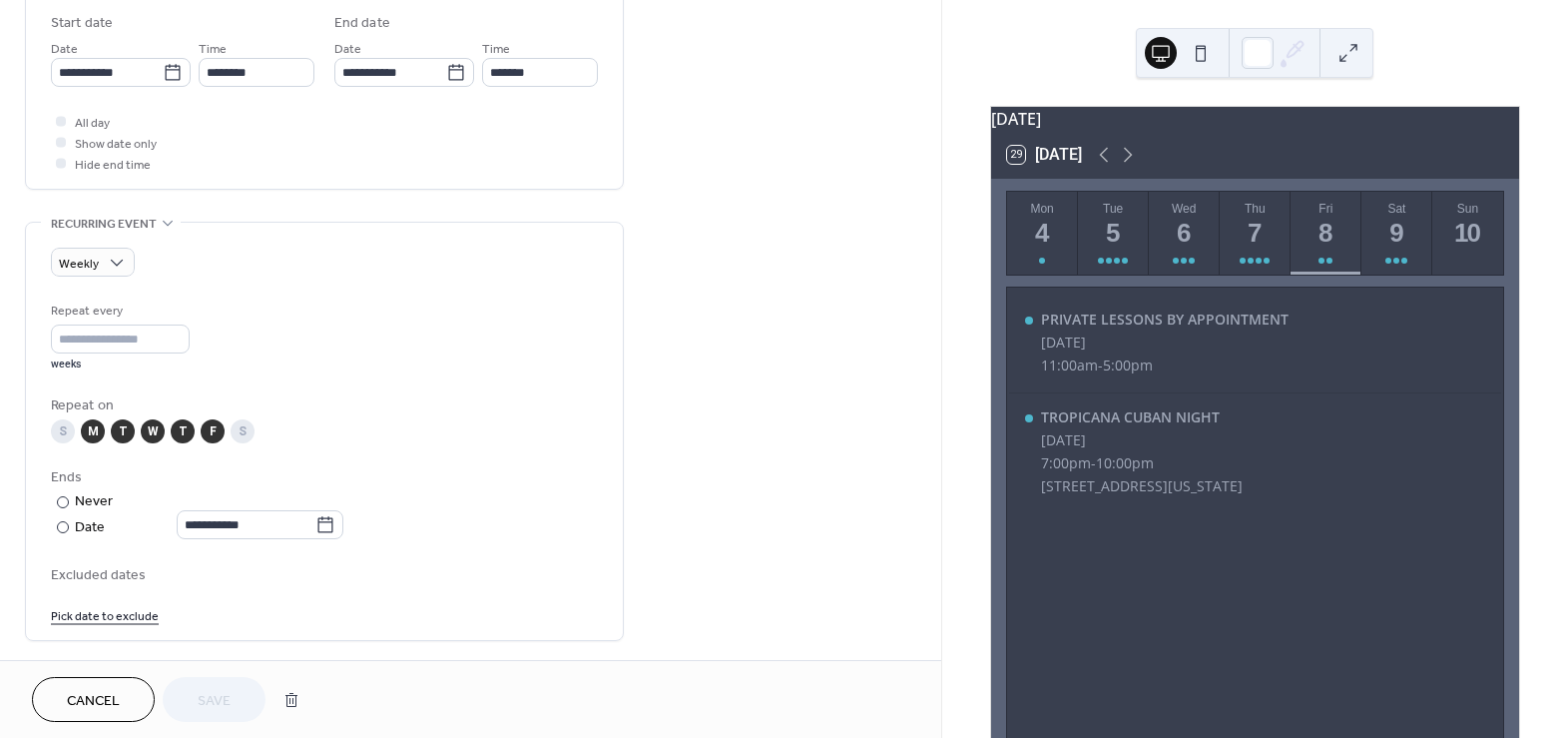 scroll, scrollTop: 726, scrollLeft: 0, axis: vertical 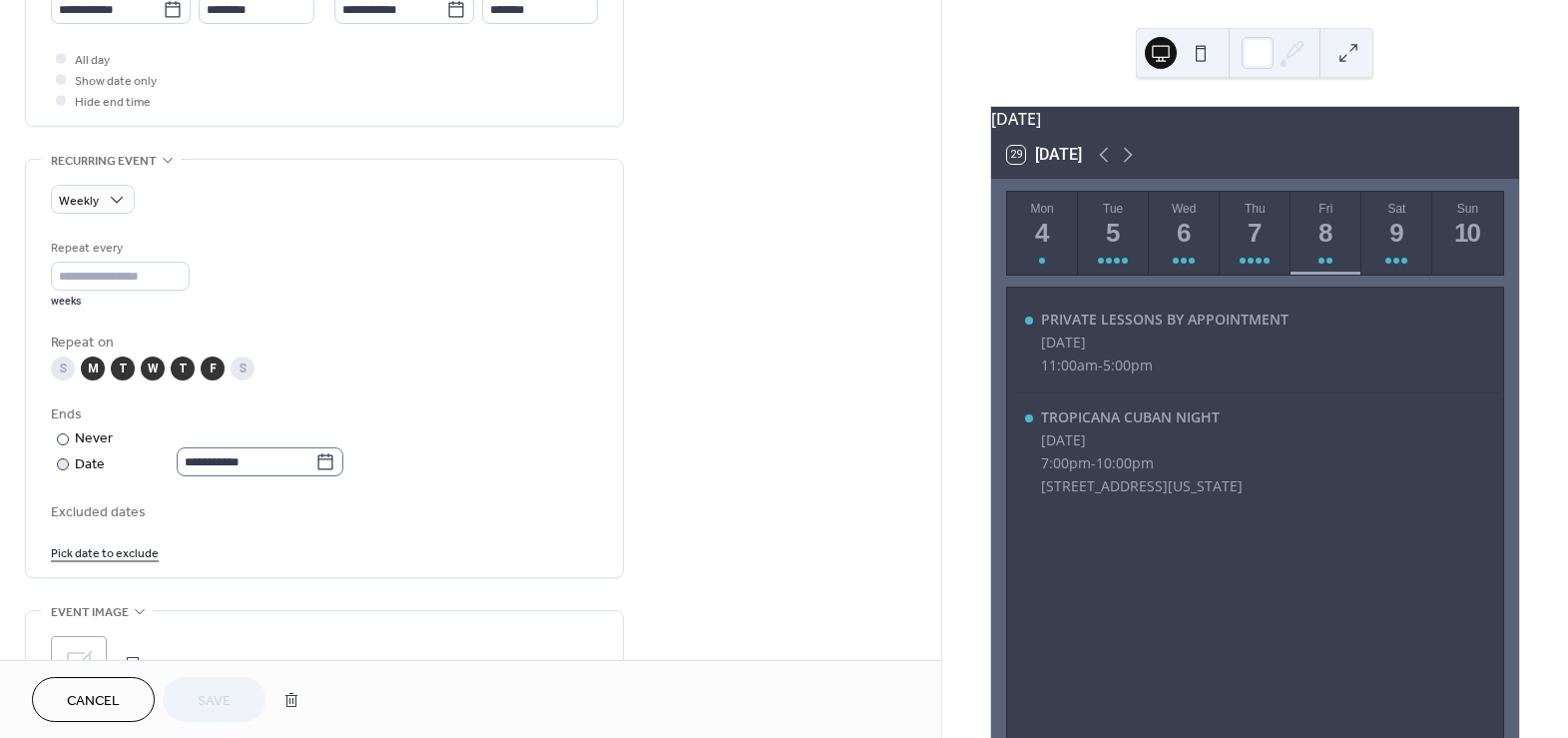 click 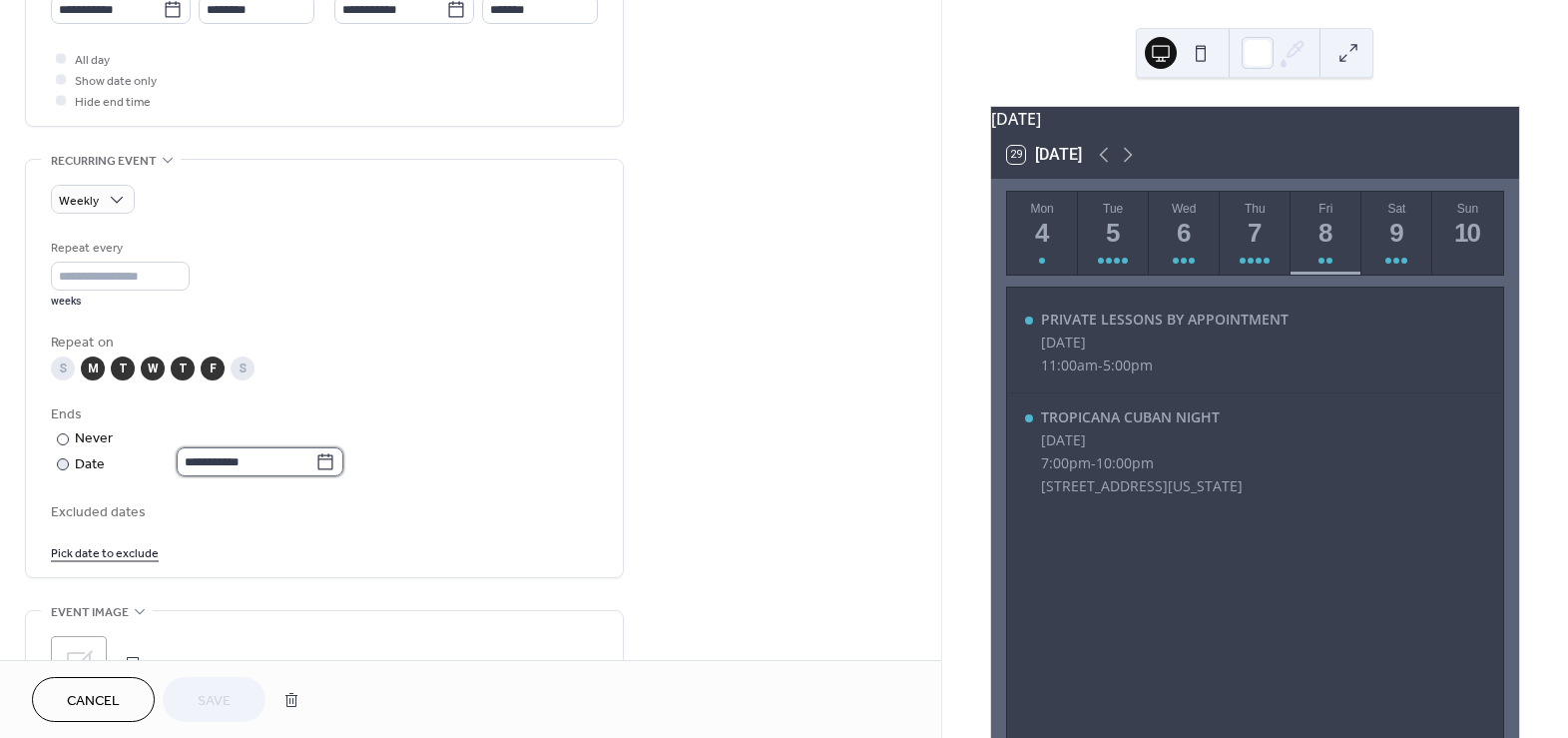 click on "**********" at bounding box center [246, 461] 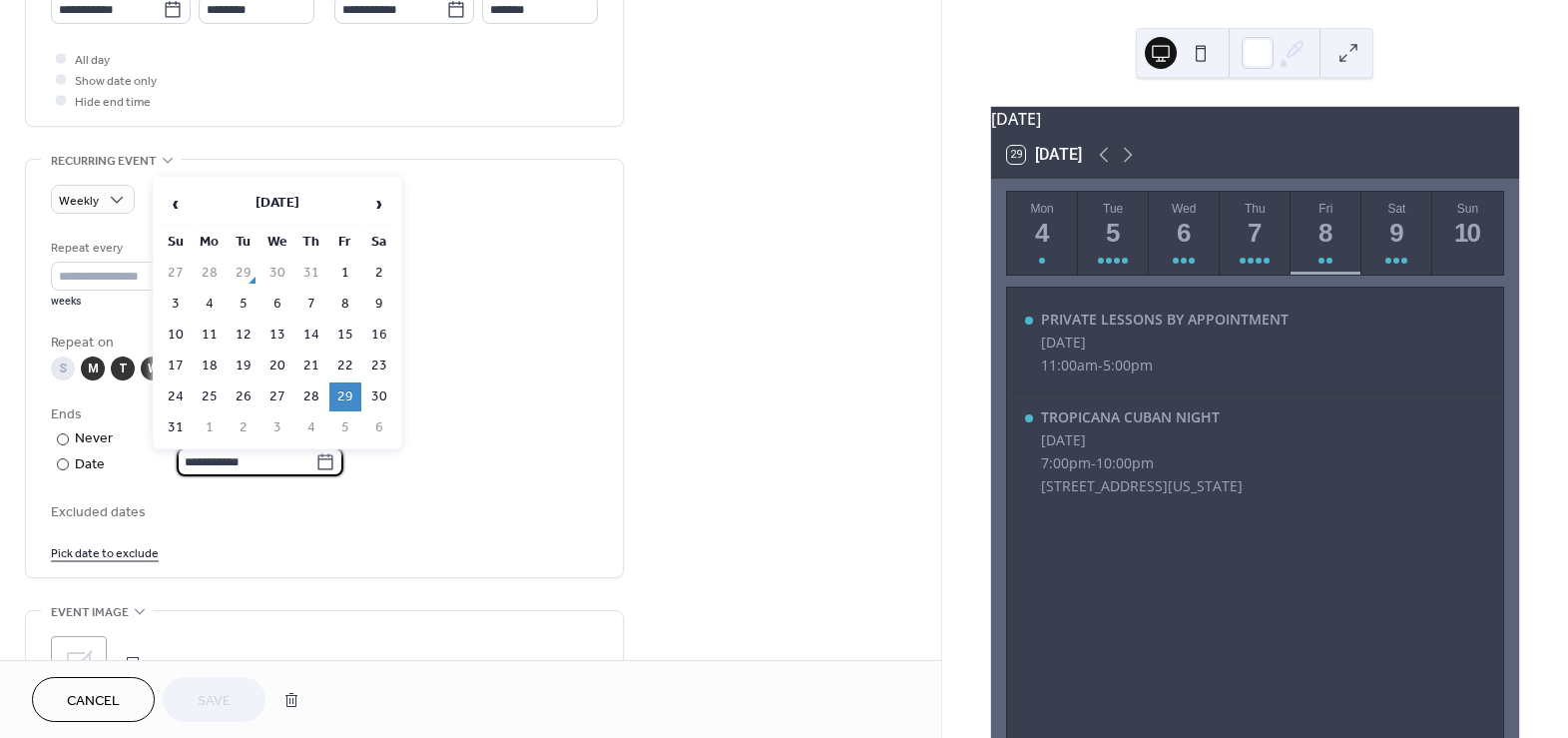click on "Repeat every * weeks" at bounding box center (324, 273) 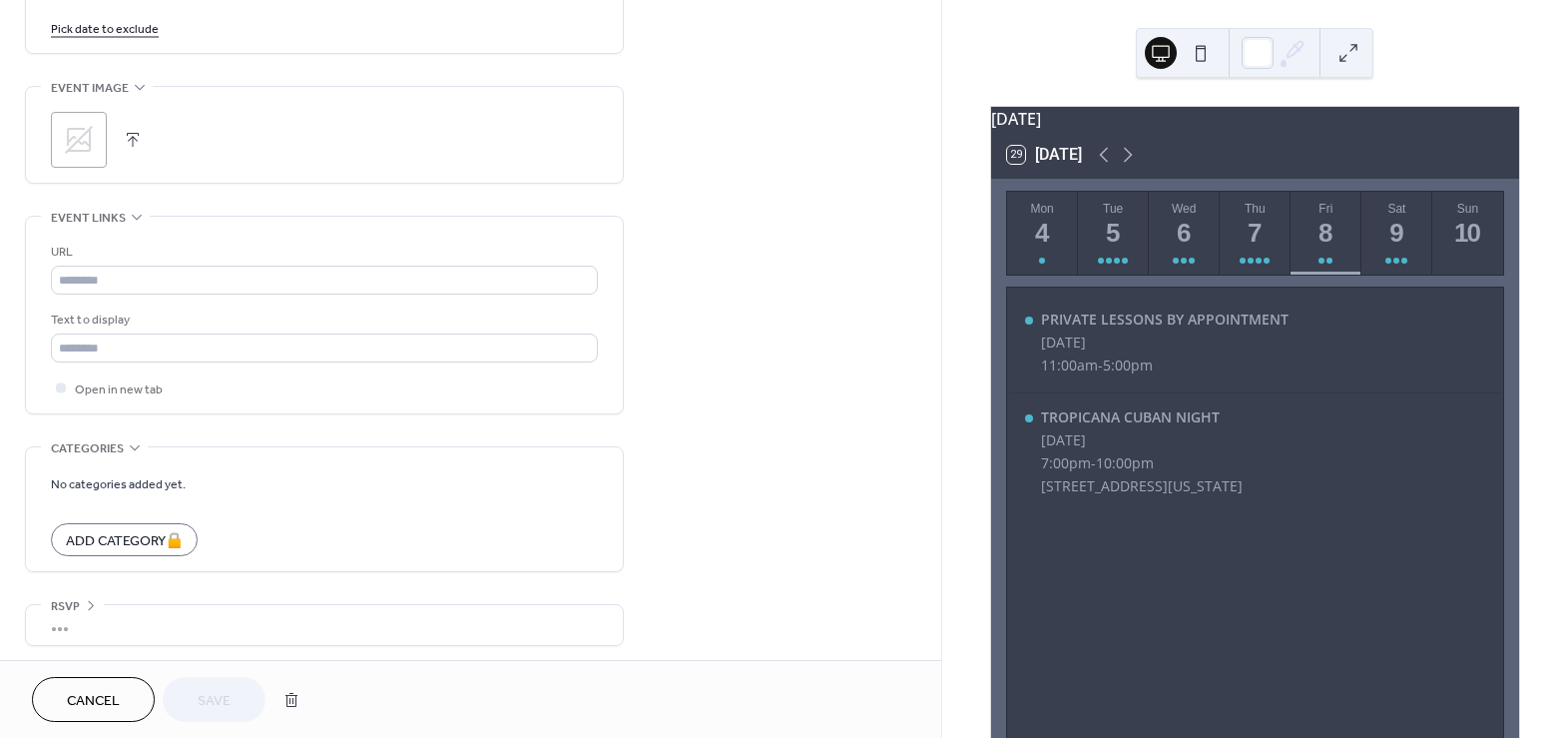 scroll, scrollTop: 1254, scrollLeft: 0, axis: vertical 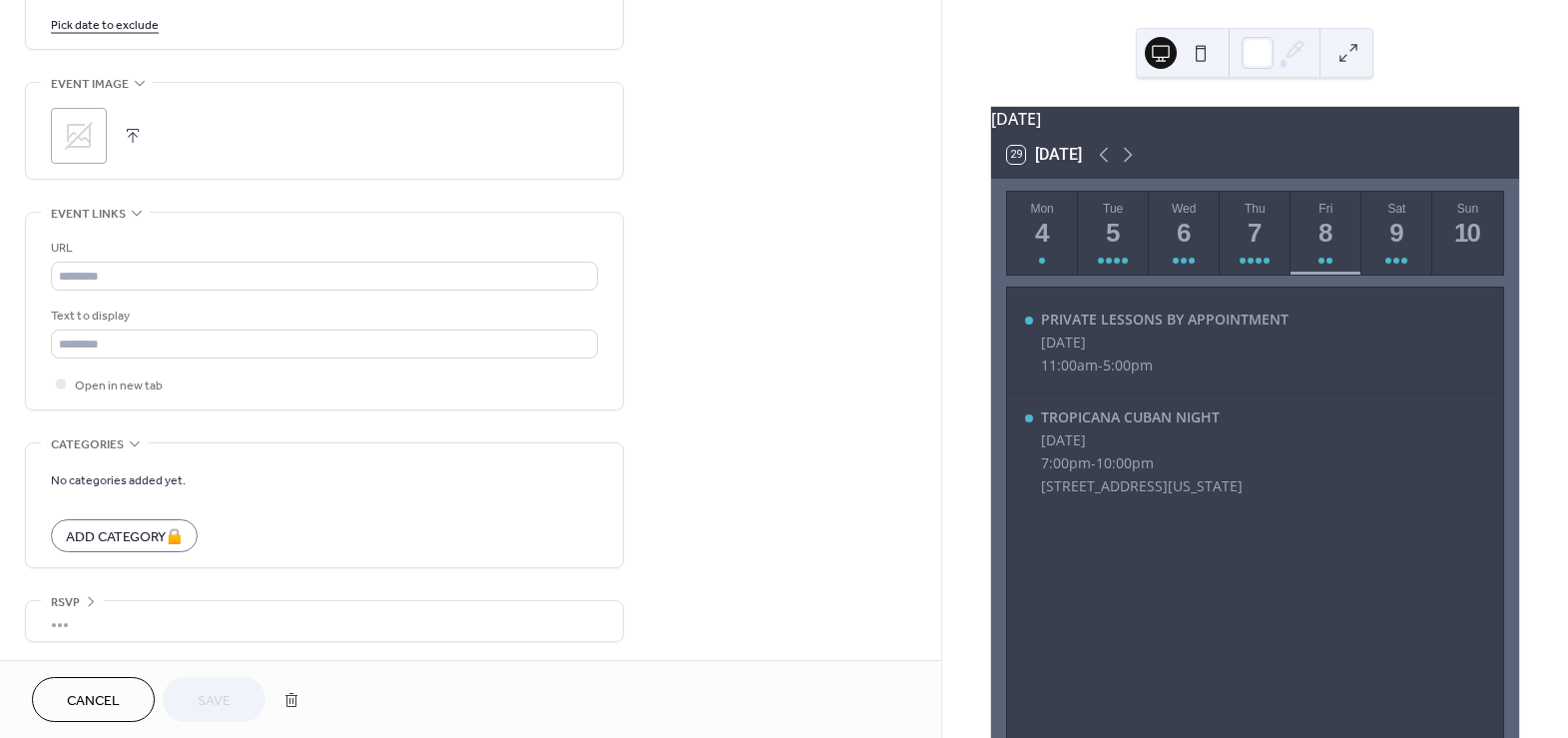 click on "•••" at bounding box center [324, 621] 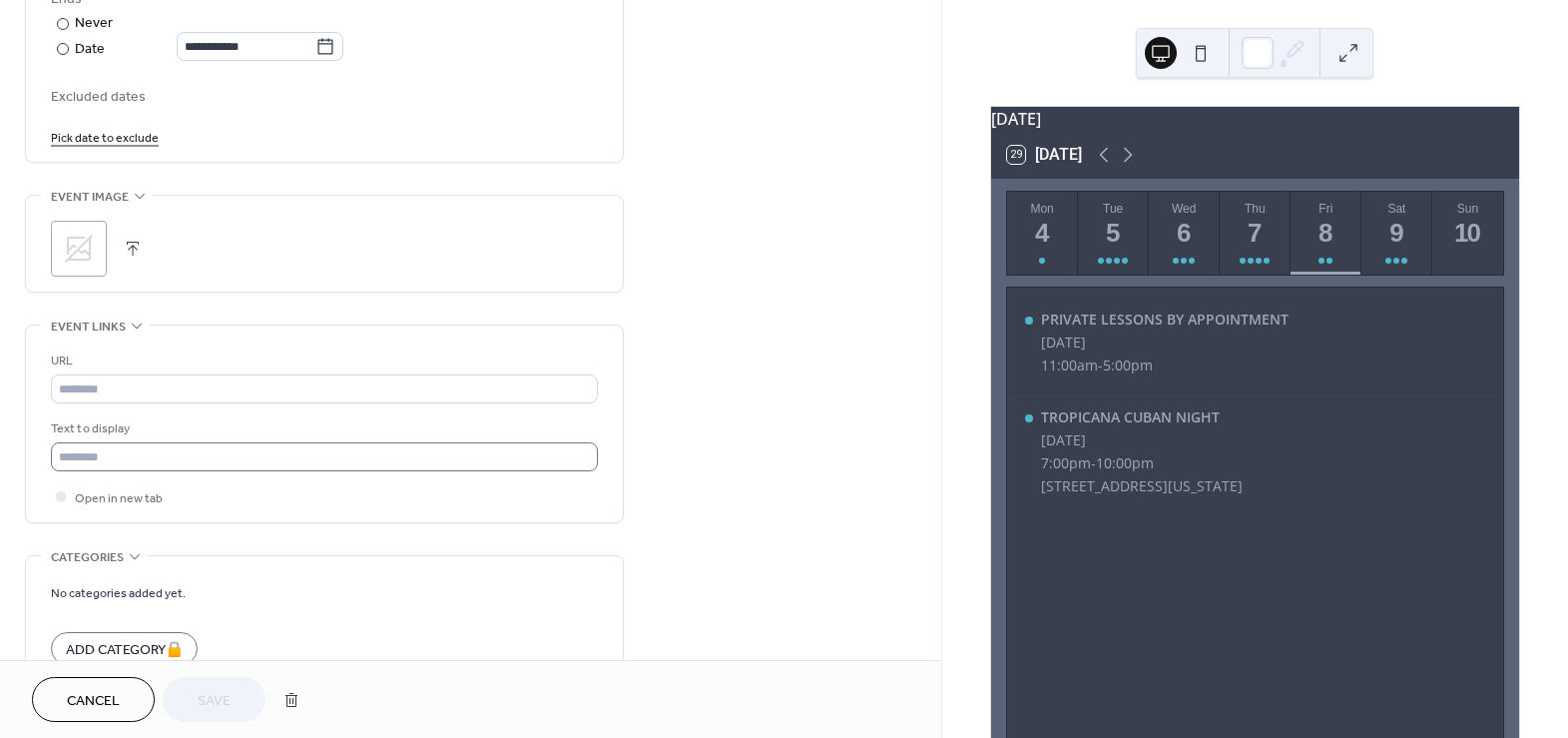 scroll, scrollTop: 1138, scrollLeft: 0, axis: vertical 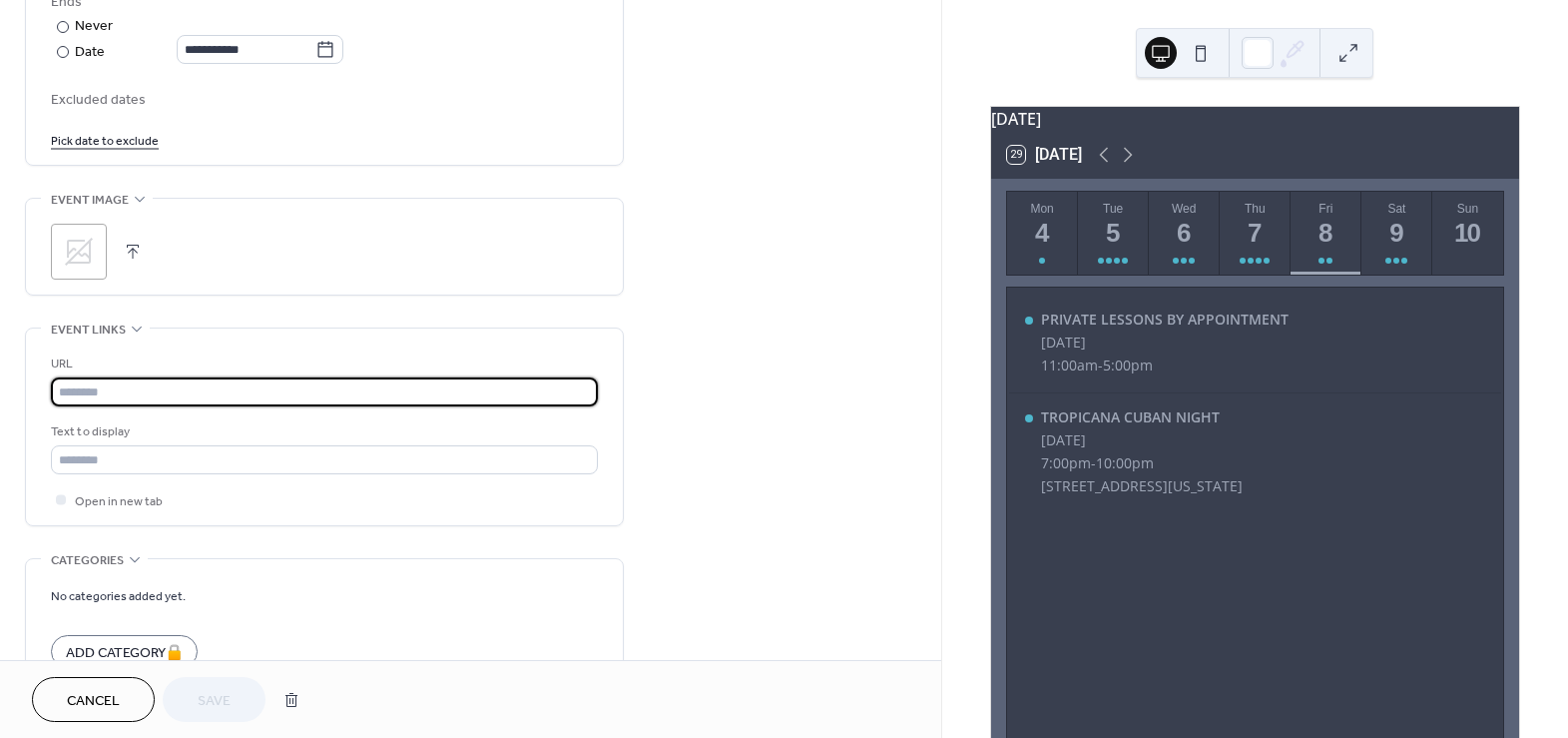 click at bounding box center [324, 391] 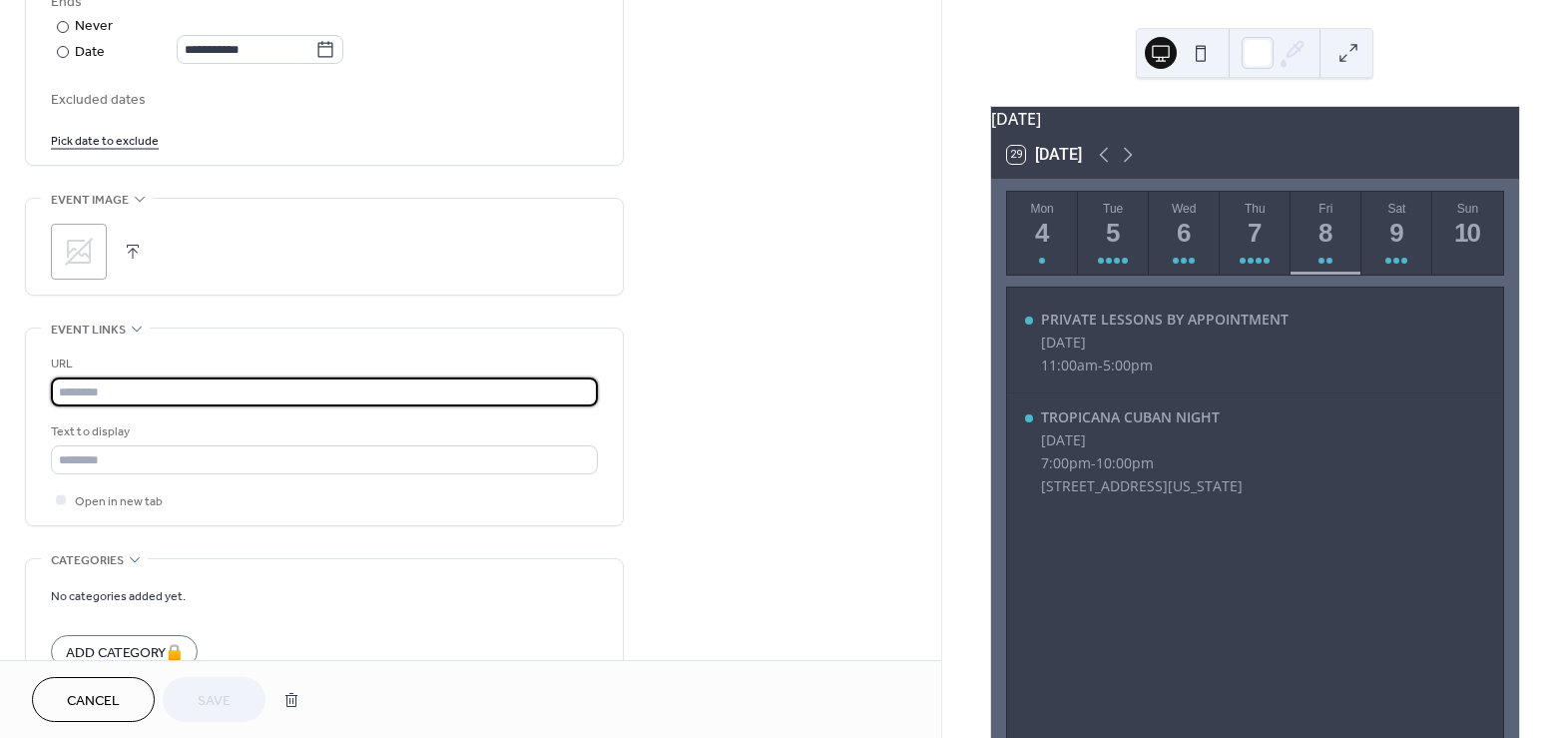 paste on "**********" 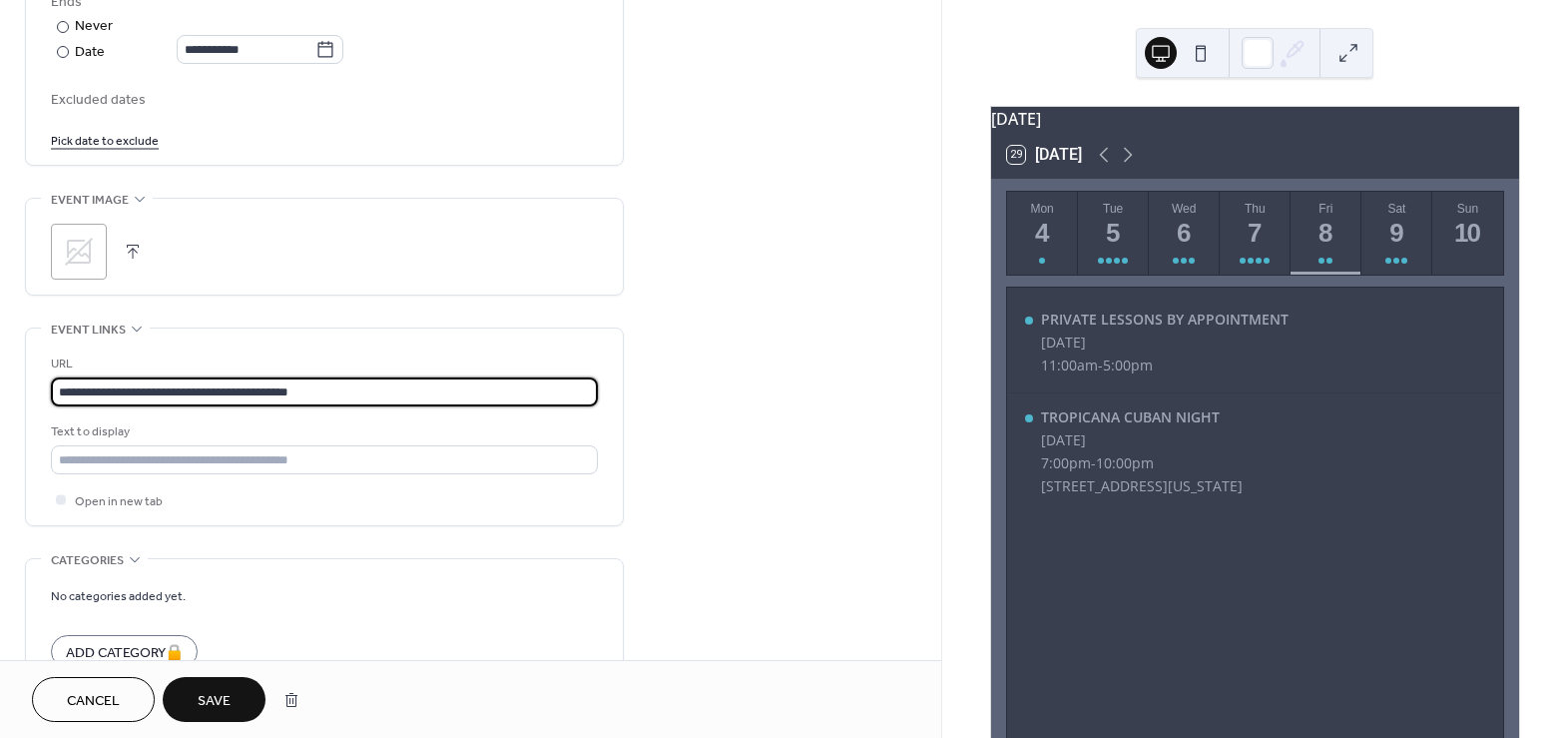 type on "**********" 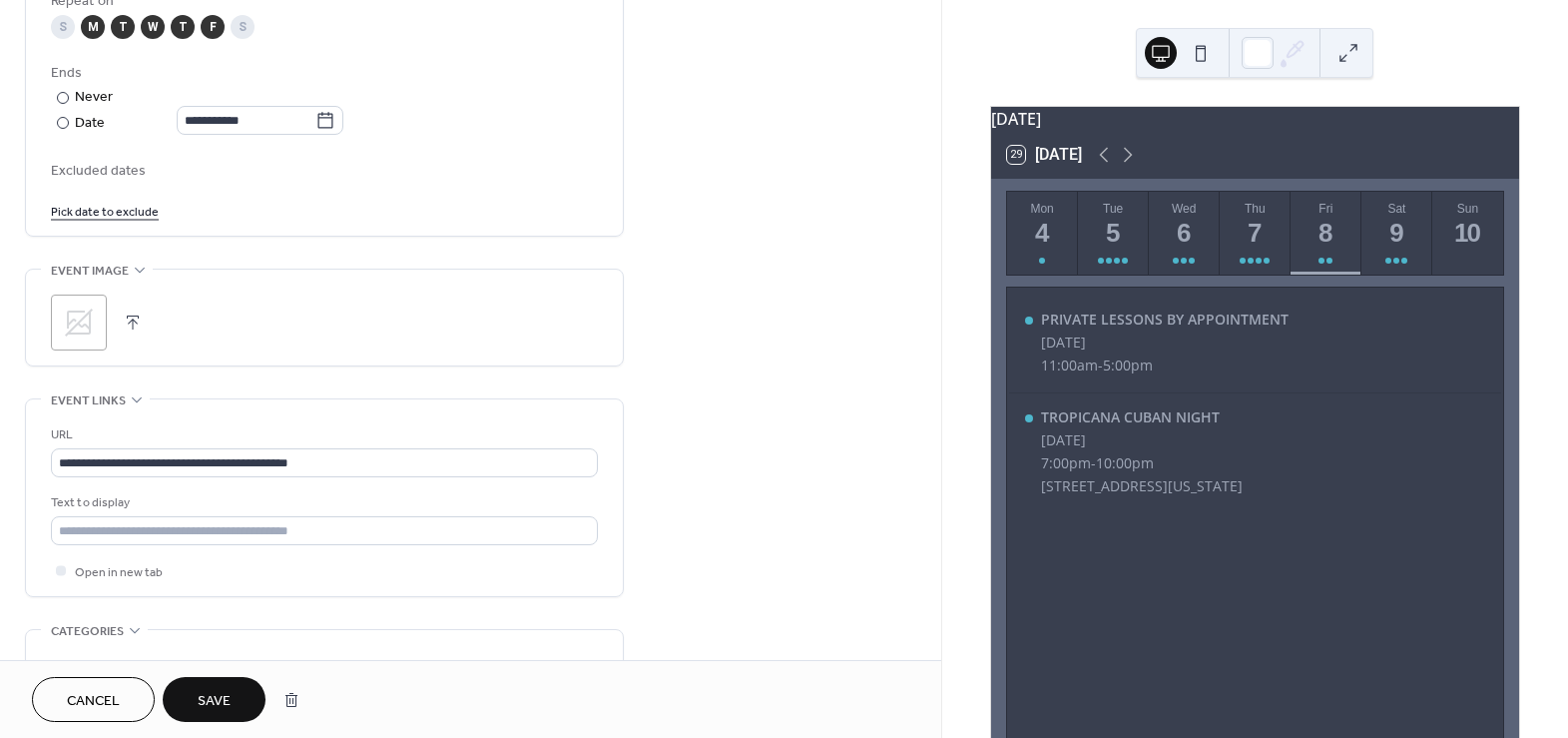 scroll, scrollTop: 1208, scrollLeft: 0, axis: vertical 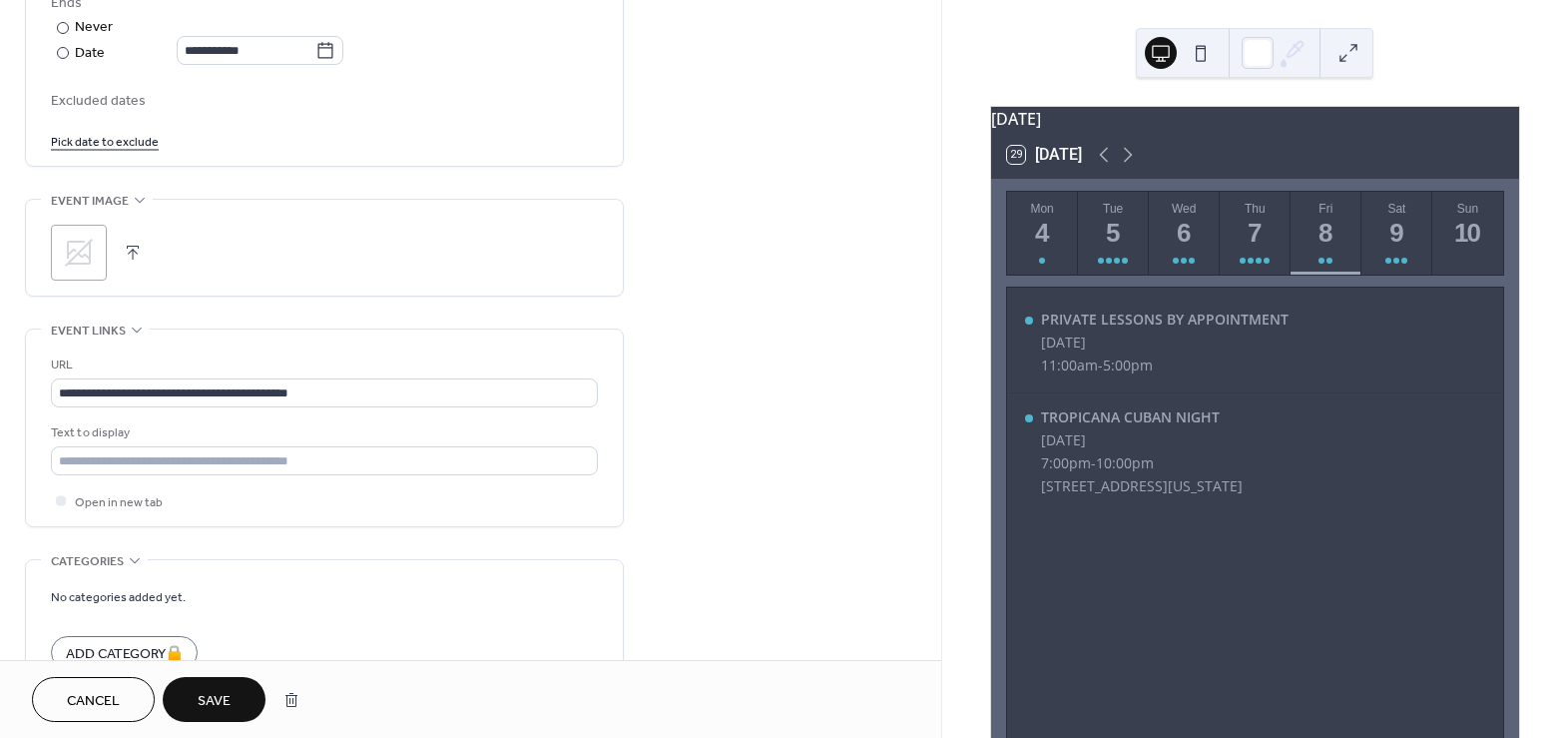 click on "Save" at bounding box center [214, 701] 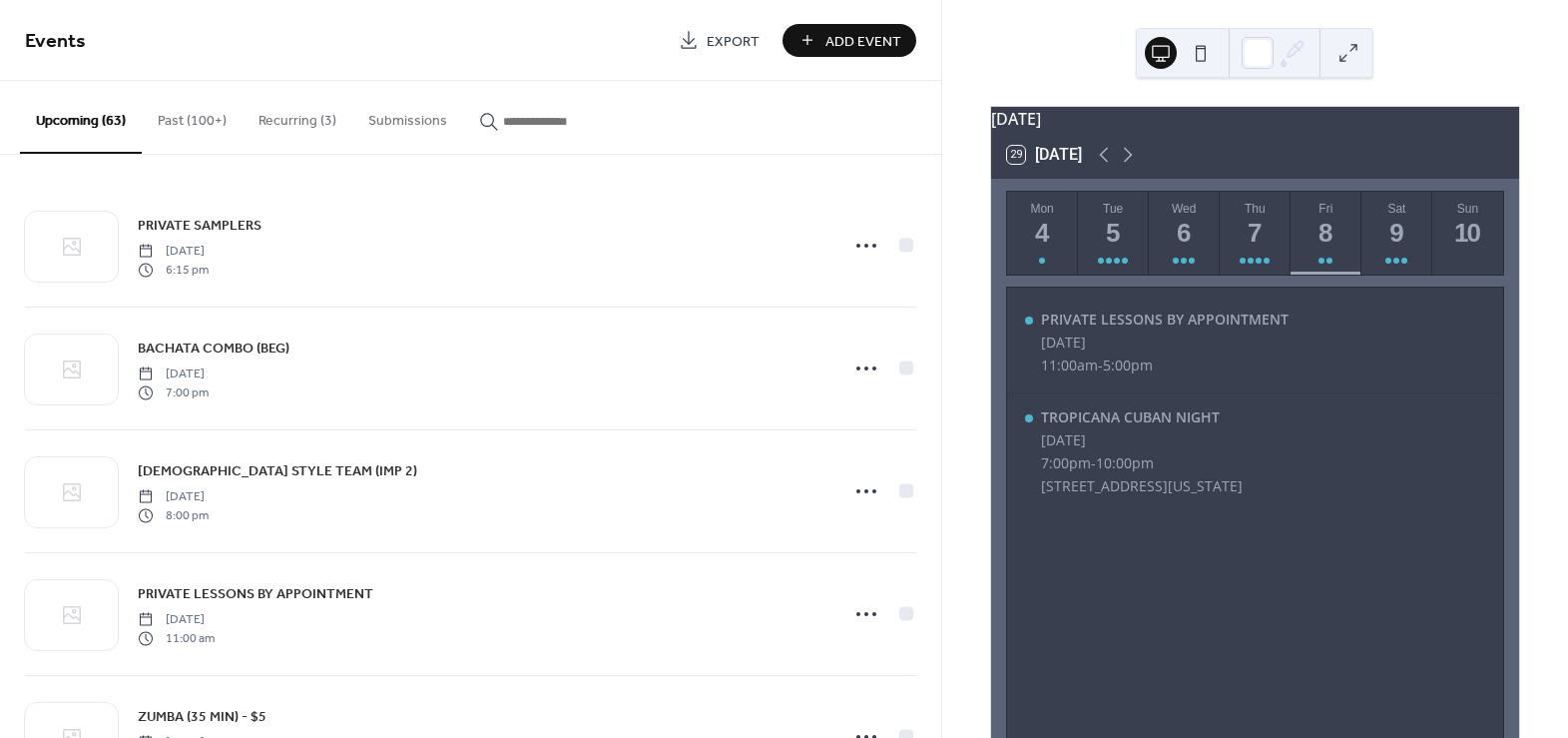 click on "Recurring (3)" at bounding box center [297, 116] 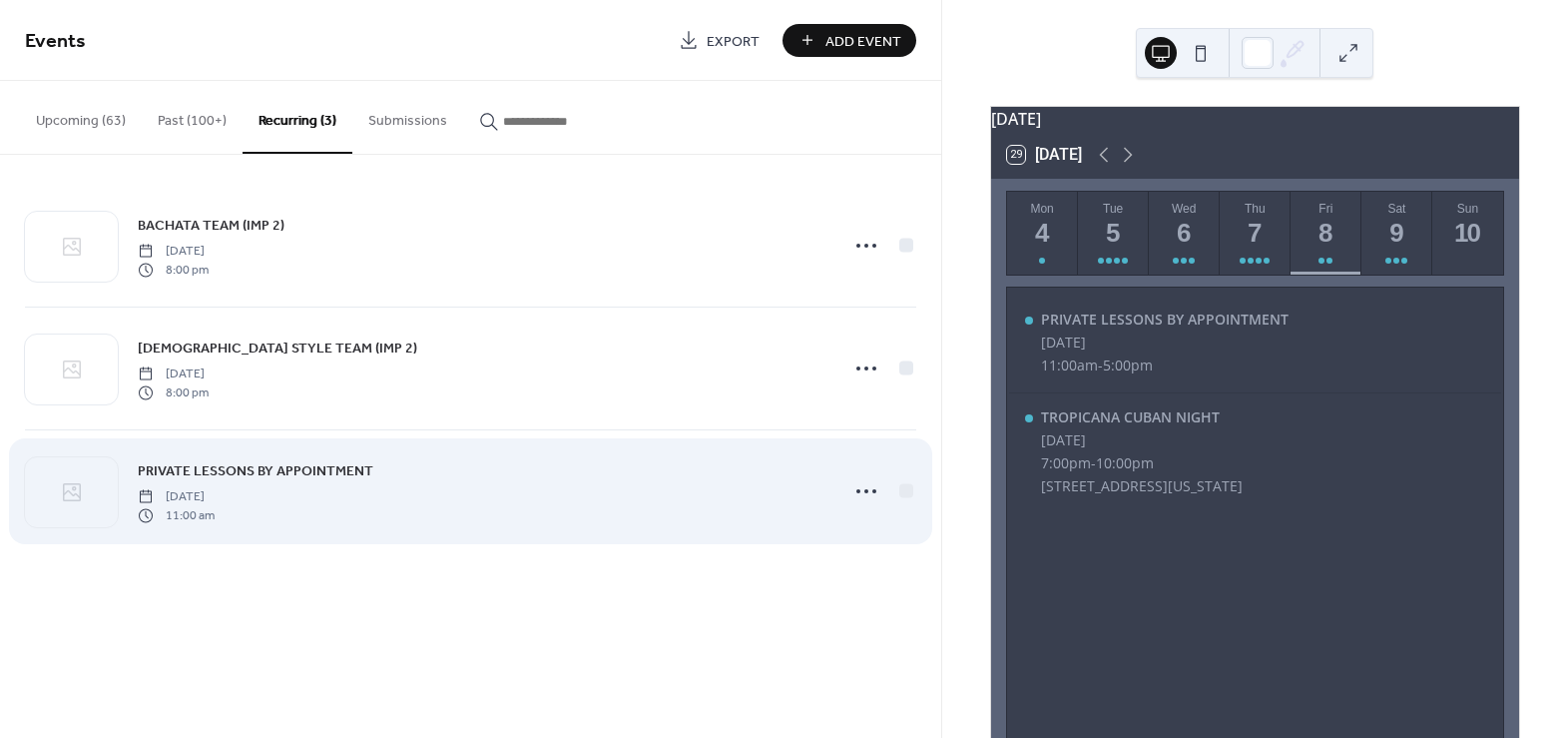 click on "PRIVATE LESSONS  BY APPOINTMENT" at bounding box center [256, 471] 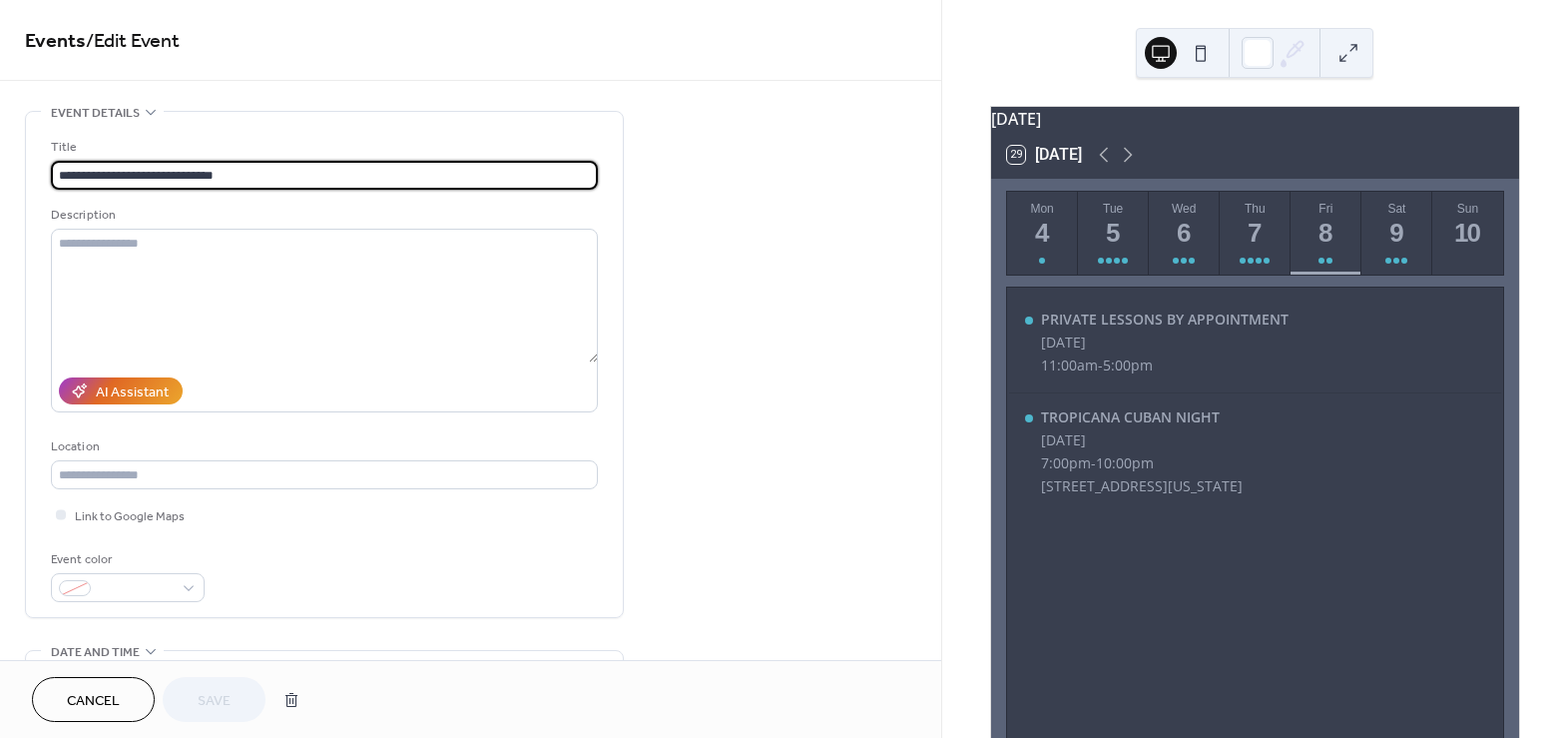 type on "**********" 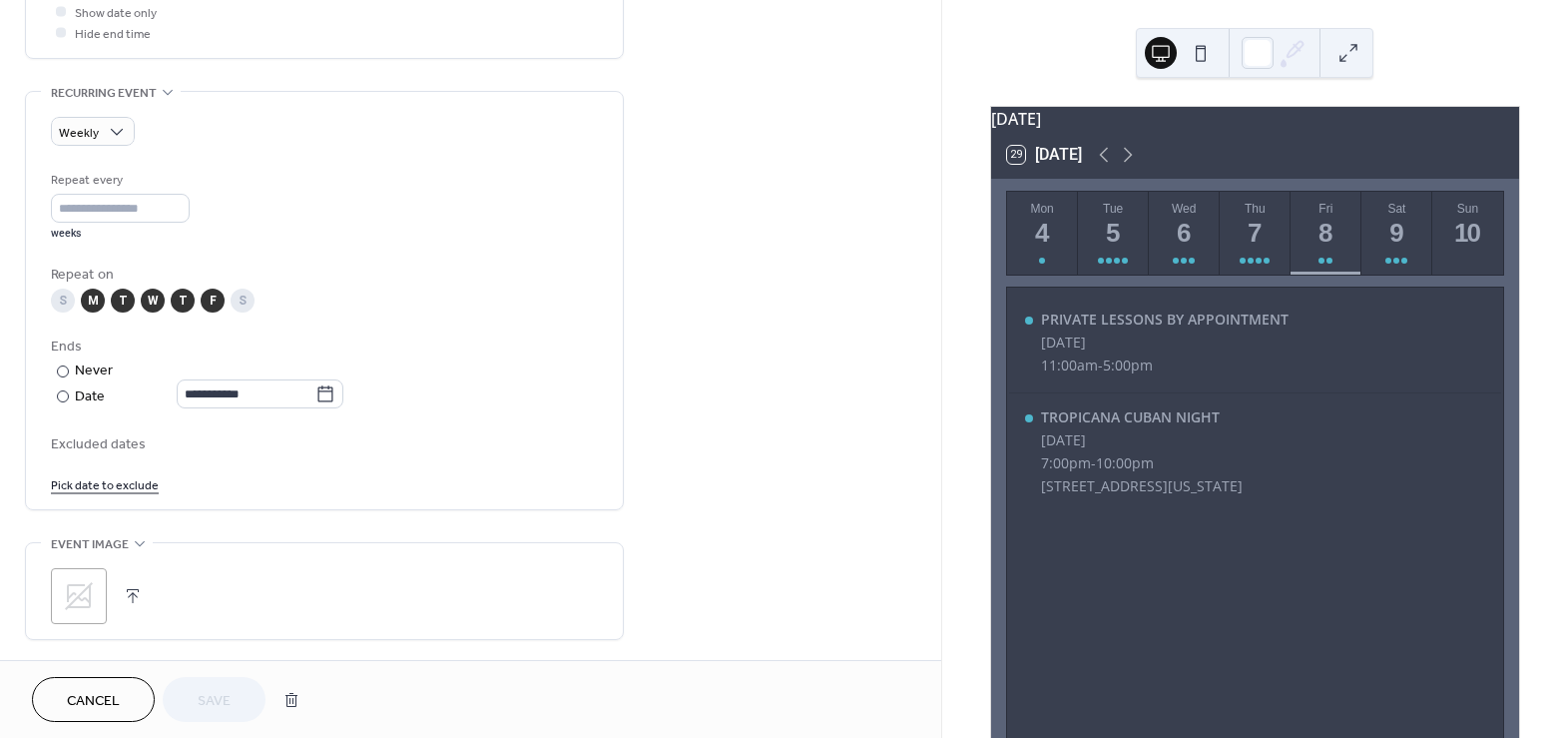 scroll, scrollTop: 817, scrollLeft: 0, axis: vertical 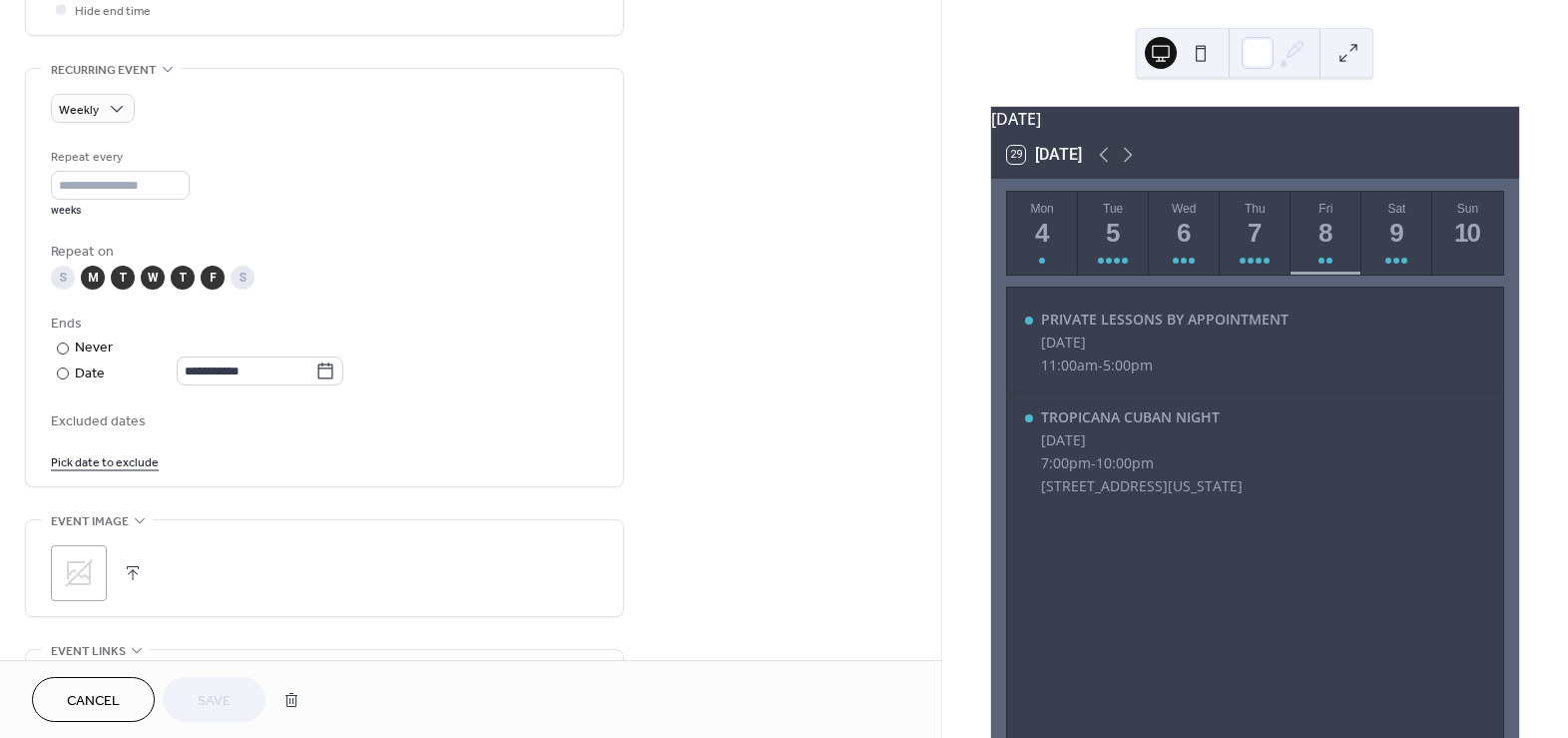 click on "Pick date to exclude" at bounding box center [105, 460] 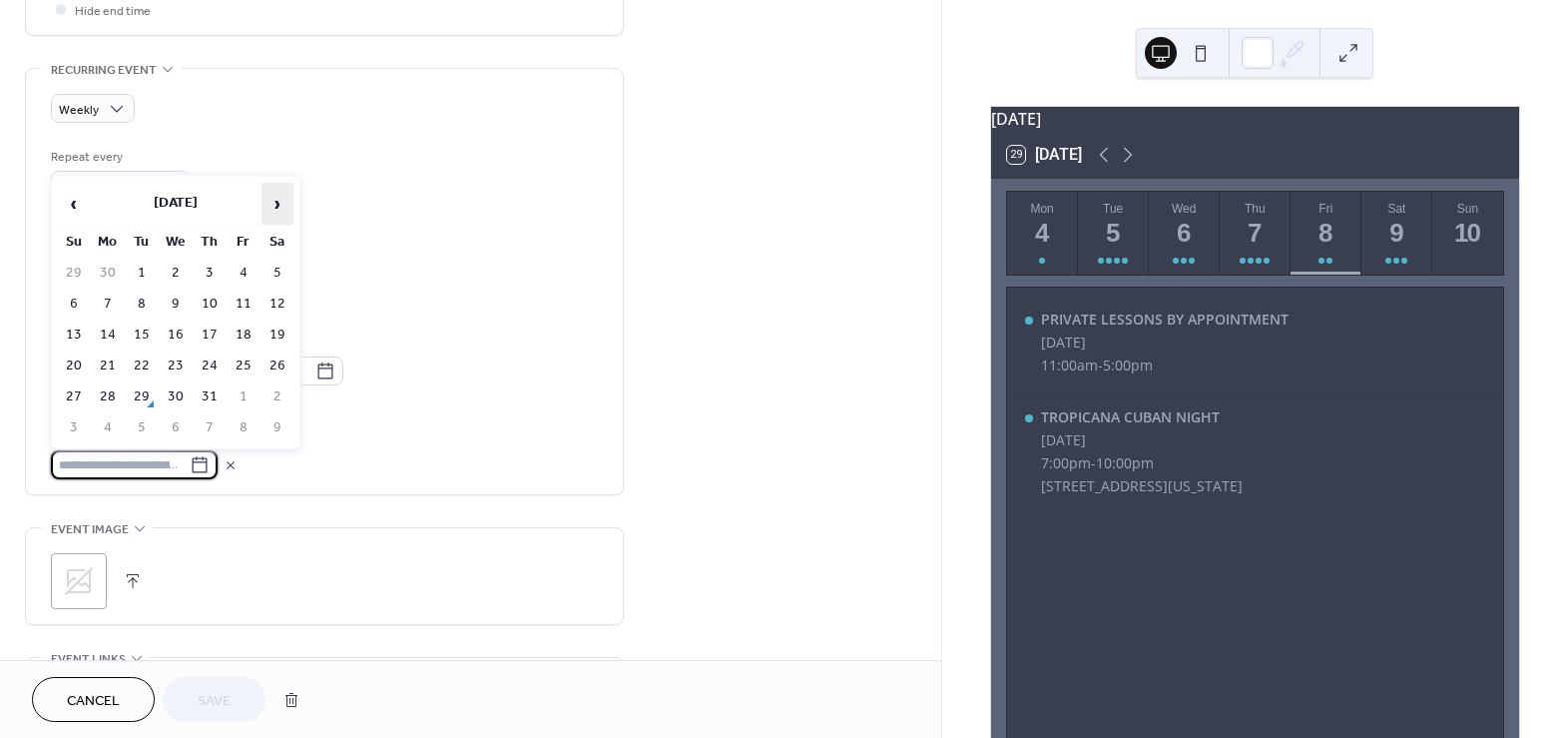click on "›" at bounding box center (277, 204) 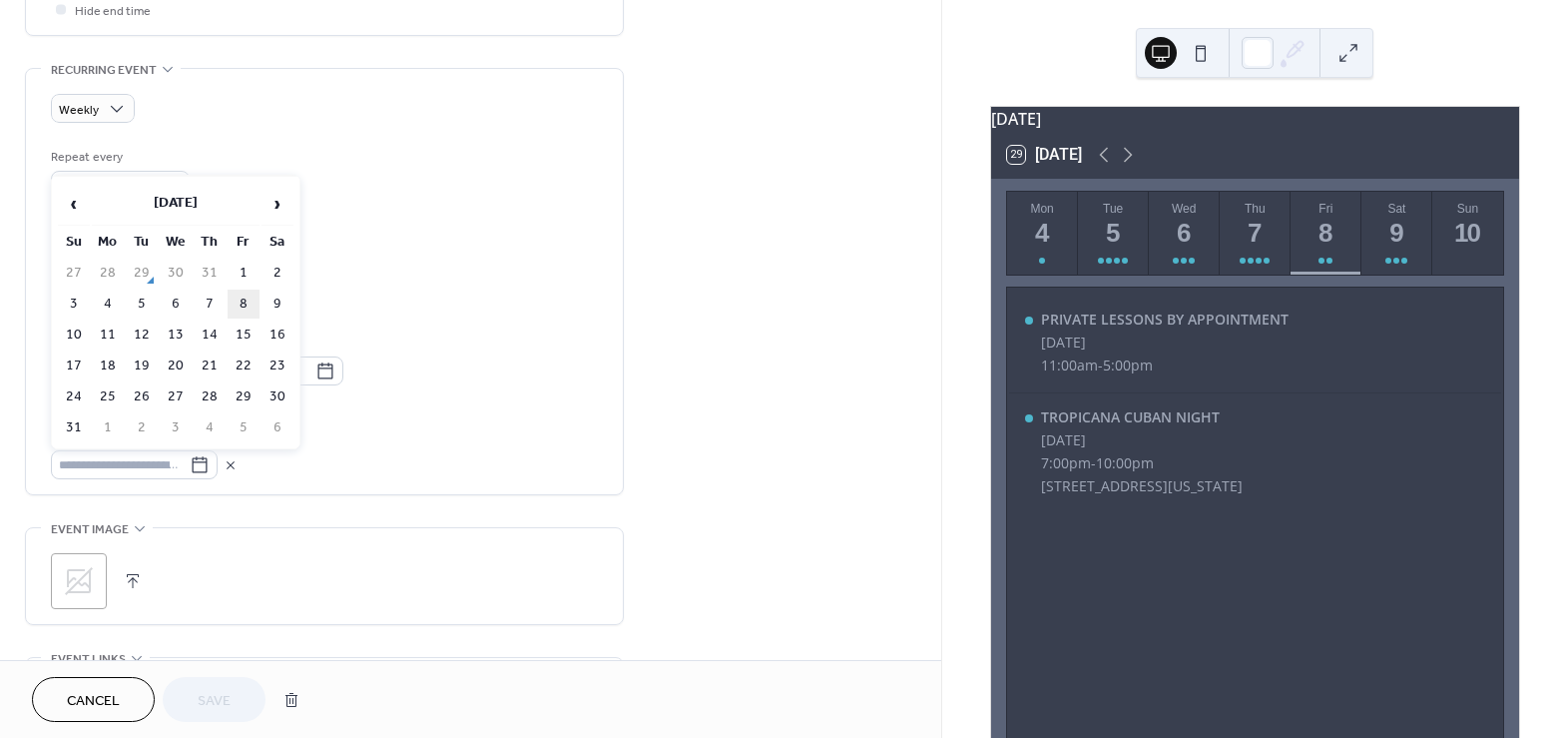 click on "8" at bounding box center (244, 304) 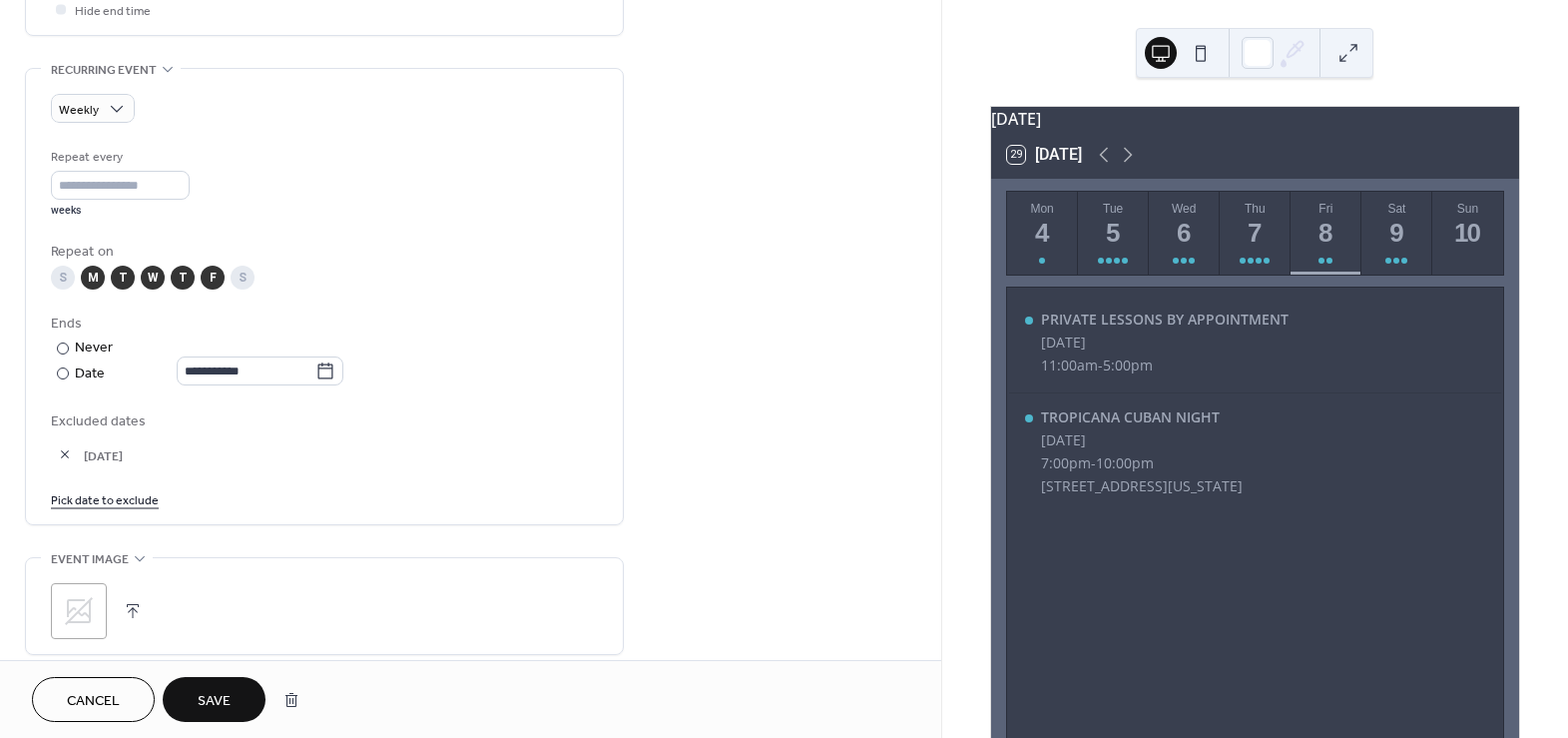 click on "Pick date to exclude" at bounding box center (105, 498) 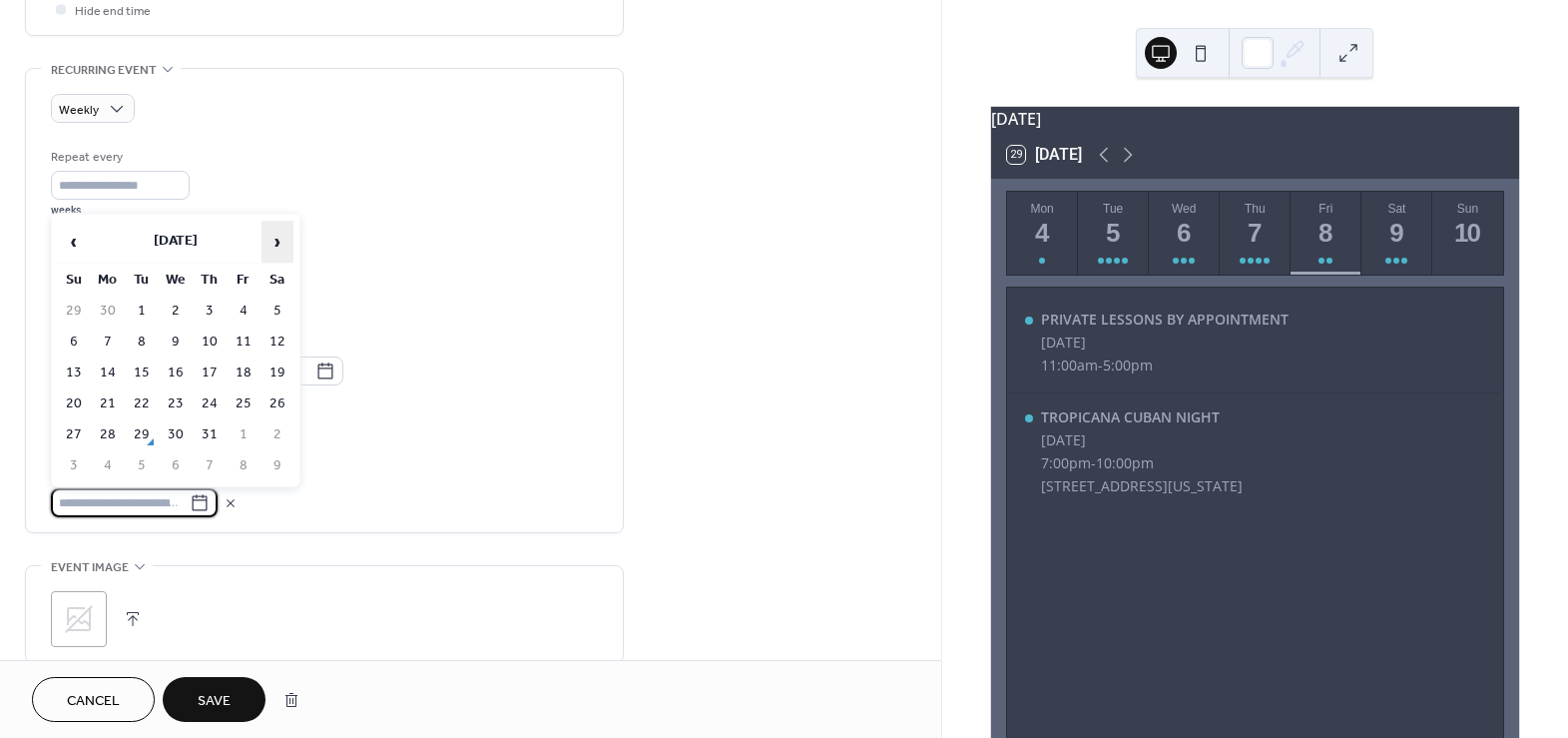 click on "›" at bounding box center (277, 242) 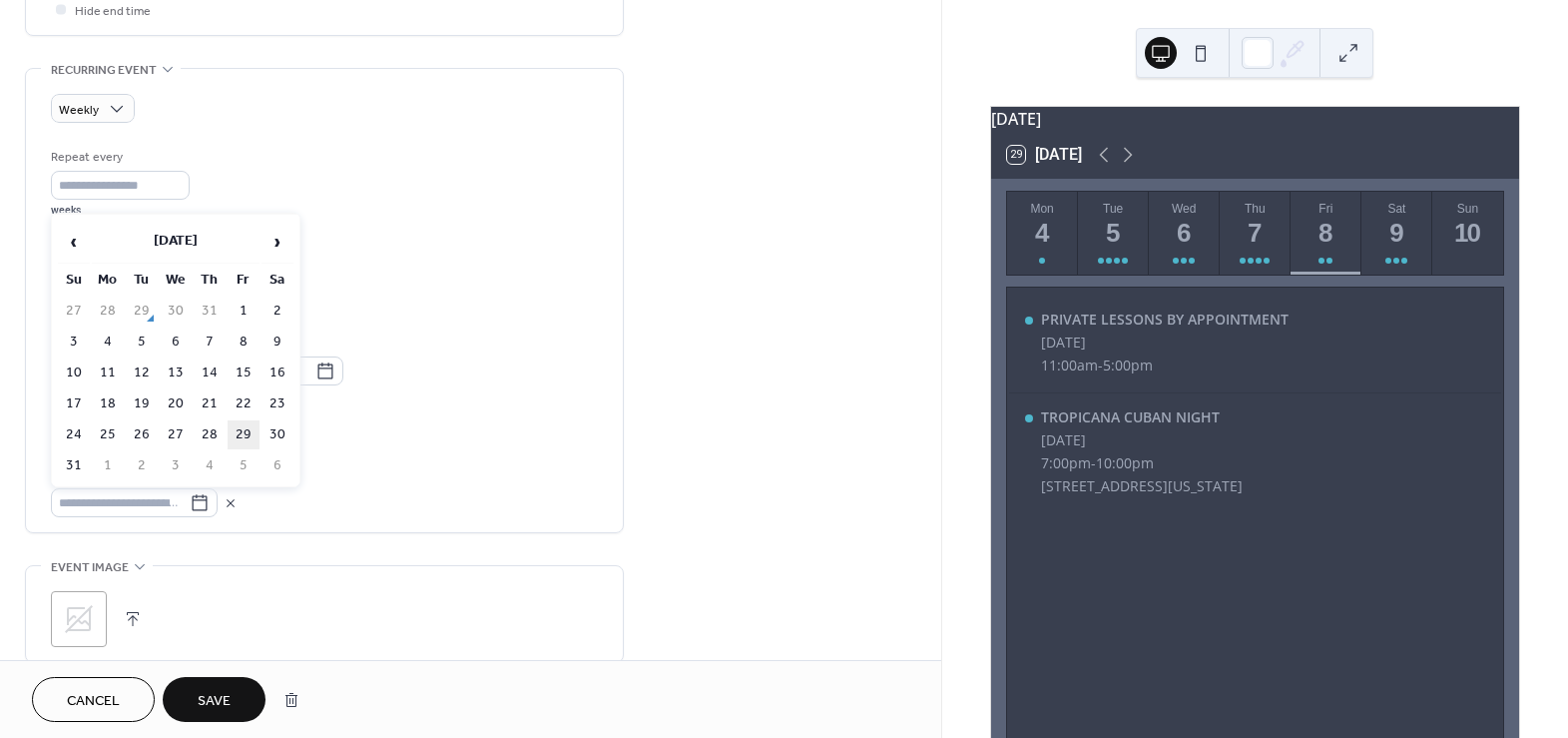click on "29" at bounding box center (244, 434) 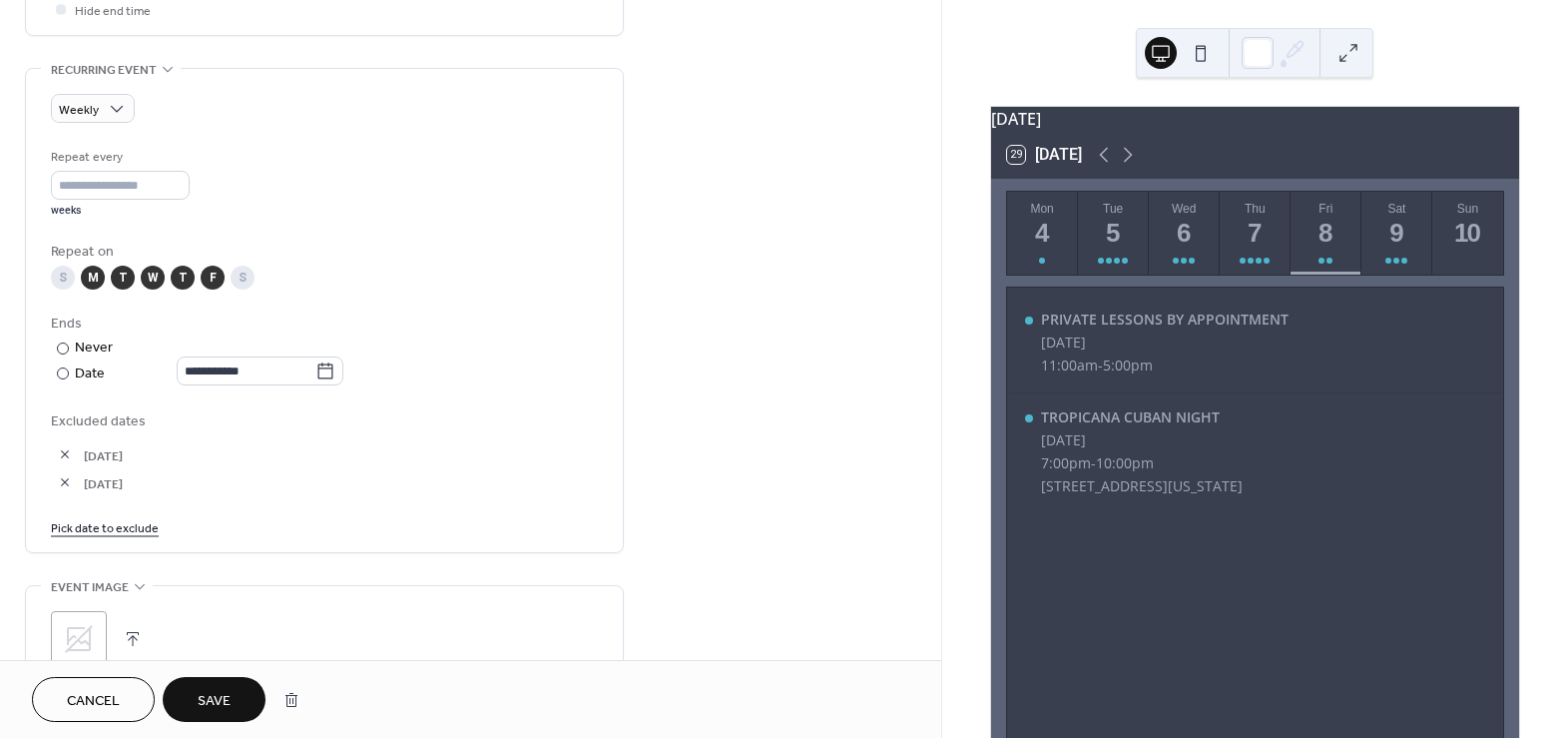 click on "Save" at bounding box center (214, 701) 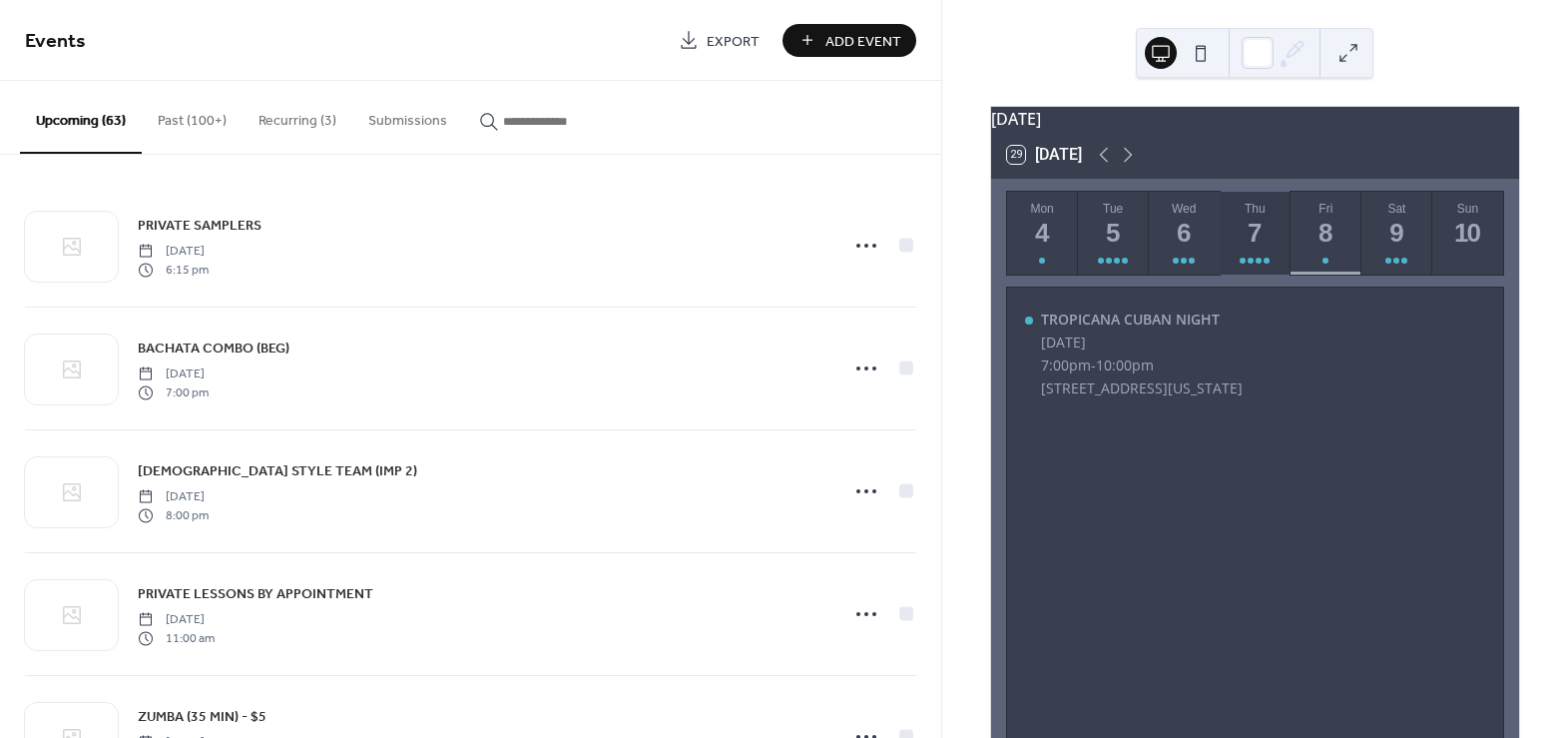 click on "7" at bounding box center [1254, 233] 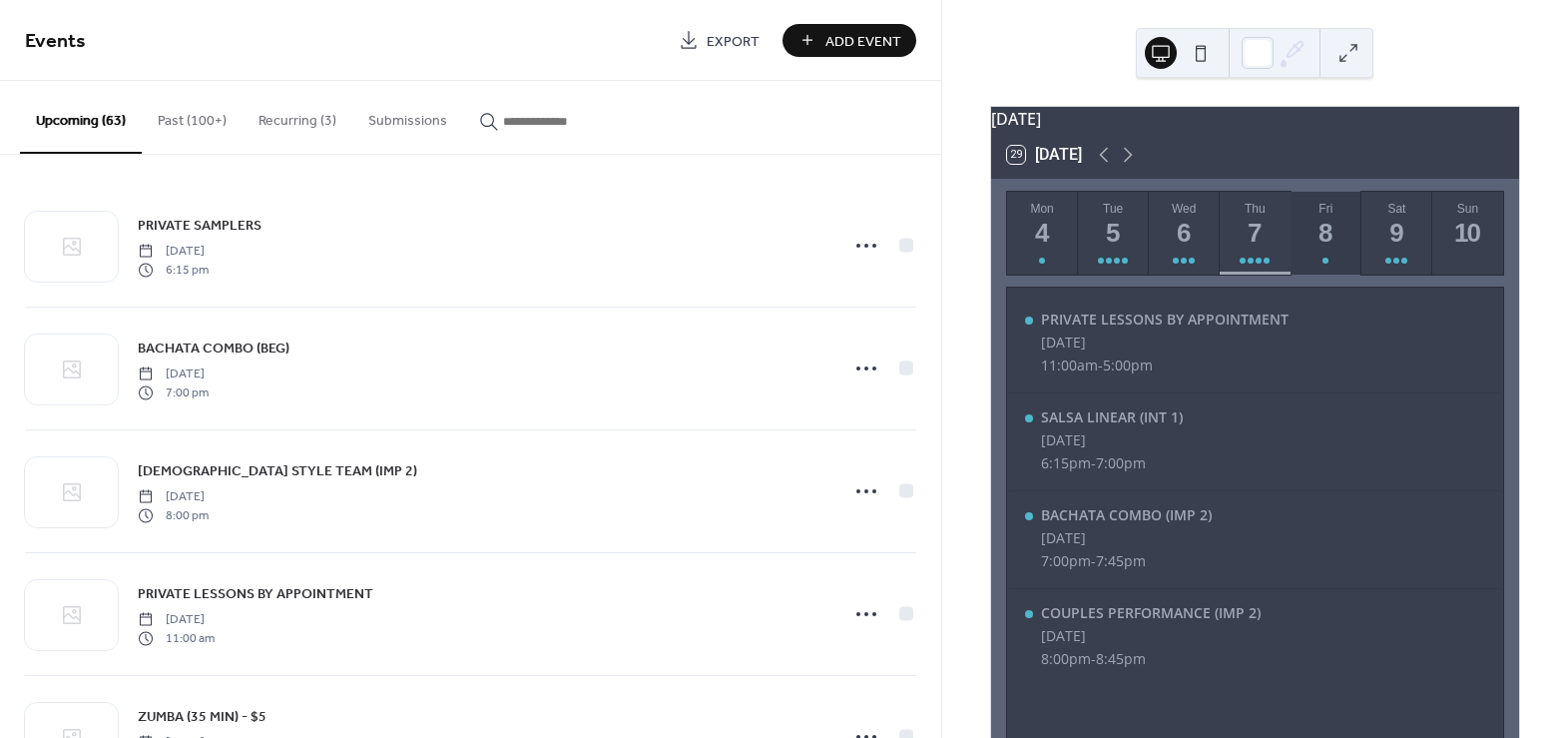 click on "8" at bounding box center [1324, 233] 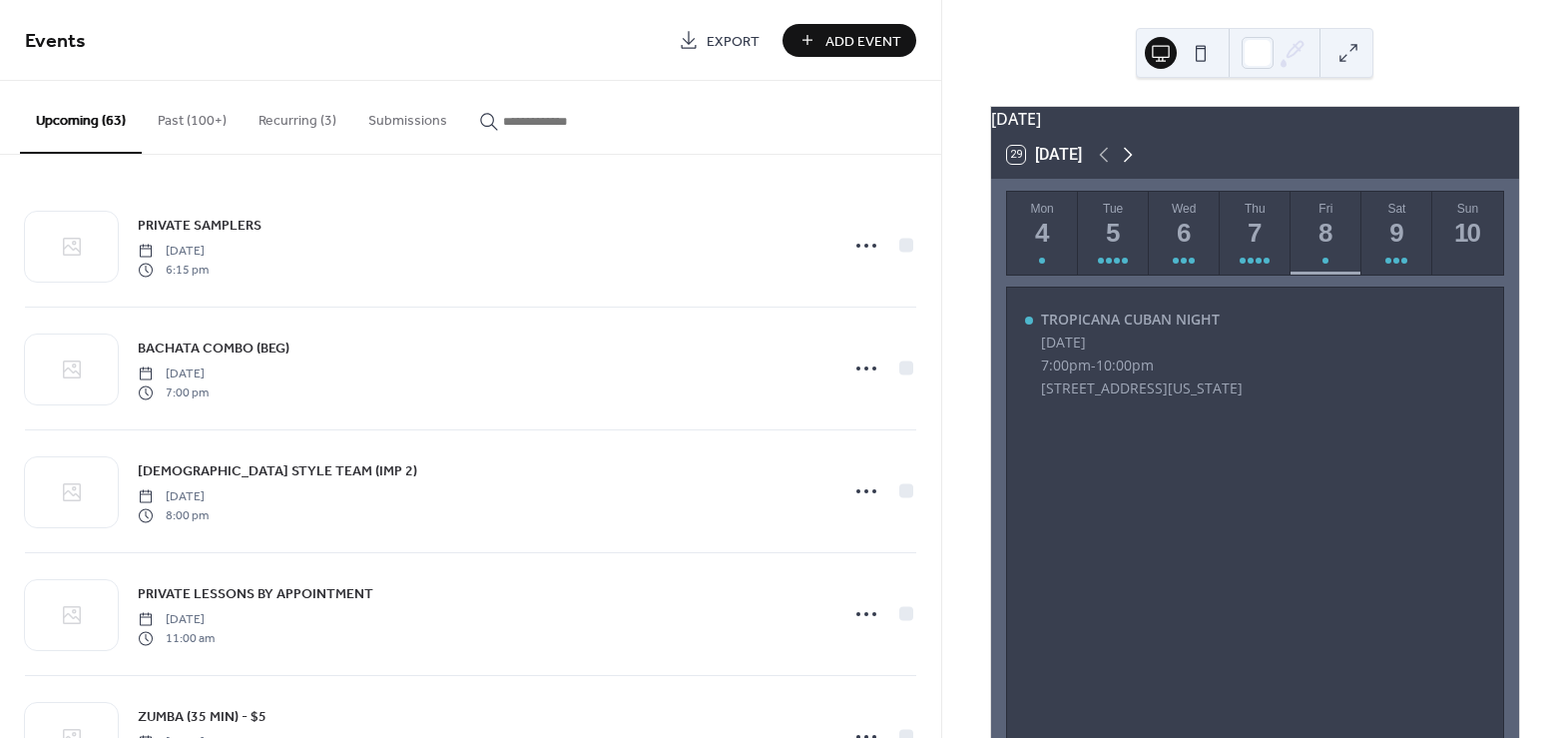 click 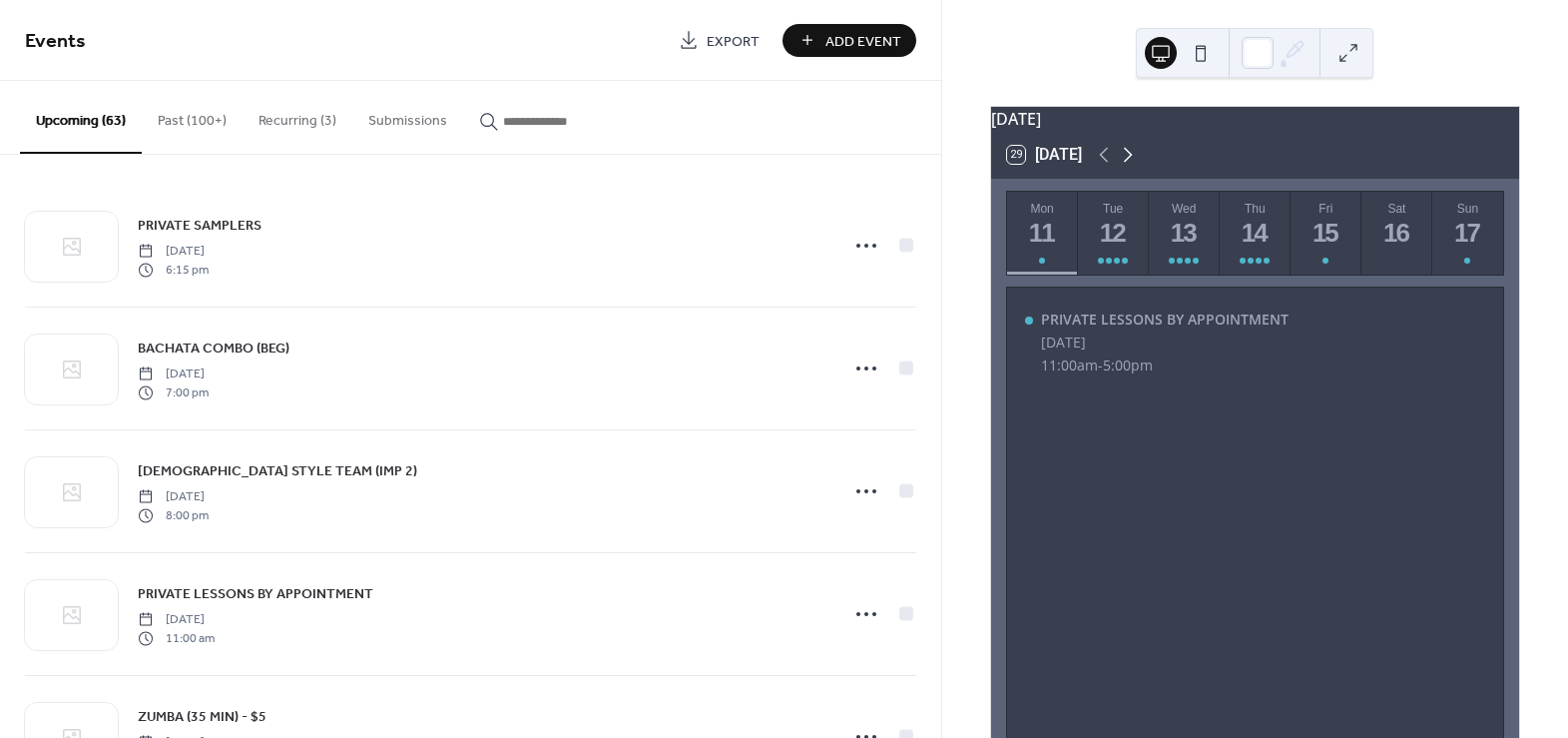 click 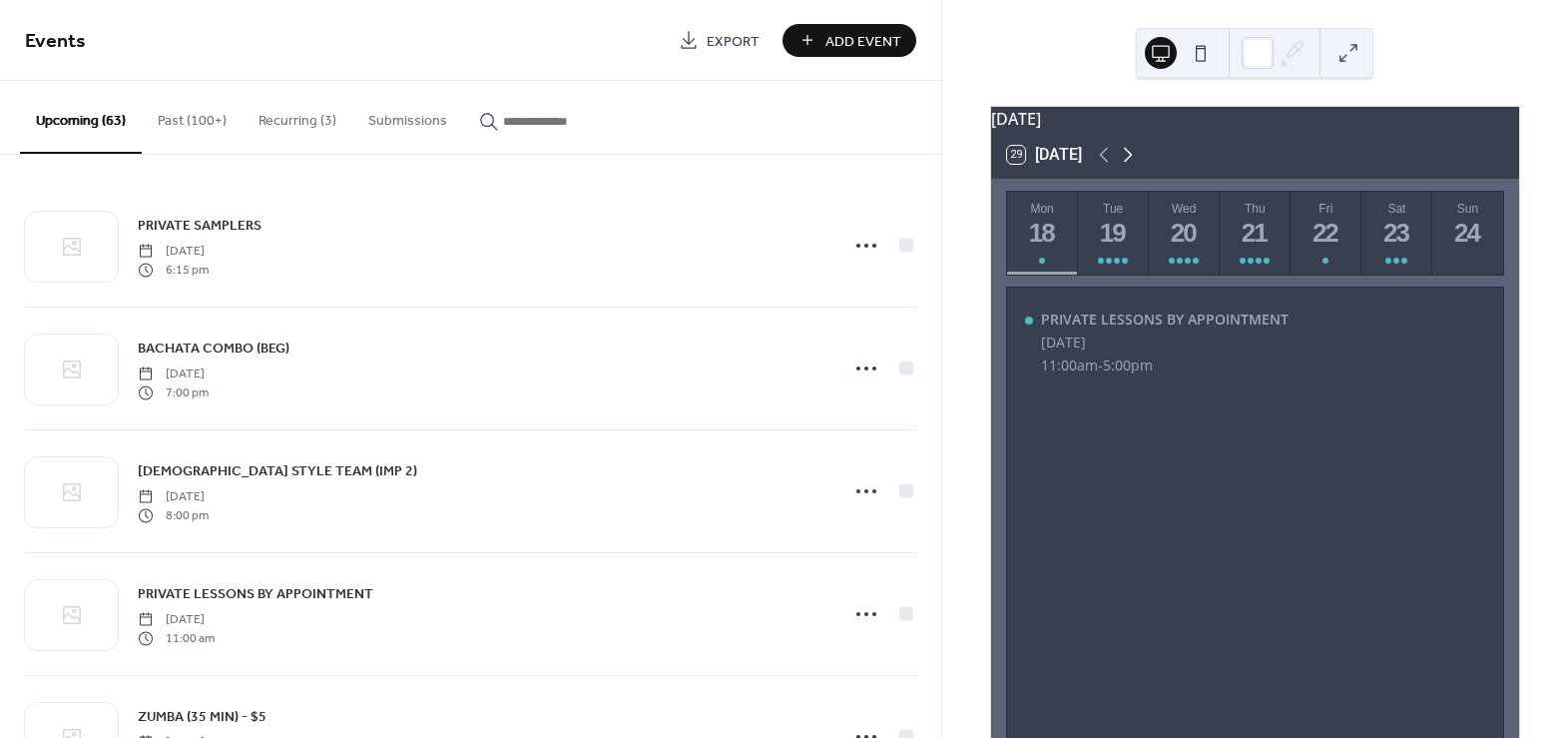 click 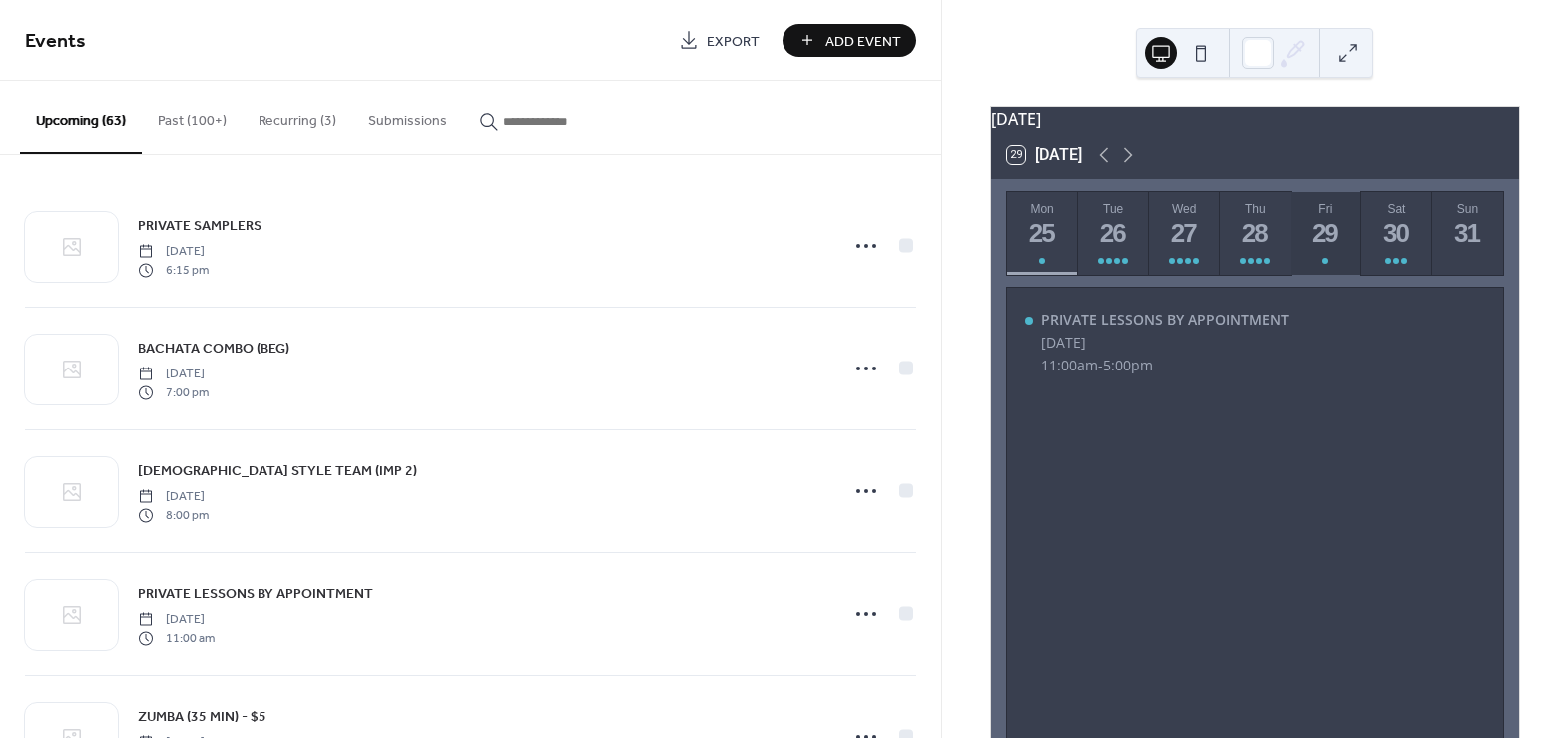 click on "29" at bounding box center [1324, 233] 